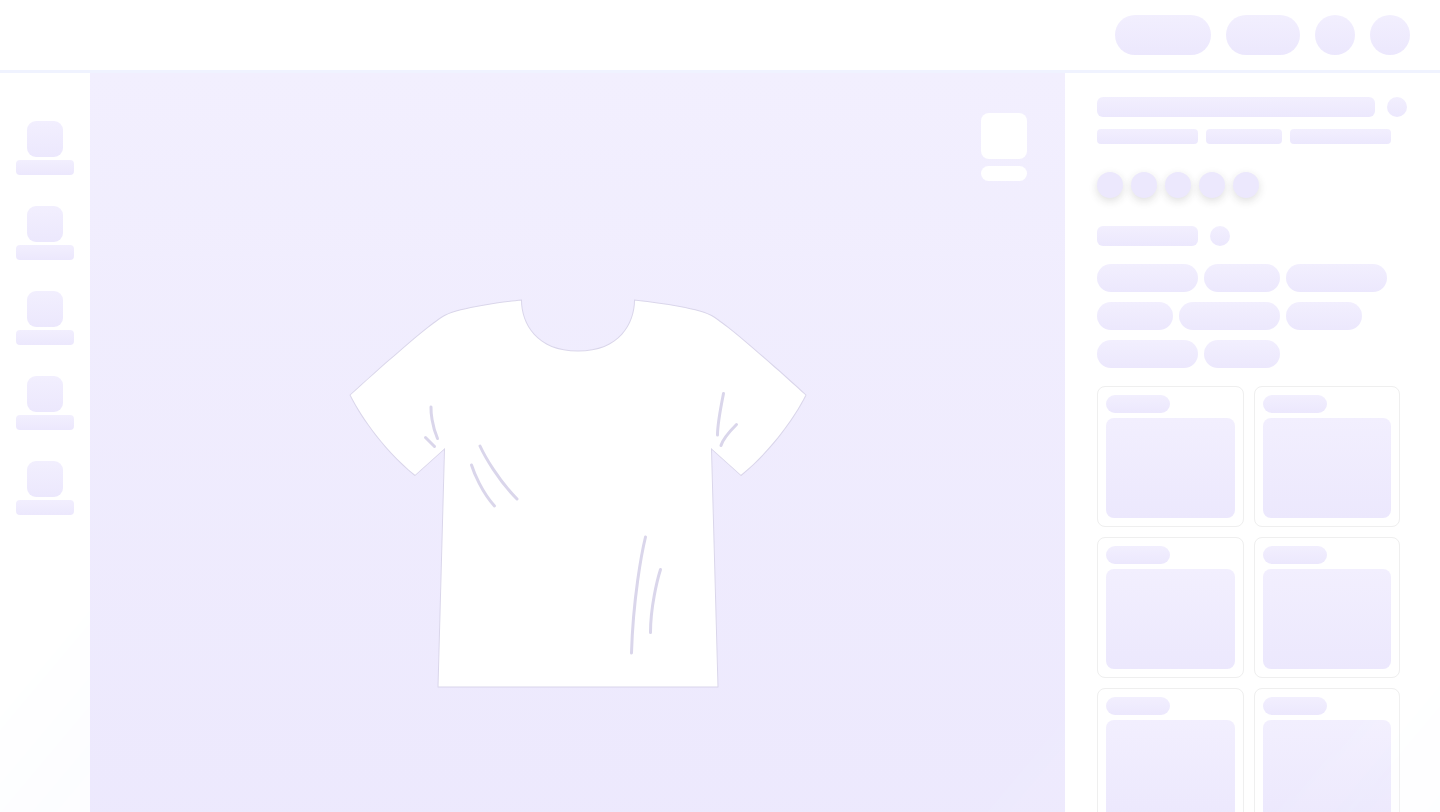 scroll, scrollTop: 0, scrollLeft: 0, axis: both 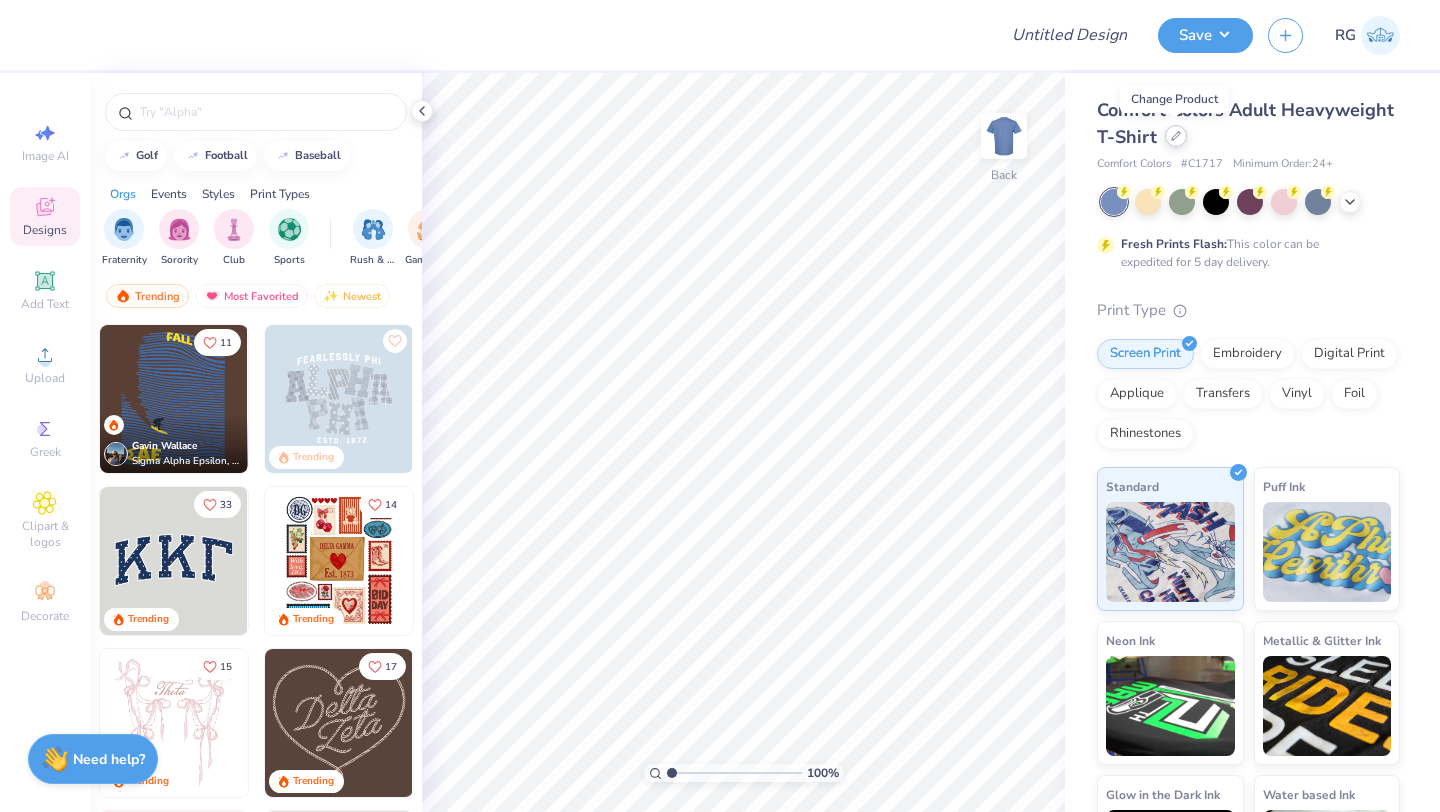 click at bounding box center (1176, 136) 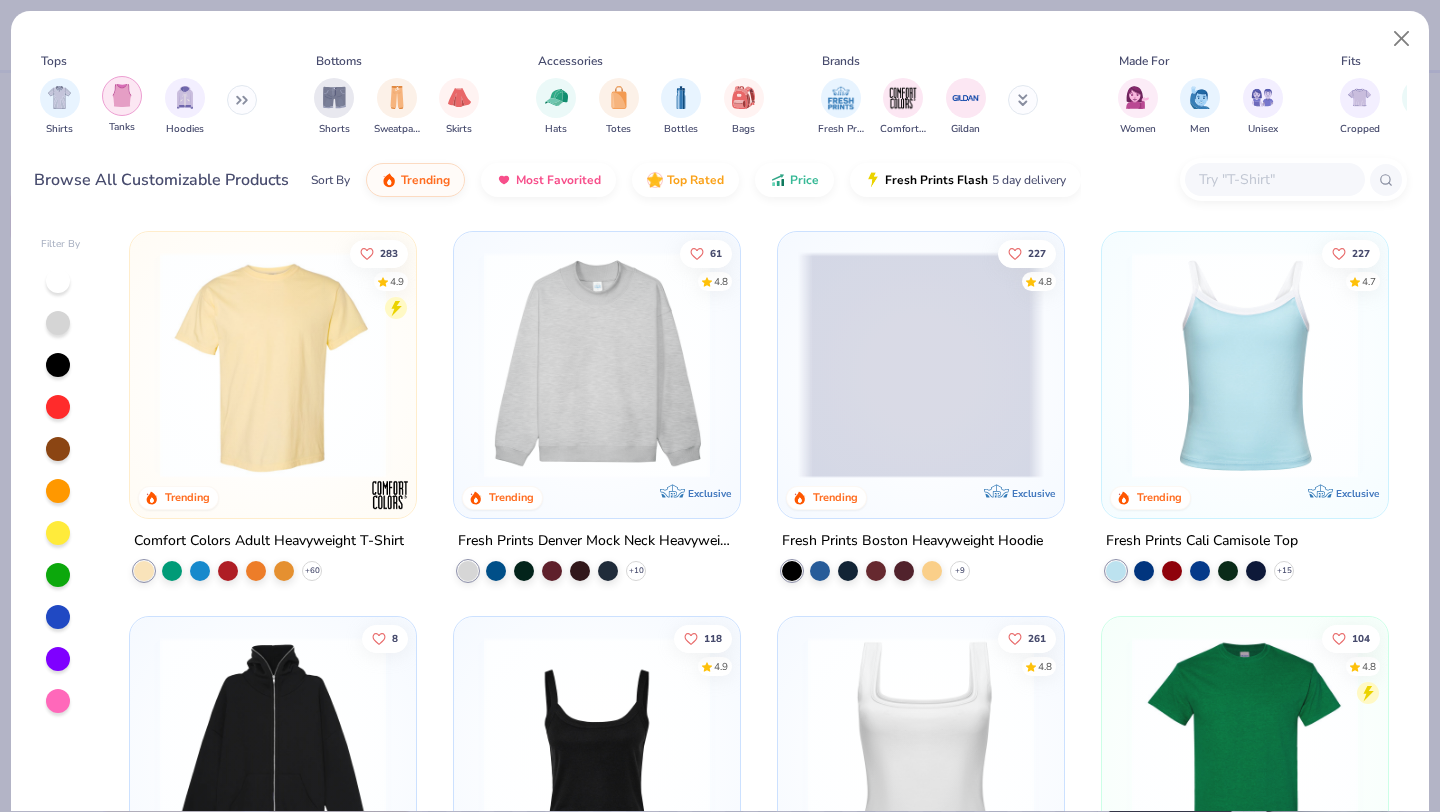 click at bounding box center [122, 95] 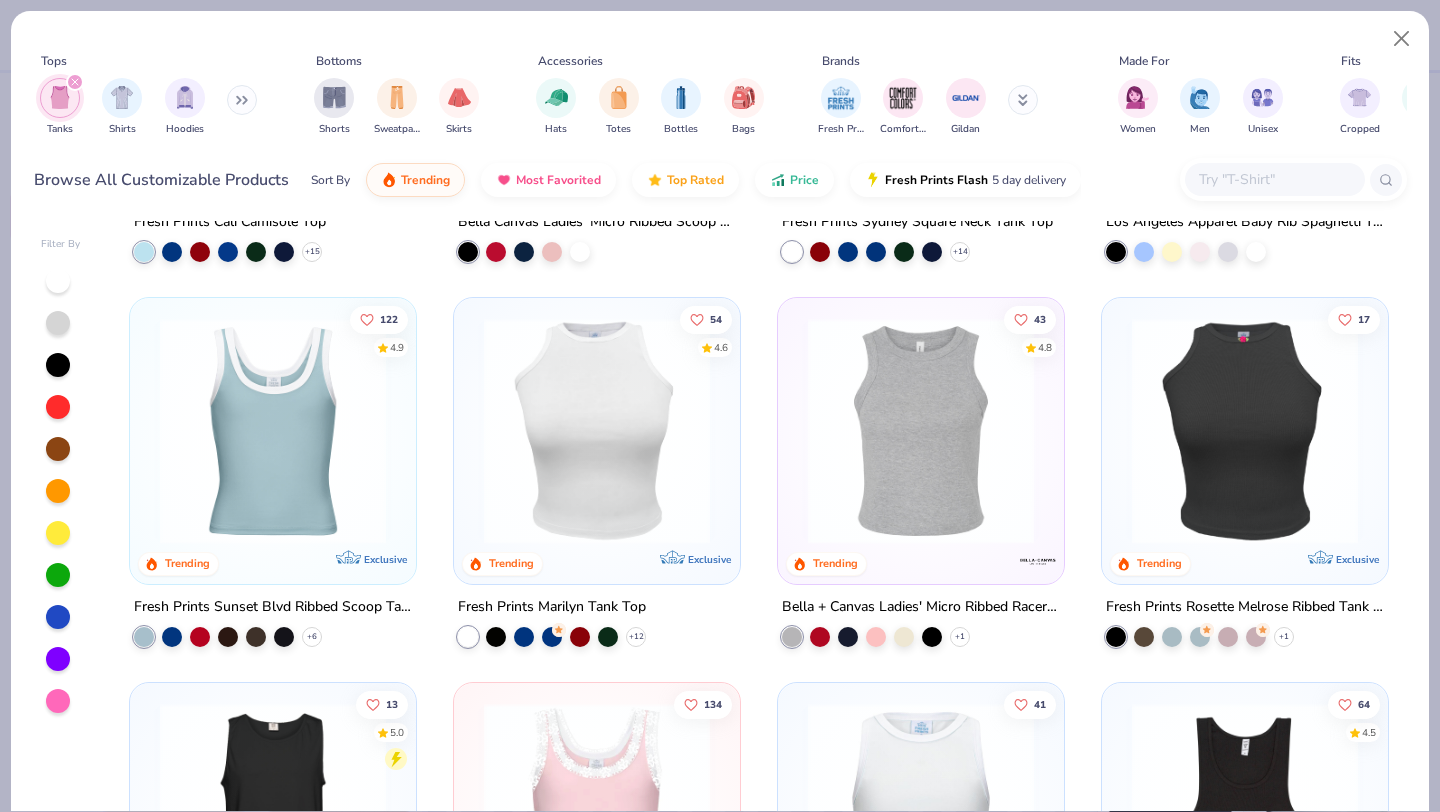 scroll, scrollTop: 266, scrollLeft: 0, axis: vertical 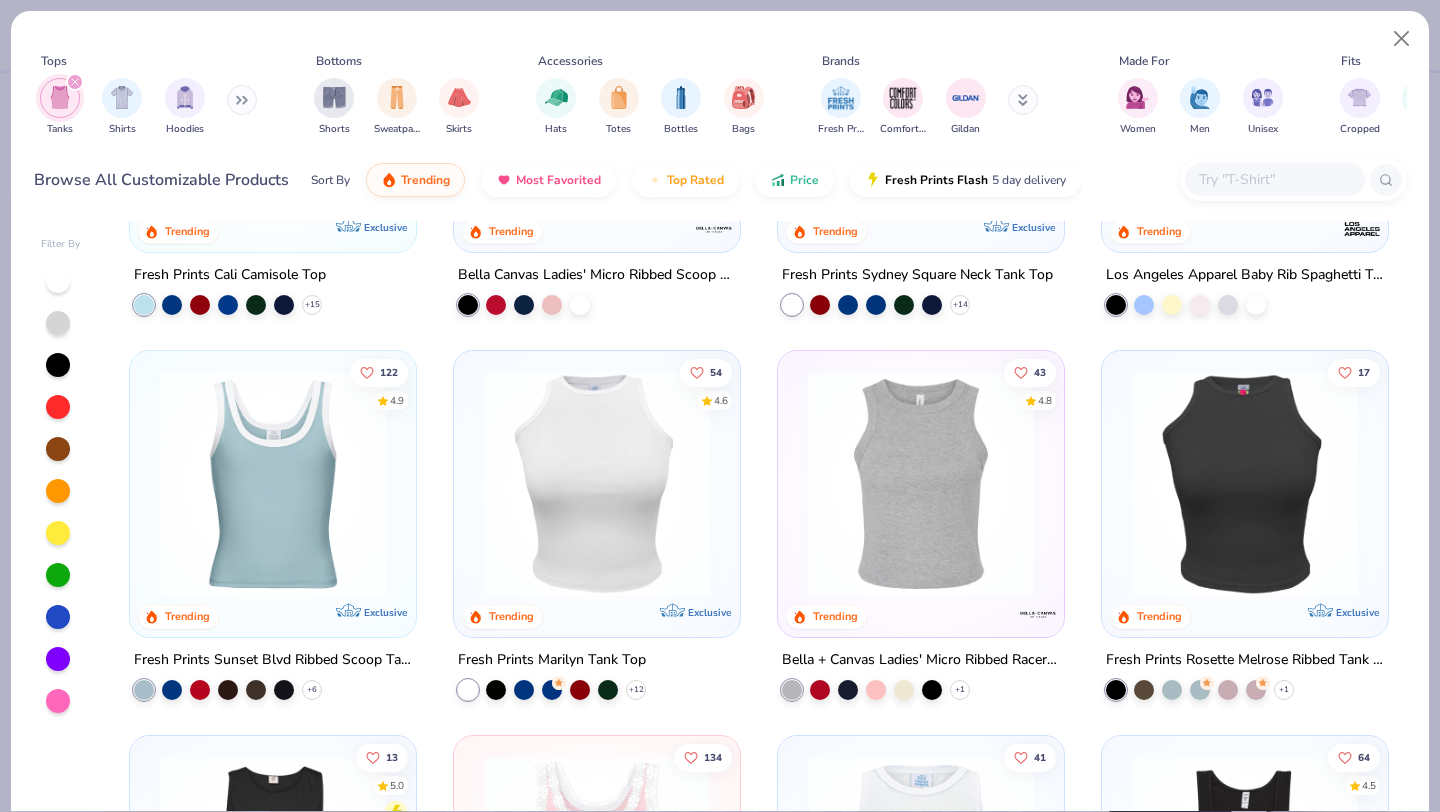 click at bounding box center (921, 484) 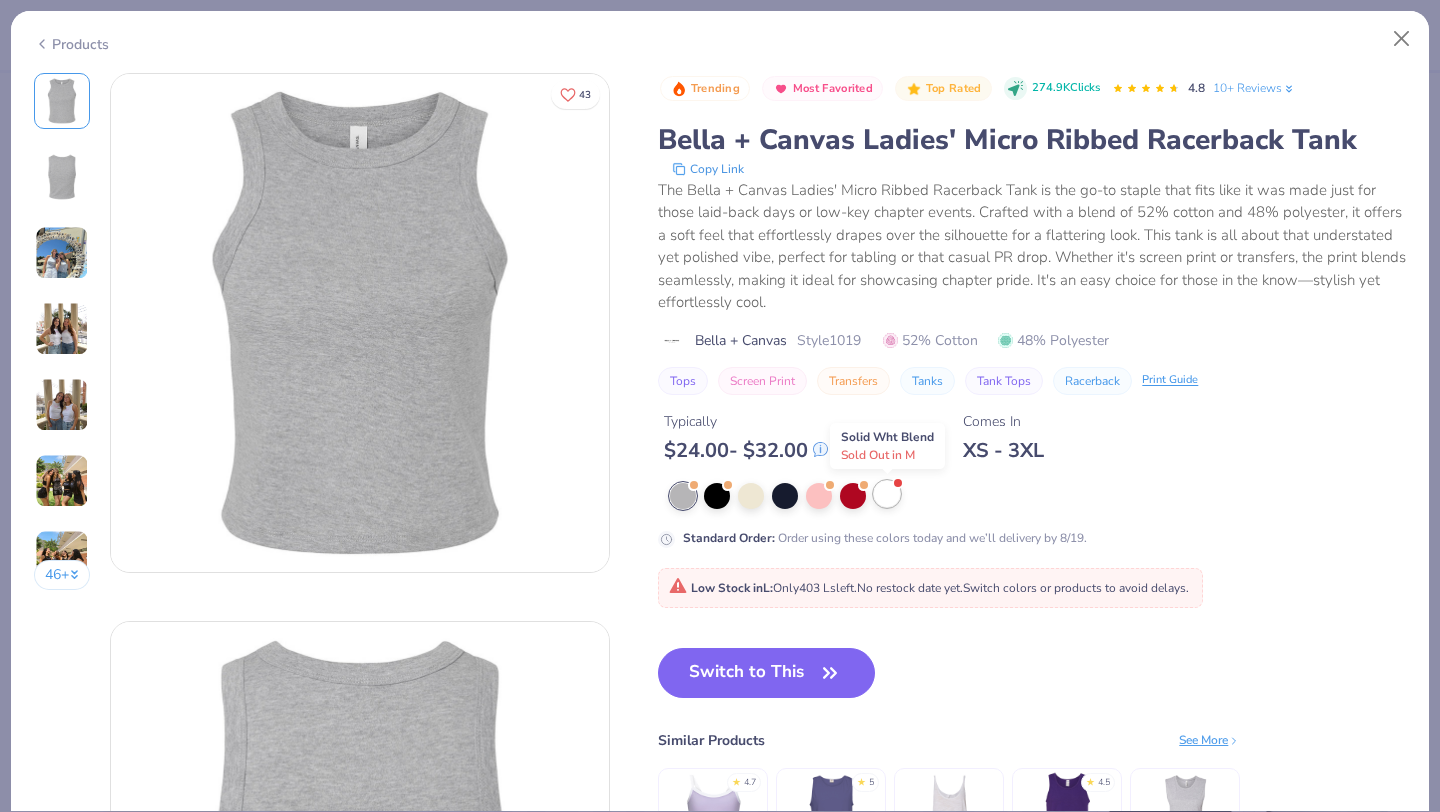 click at bounding box center (887, 494) 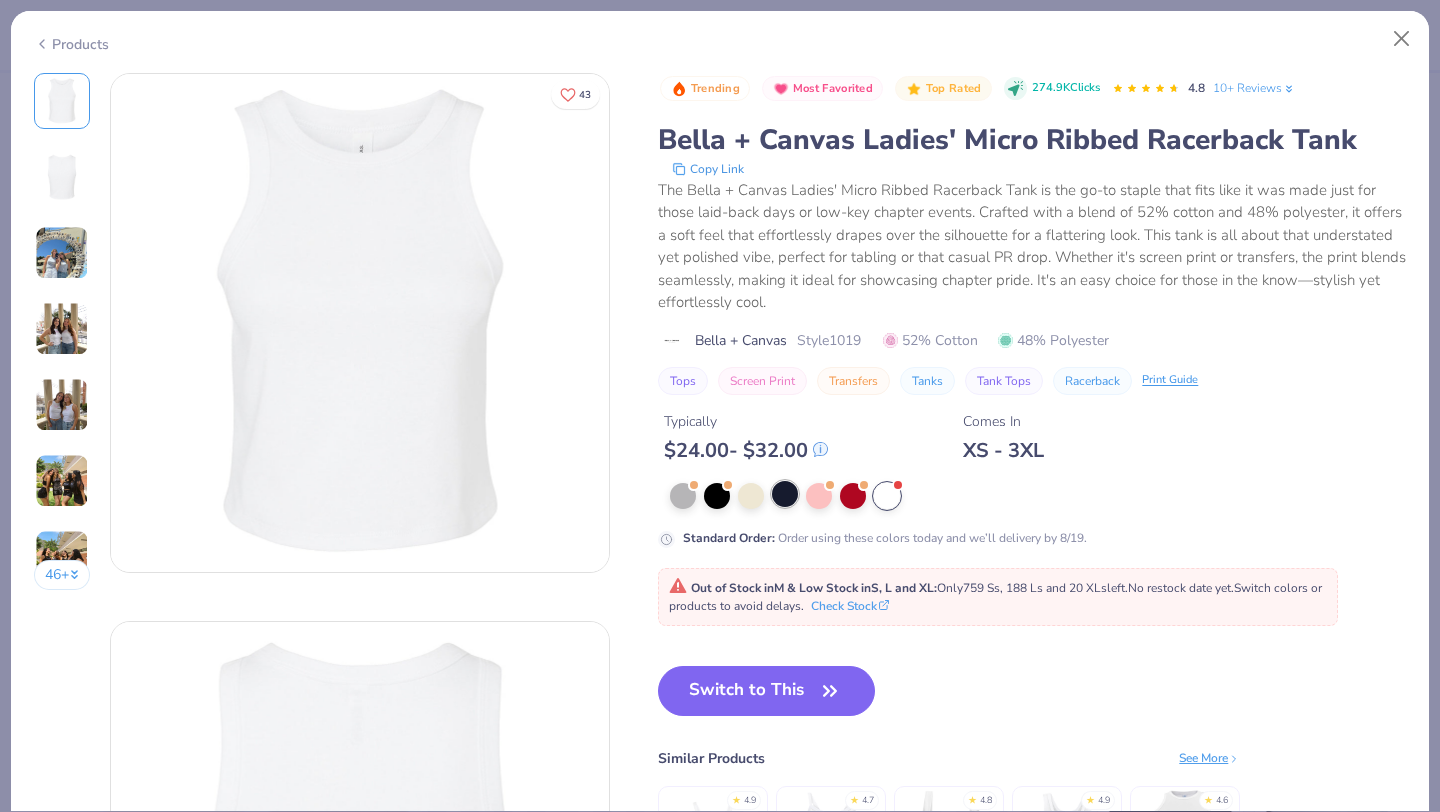 click at bounding box center [785, 494] 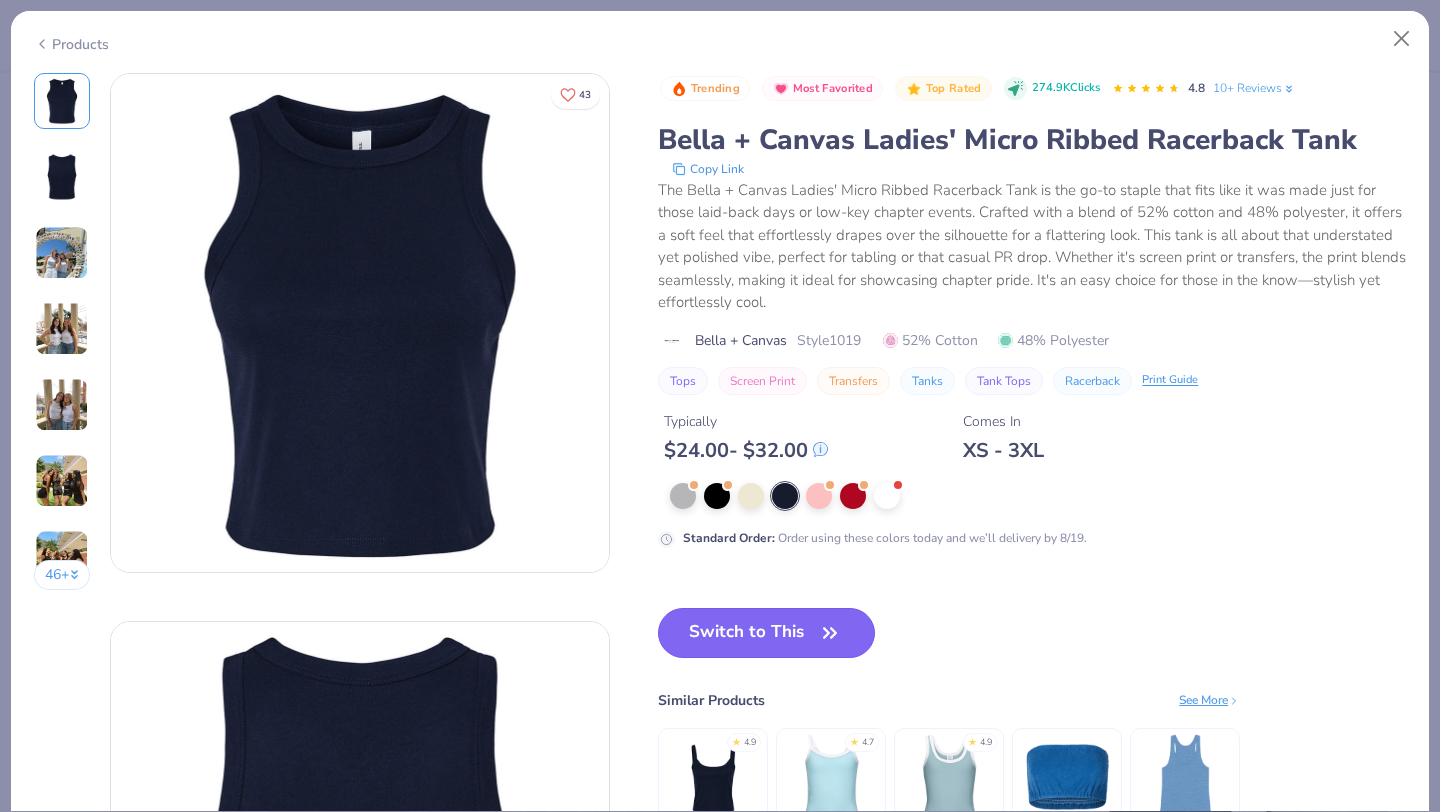 click on "Switch to This" at bounding box center (766, 633) 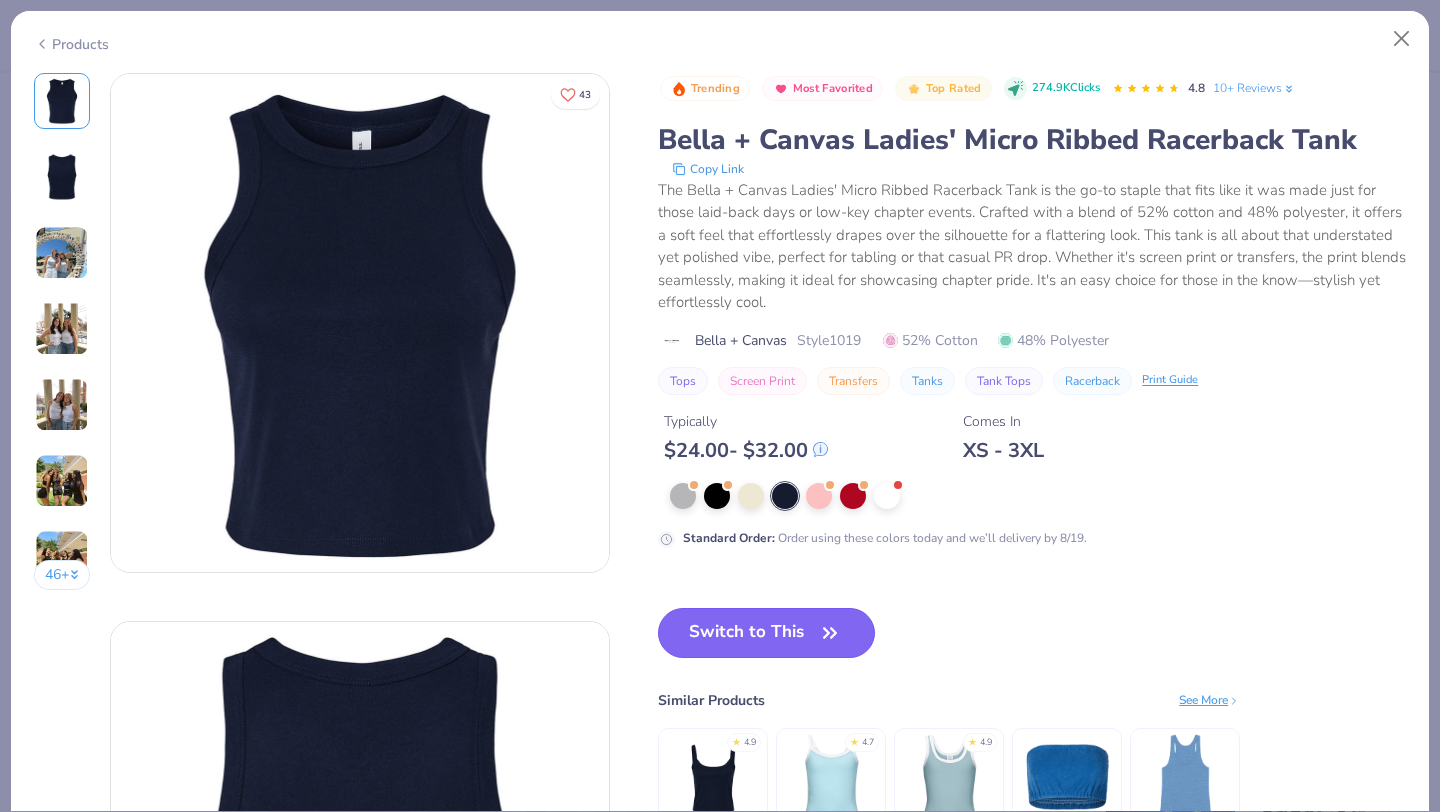 click on "Switch to This" at bounding box center (766, 633) 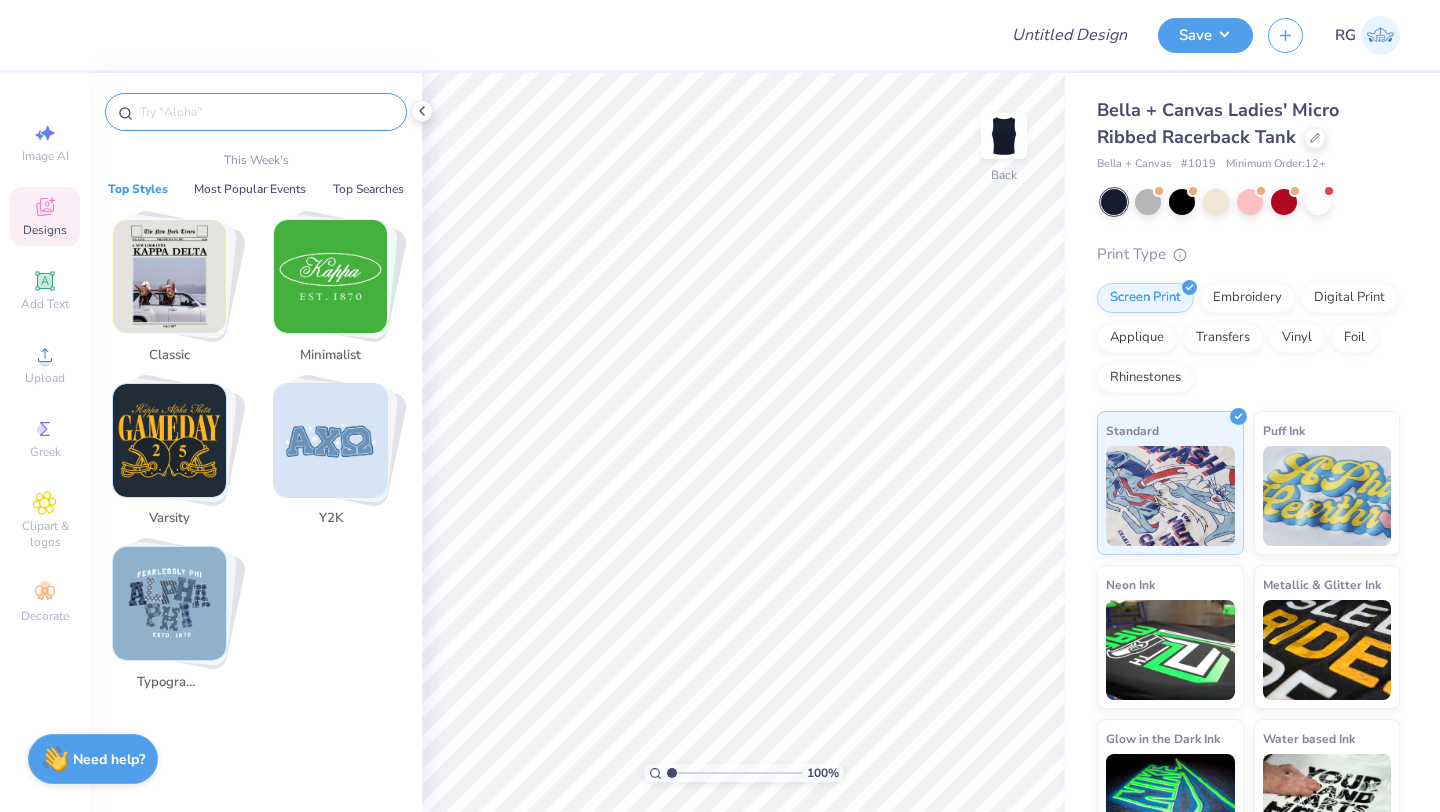 click at bounding box center (266, 112) 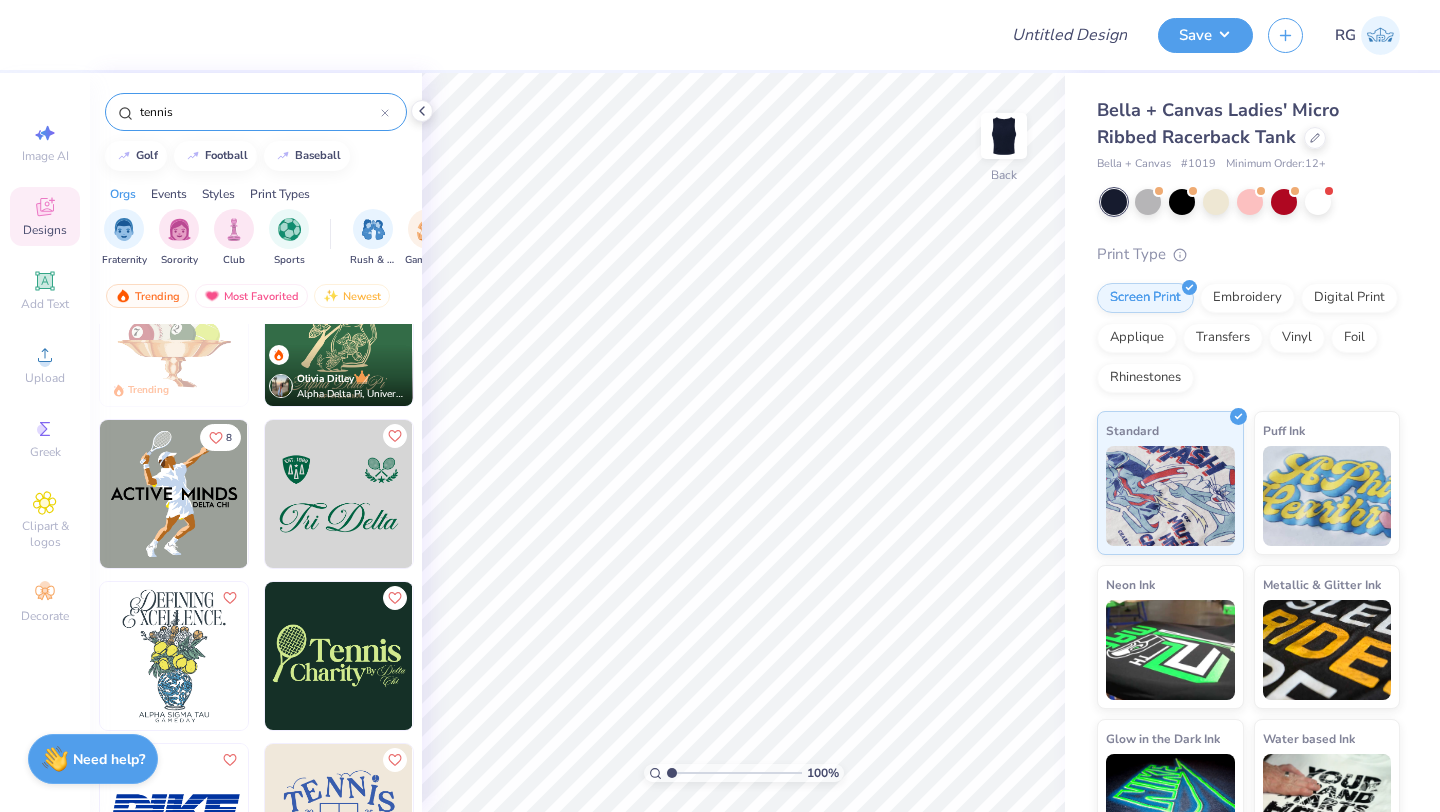 scroll, scrollTop: 66, scrollLeft: 0, axis: vertical 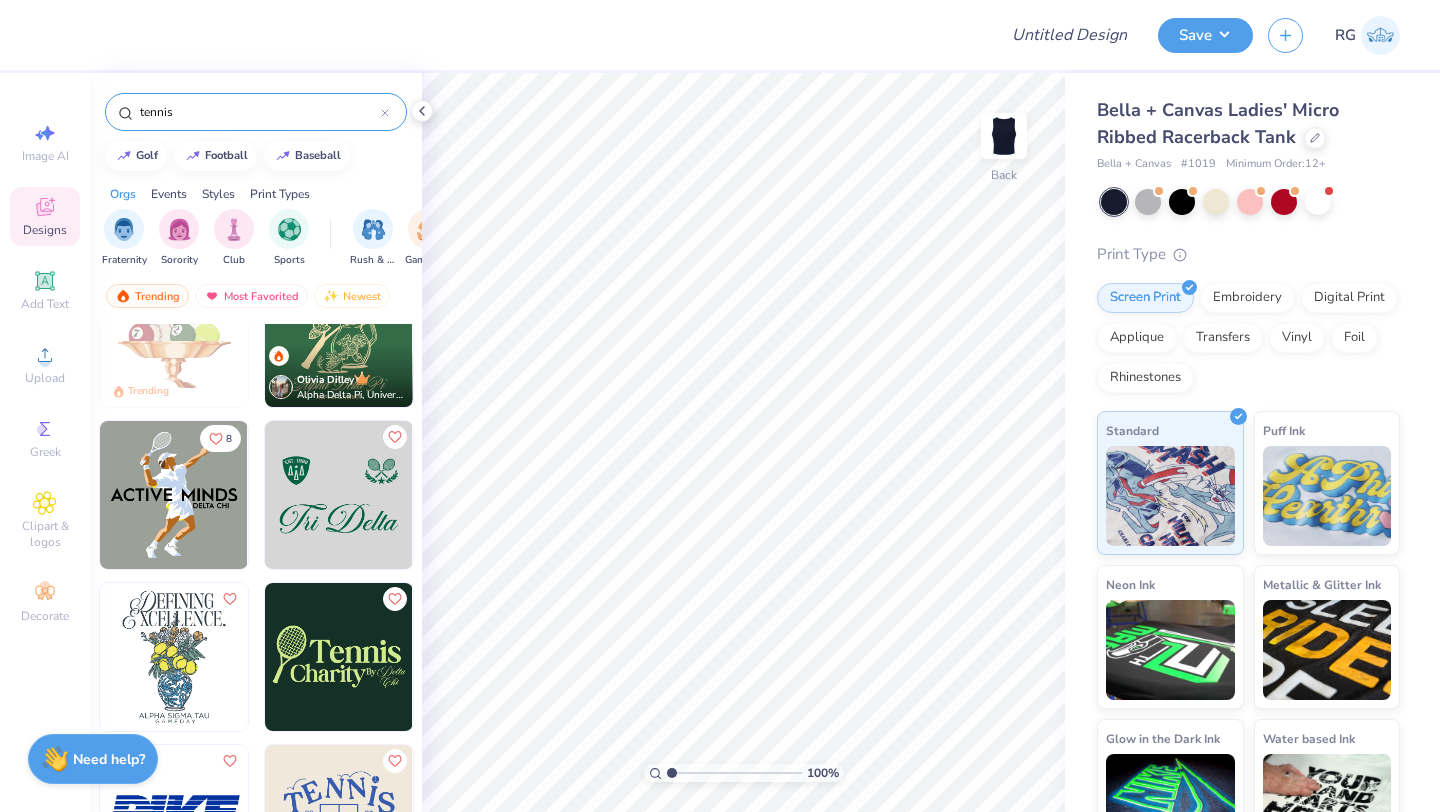 type on "tennis" 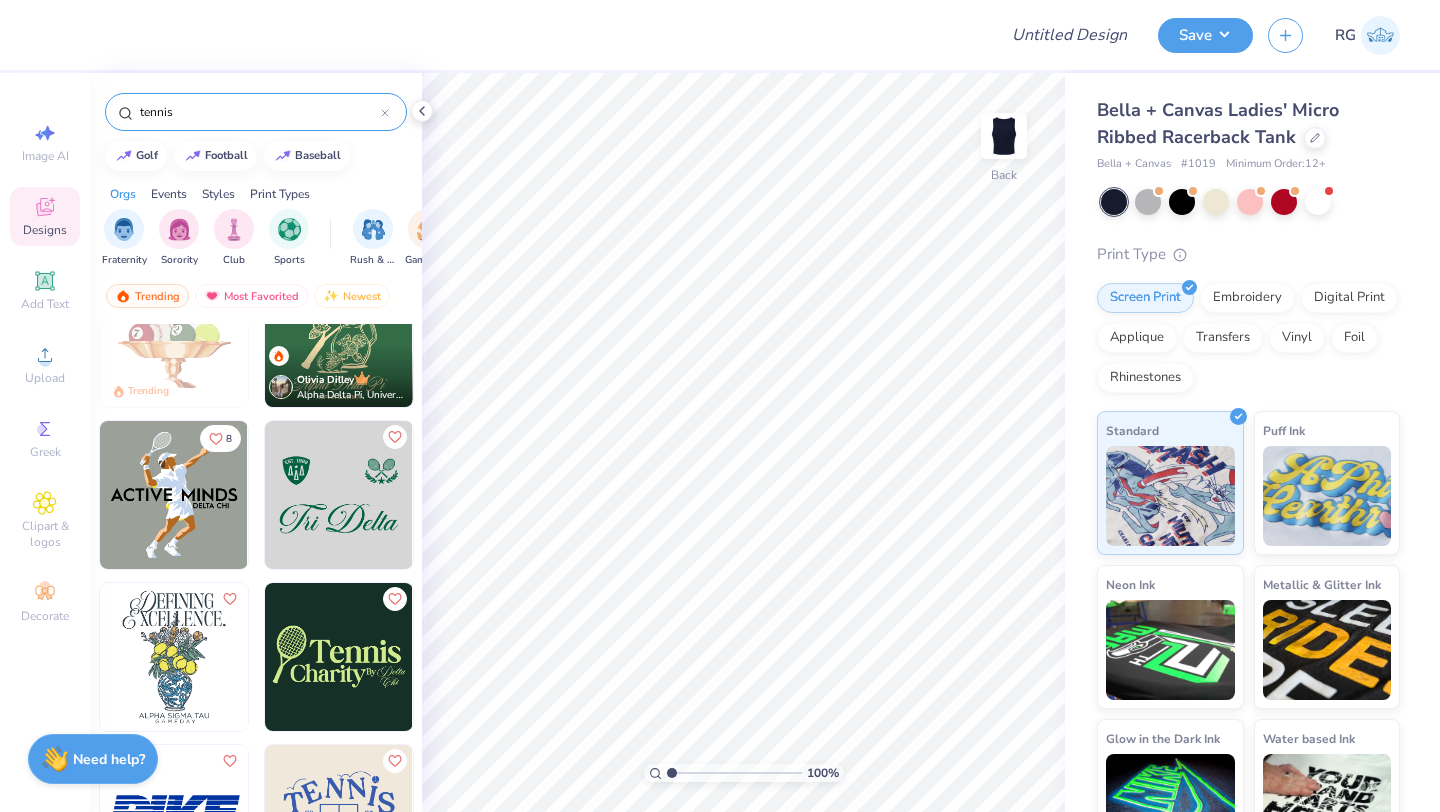 click at bounding box center [339, 495] 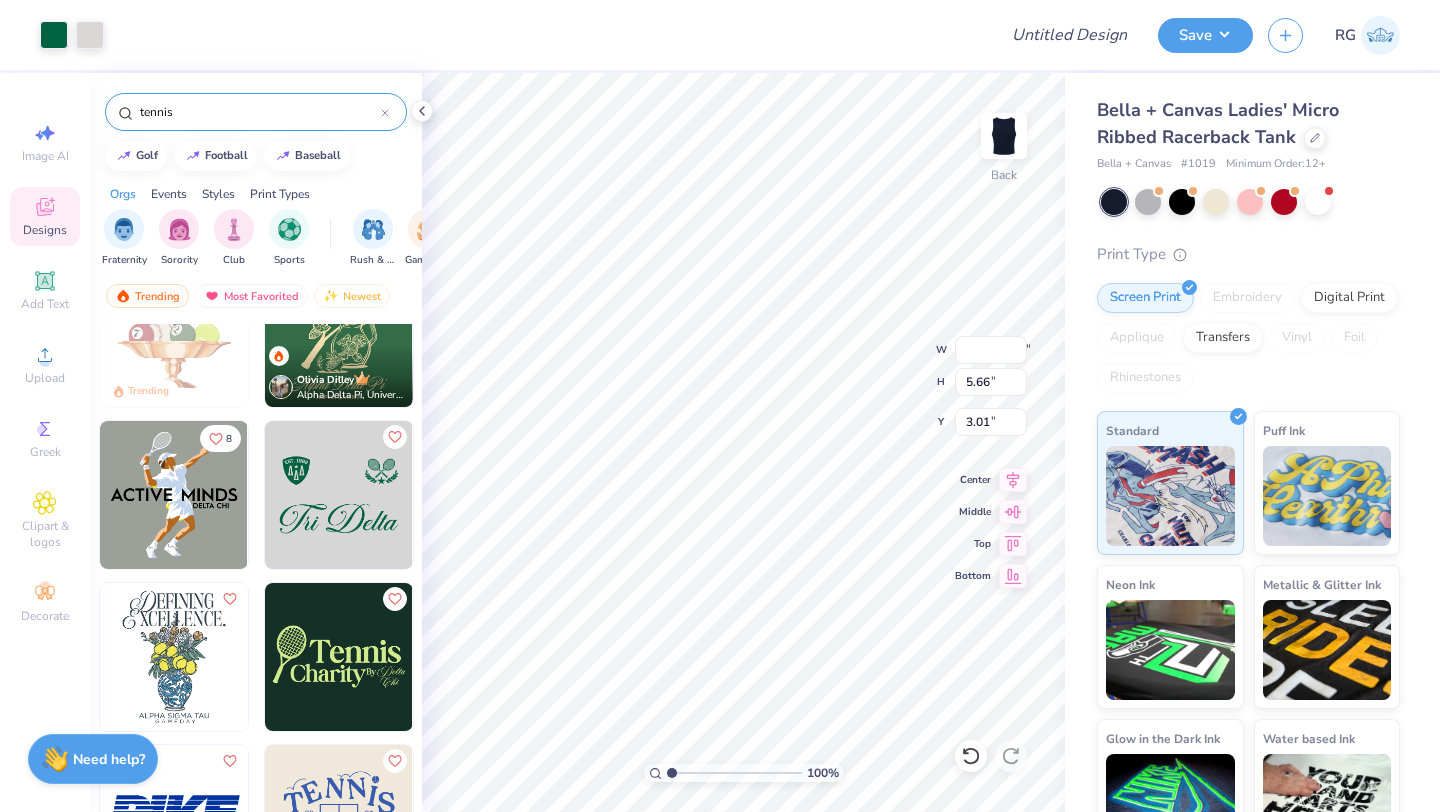 type on "3.01" 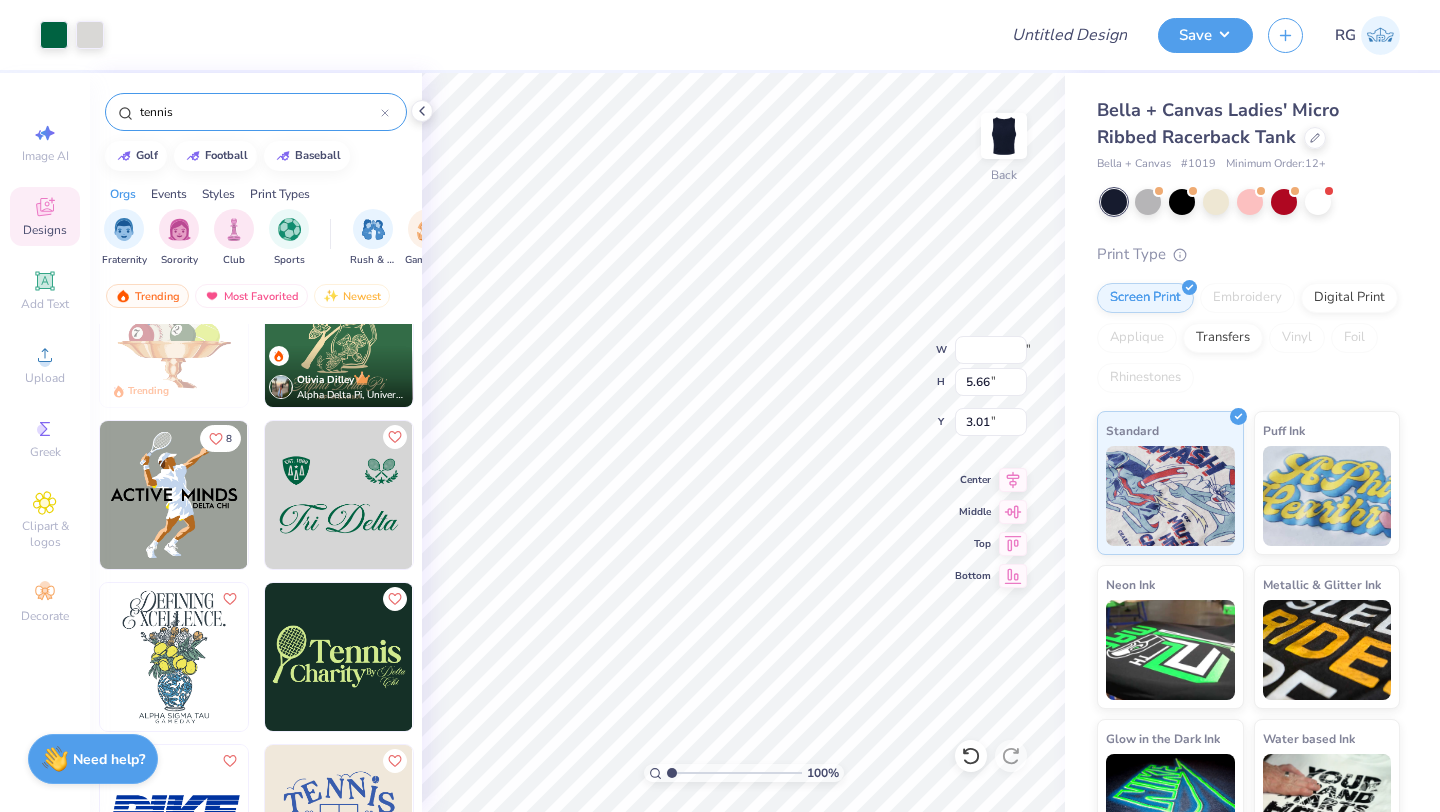 scroll, scrollTop: 391, scrollLeft: 0, axis: vertical 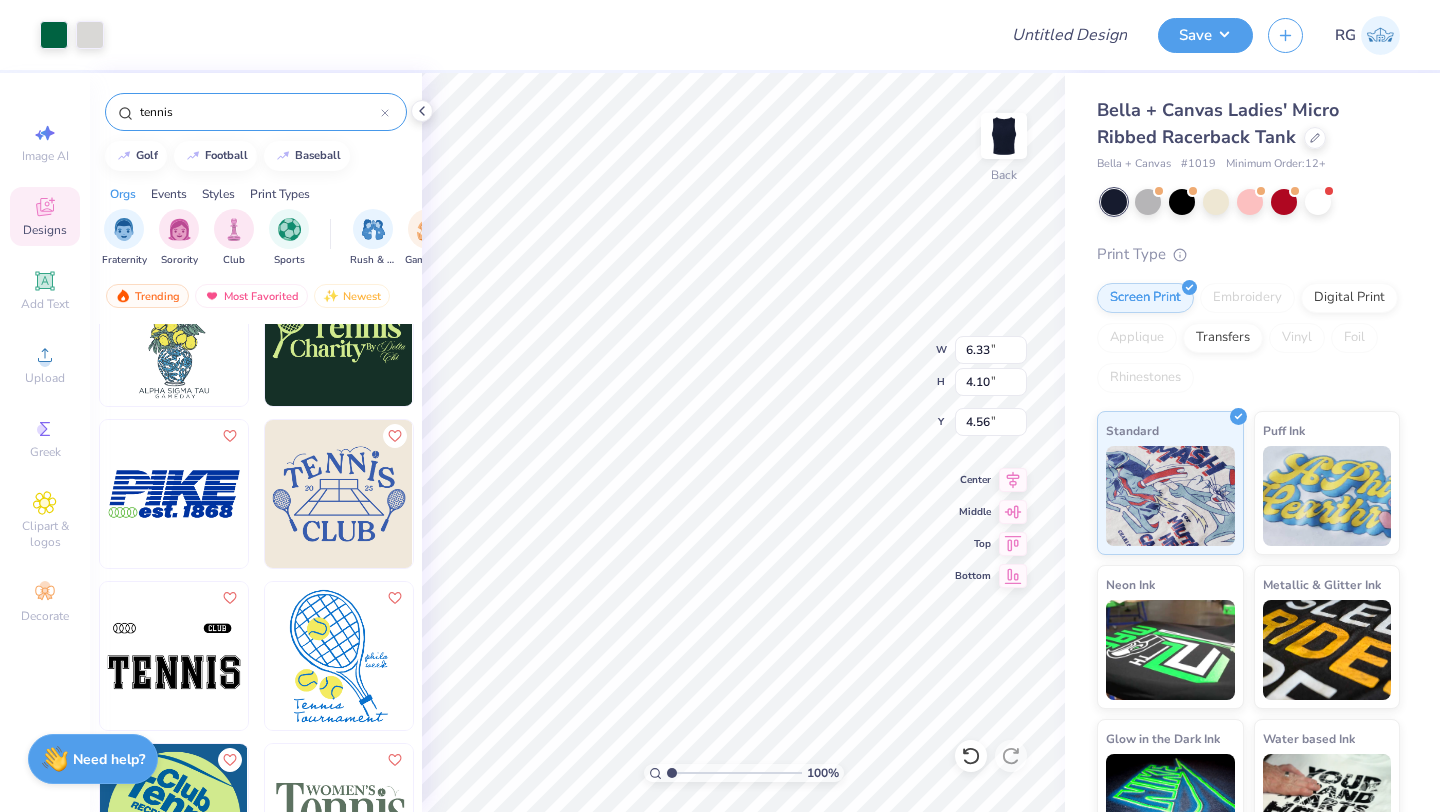 type on "6.33" 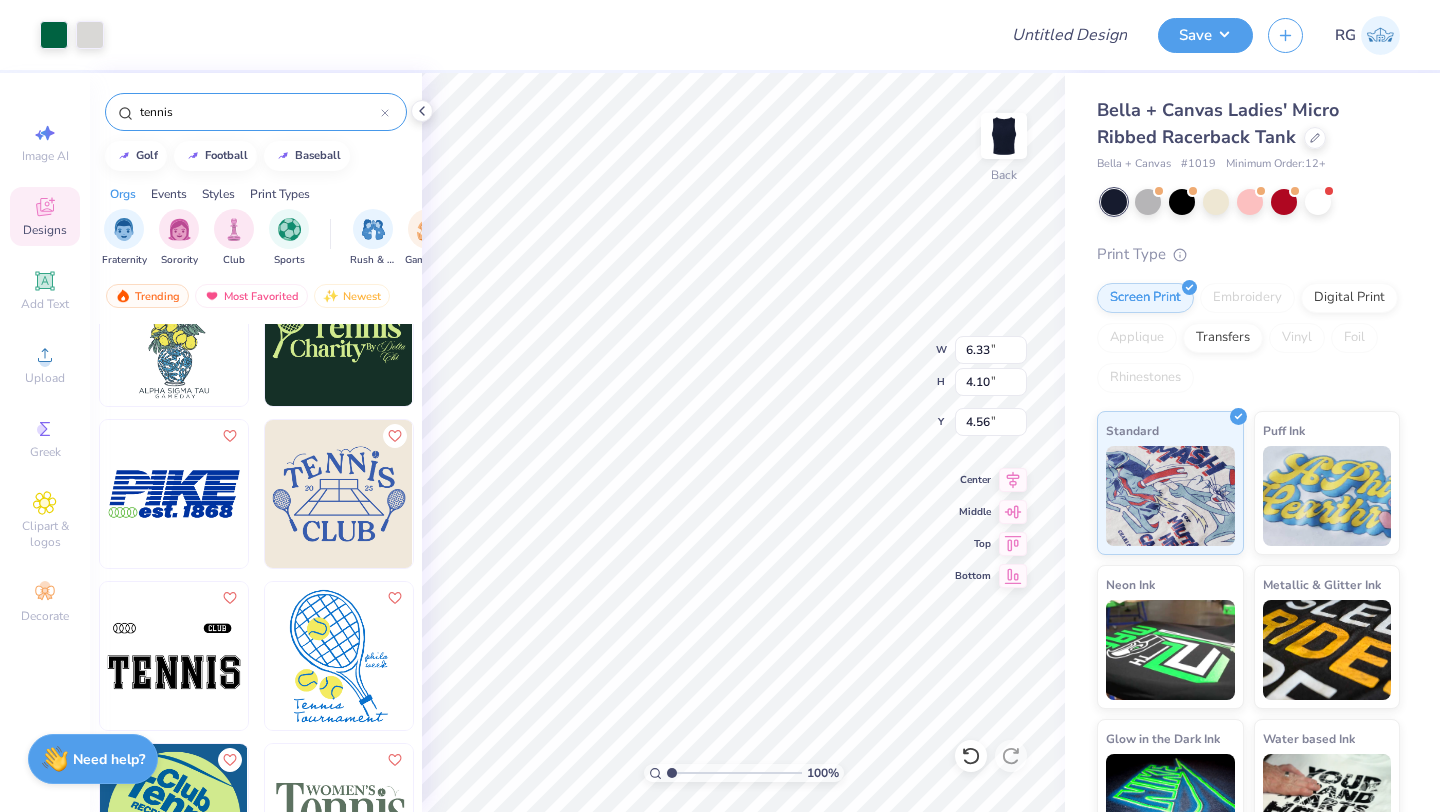 type on "4.10" 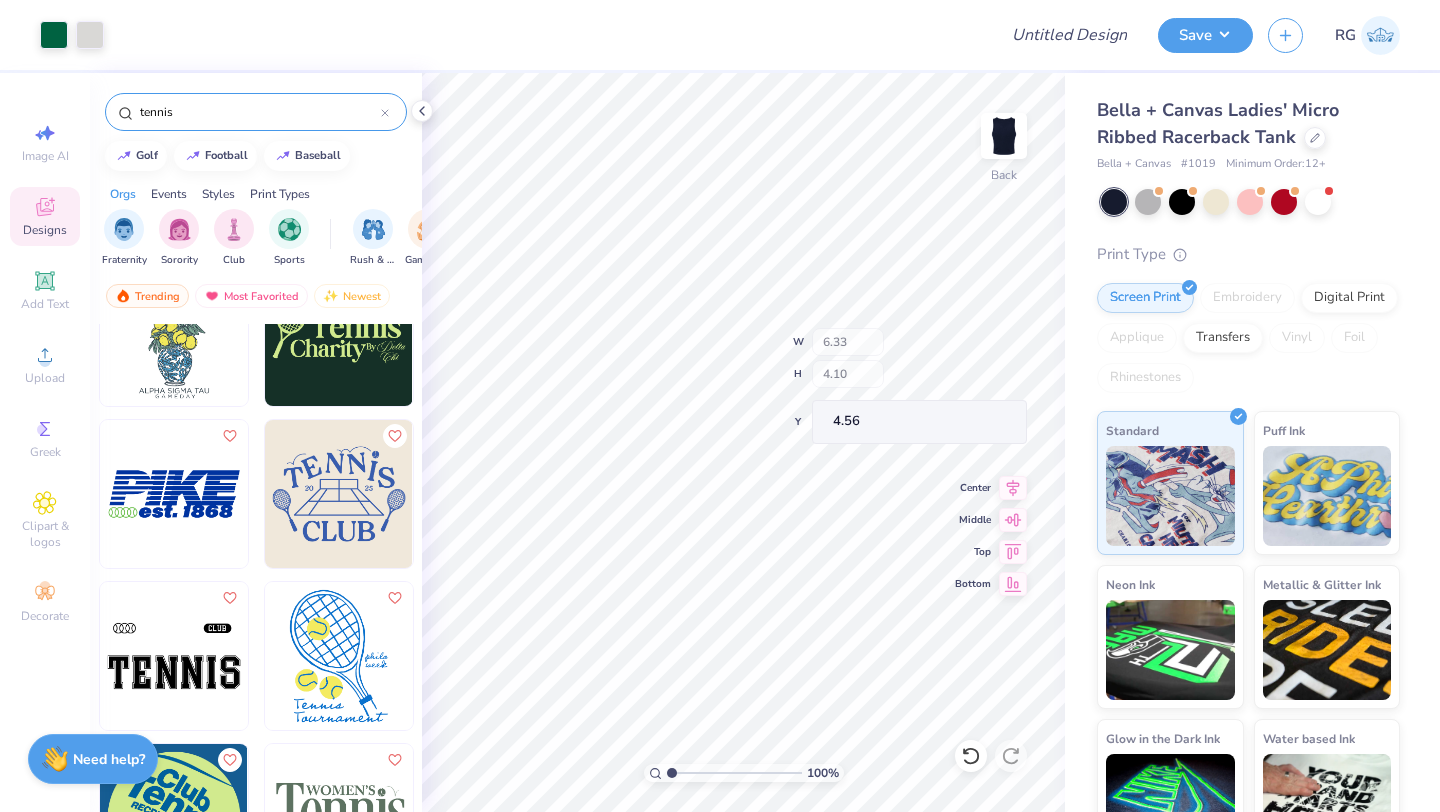 type on "3.43" 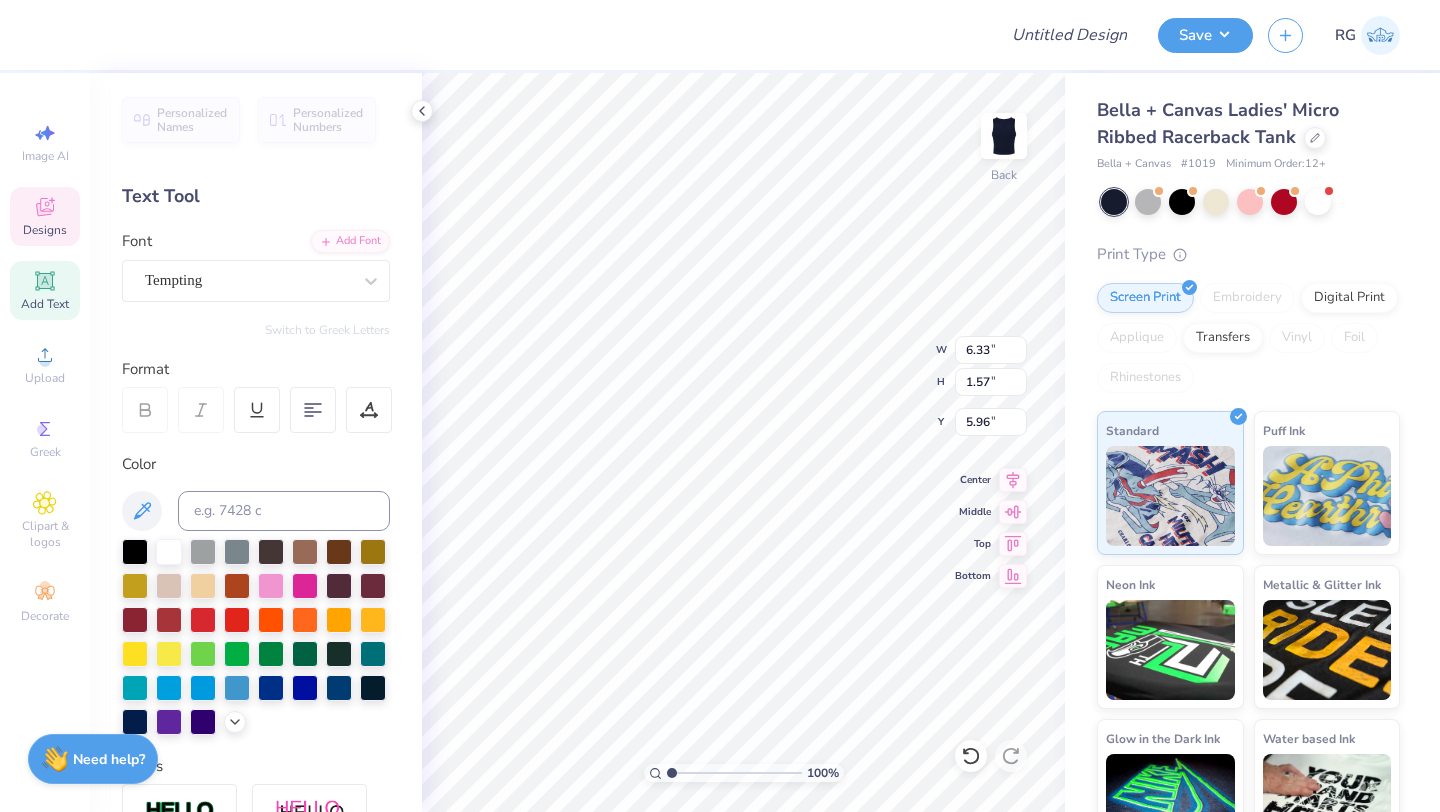 scroll, scrollTop: 0, scrollLeft: 0, axis: both 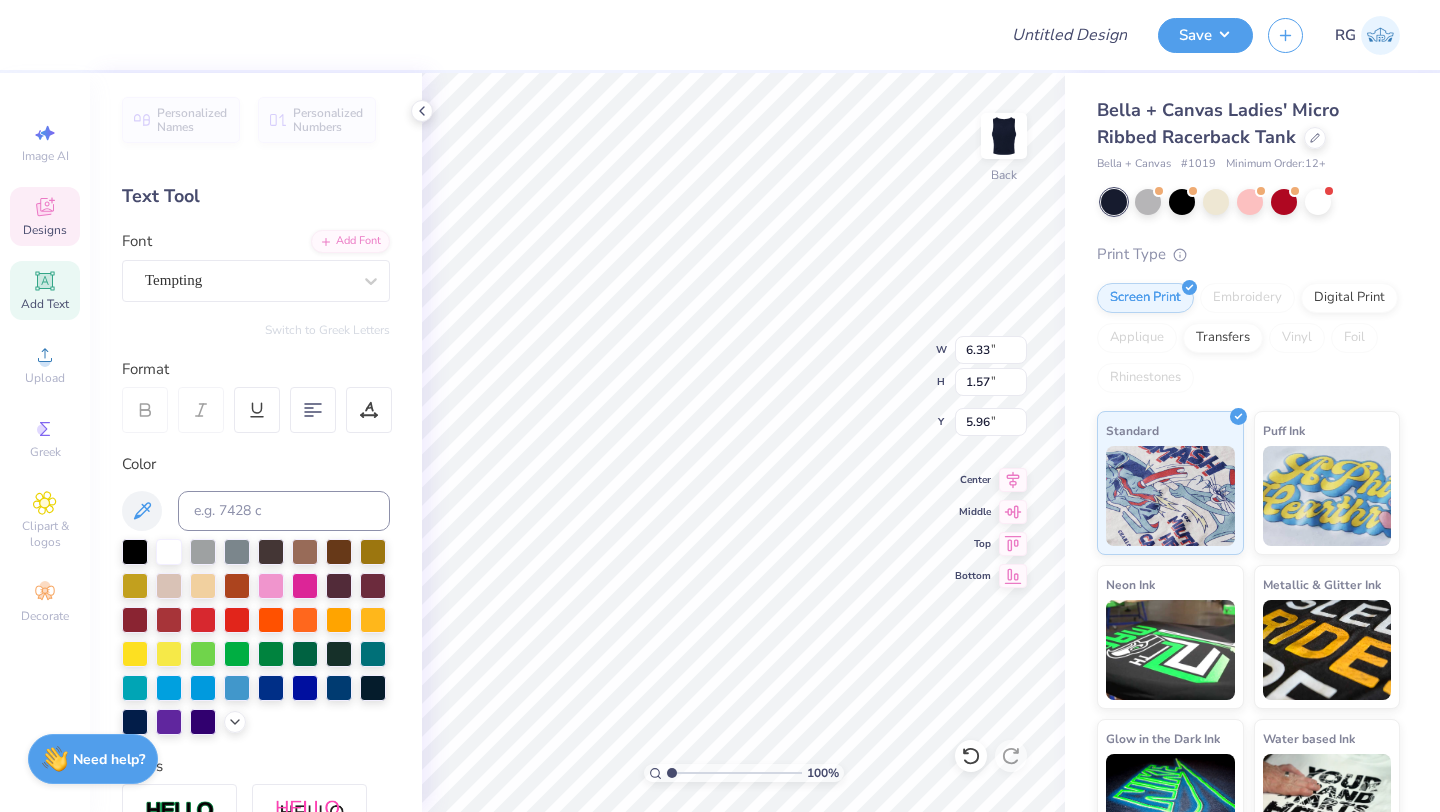 type on "T" 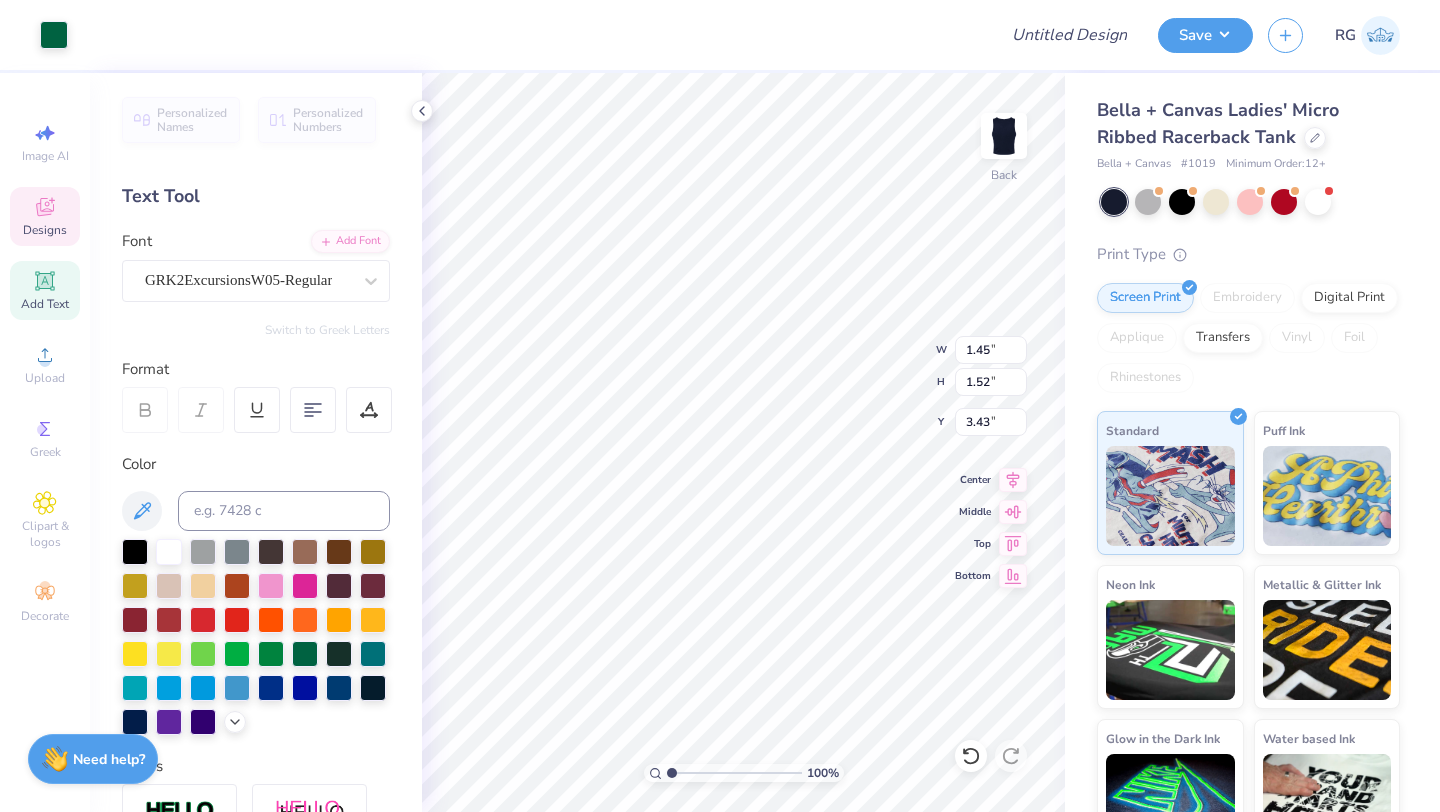 type on "1.45" 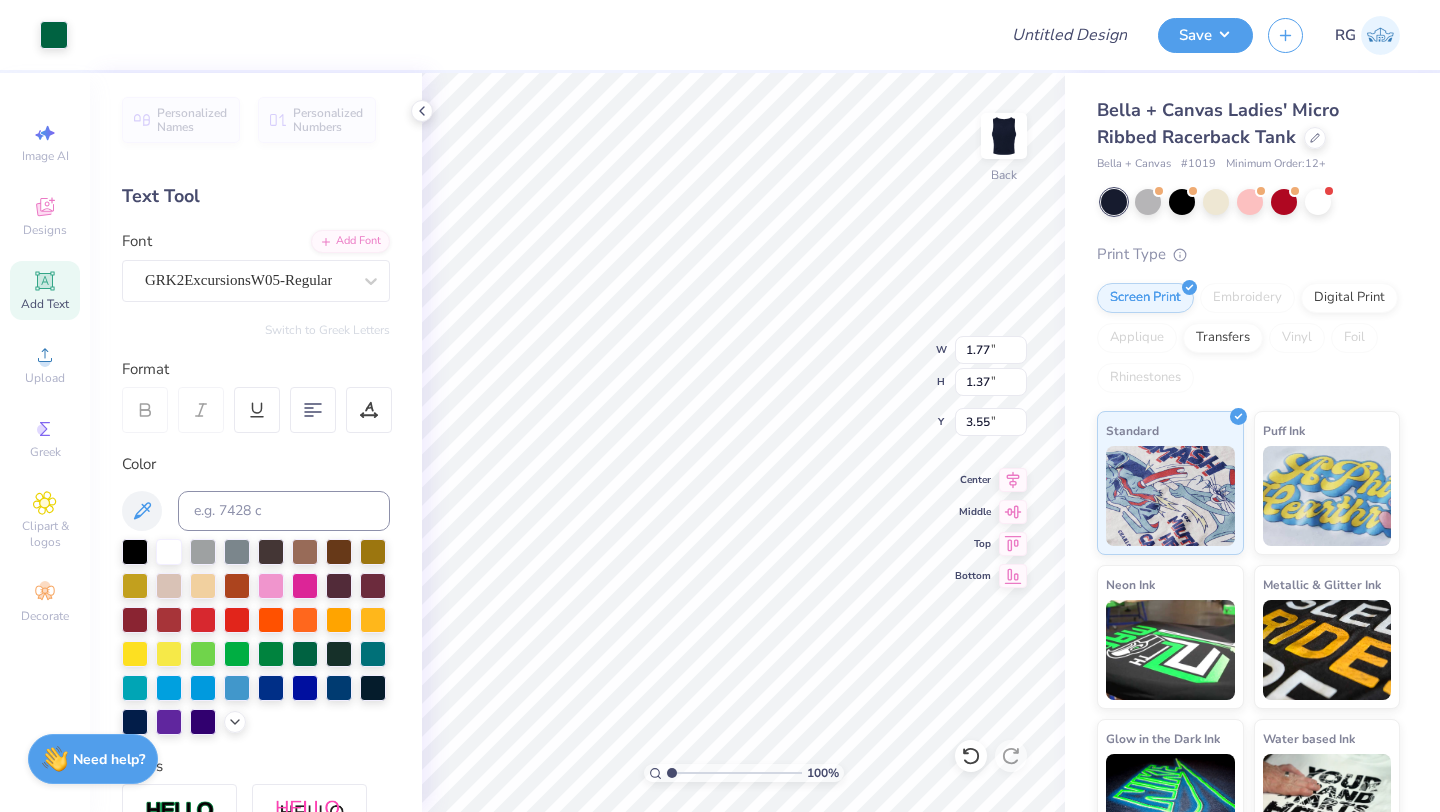 click on "[NUMBER] % Back W [NUMBER] [NUMBER] " H [NUMBER] [NUMBER] " Y [NUMBER] [NUMBER] " Center Middle Top Bottom" at bounding box center (743, 442) 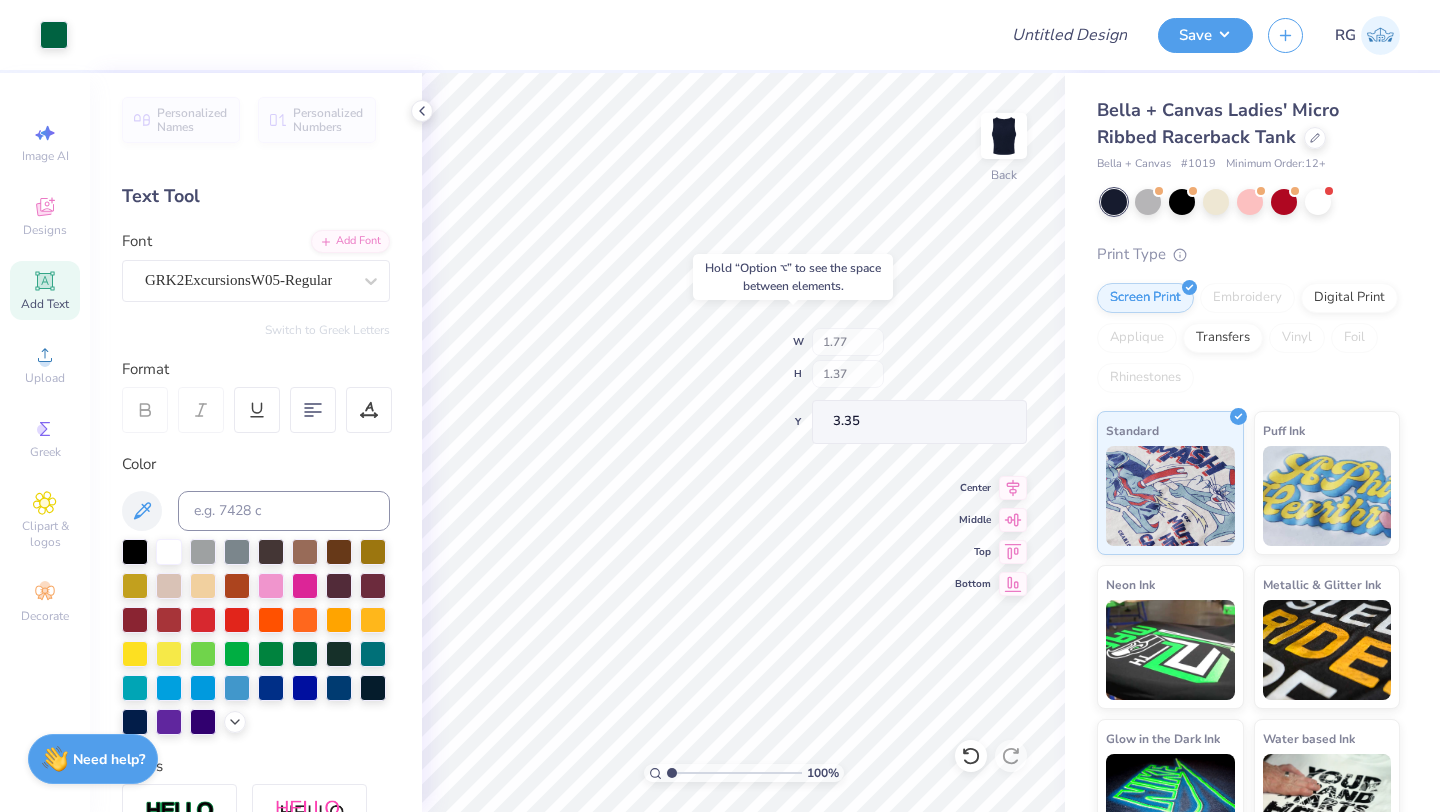 type on "3.35" 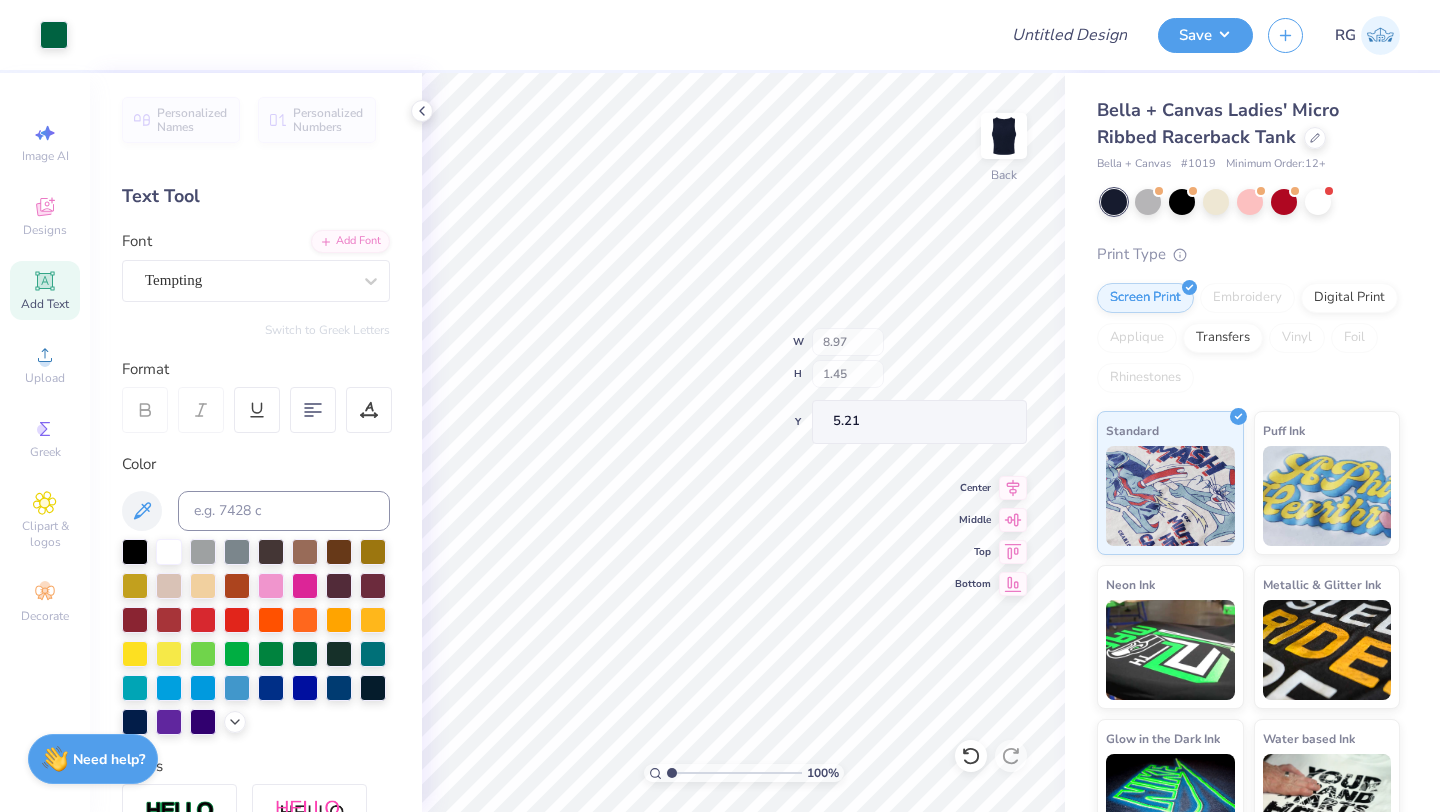 type on "5.21" 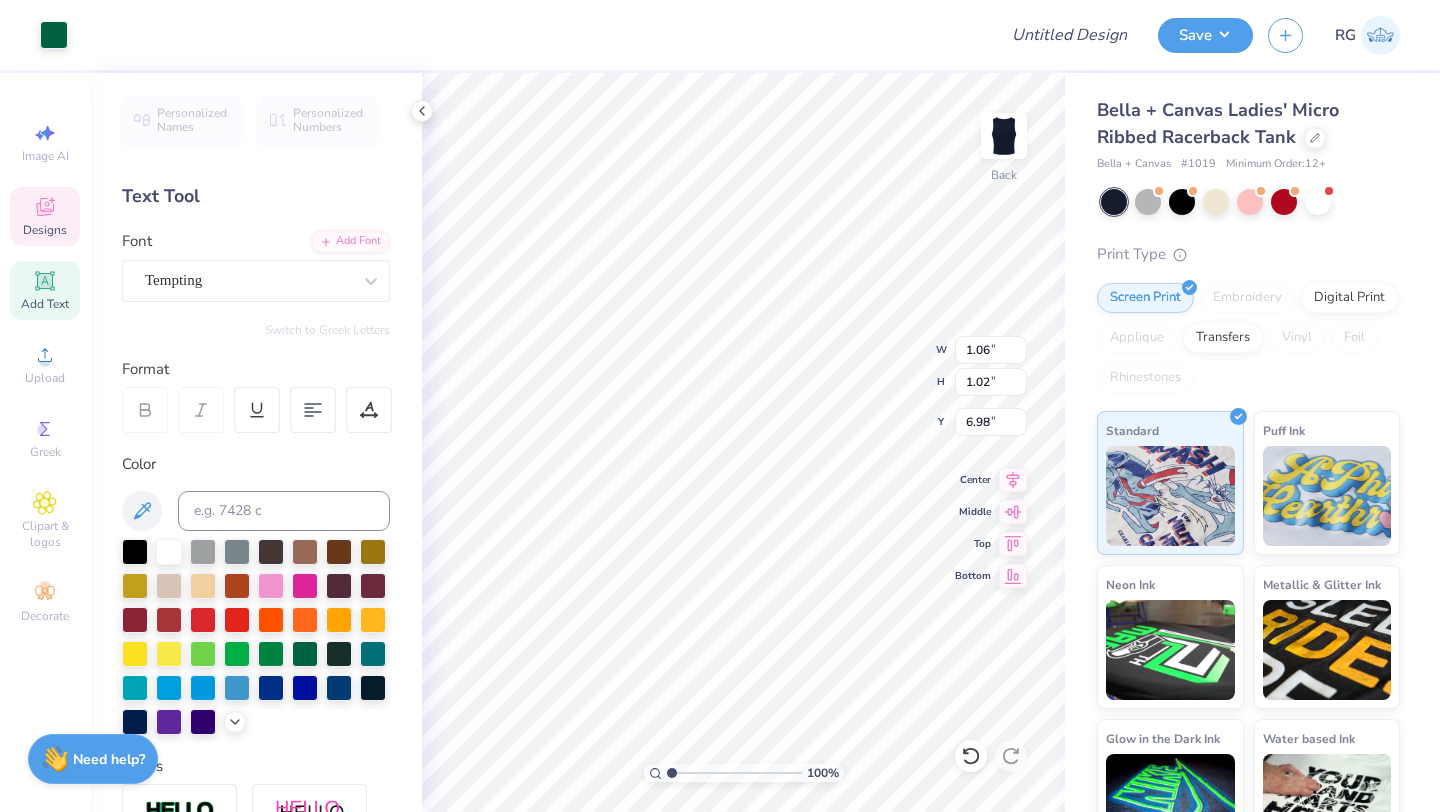type on "3.35" 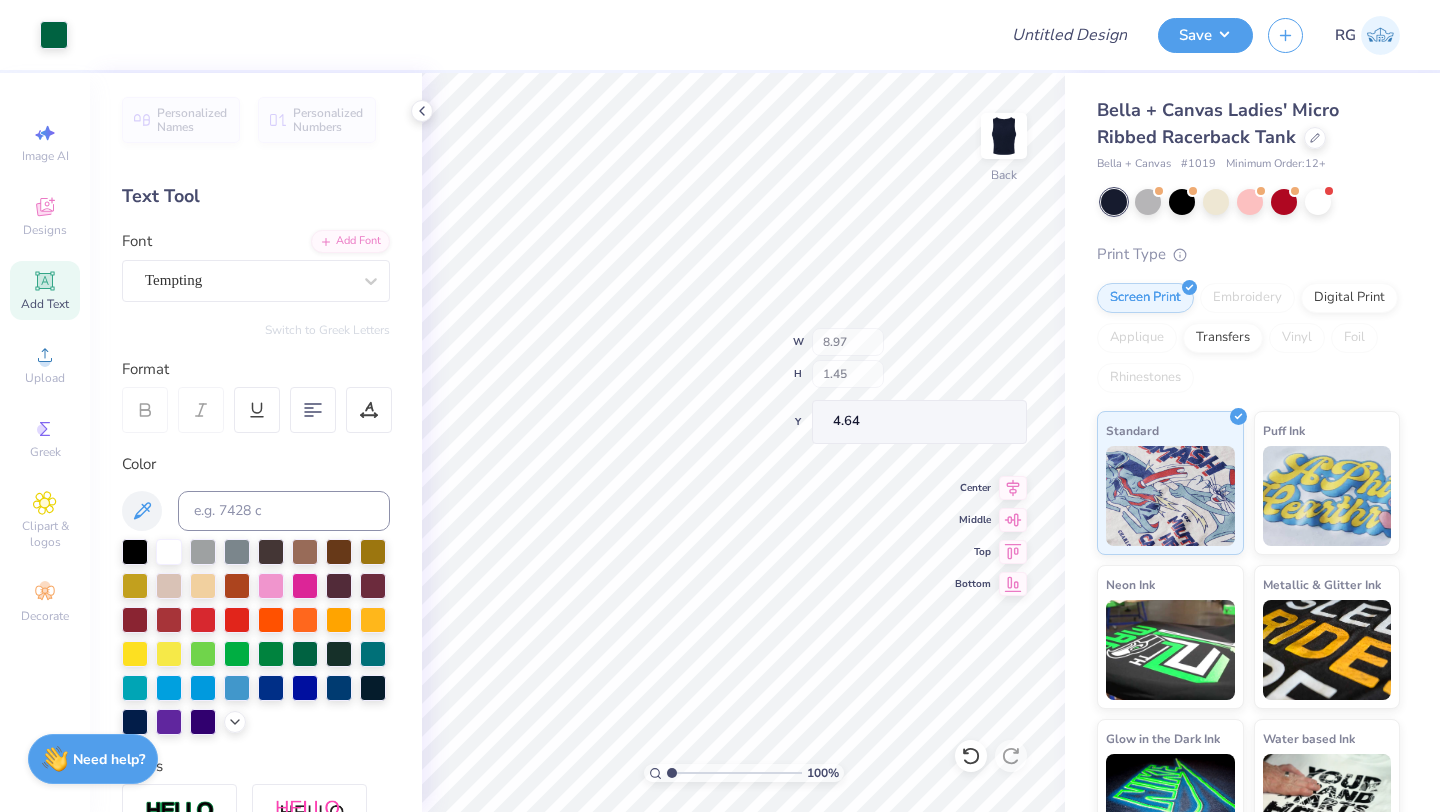 type on "4.64" 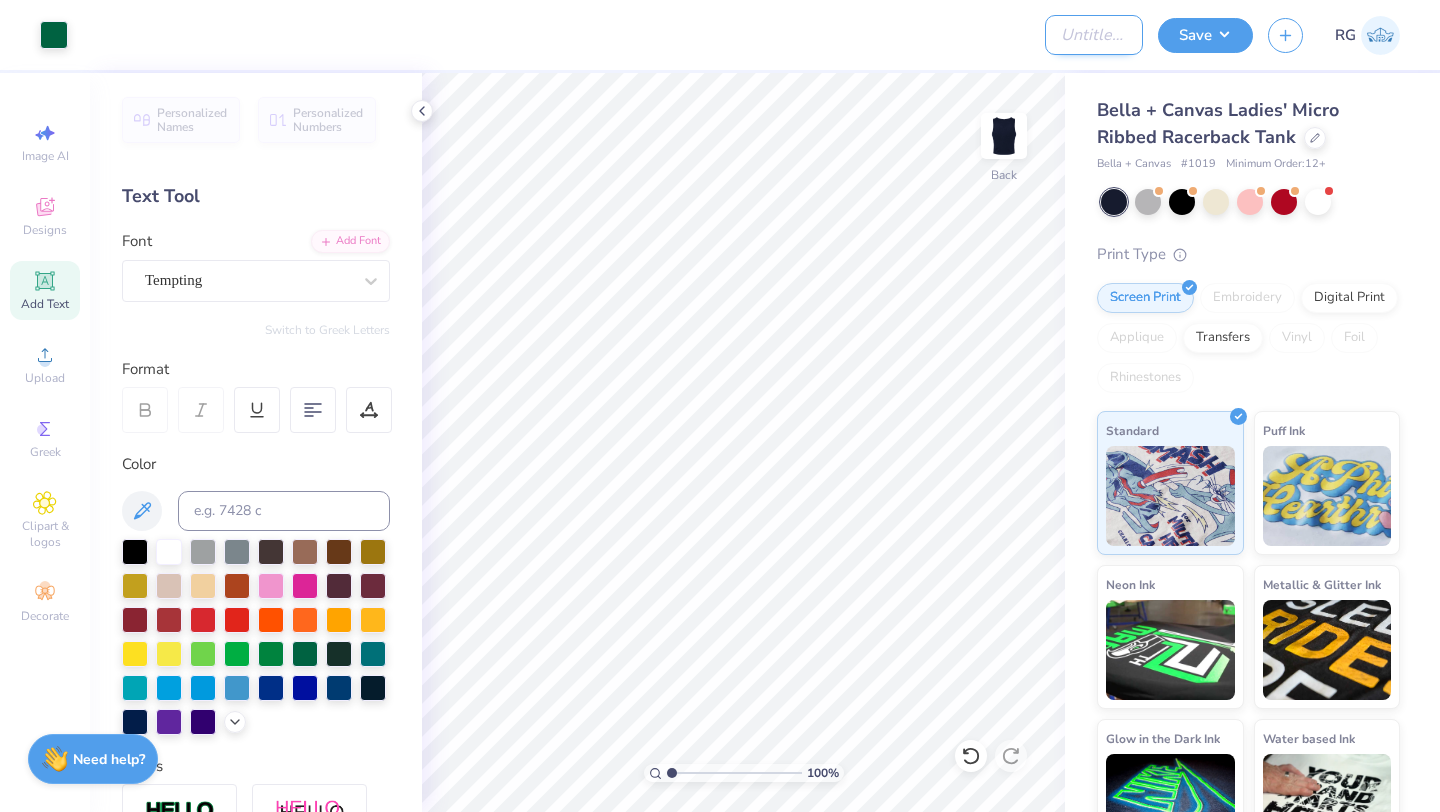 click on "Design Title" at bounding box center [1094, 35] 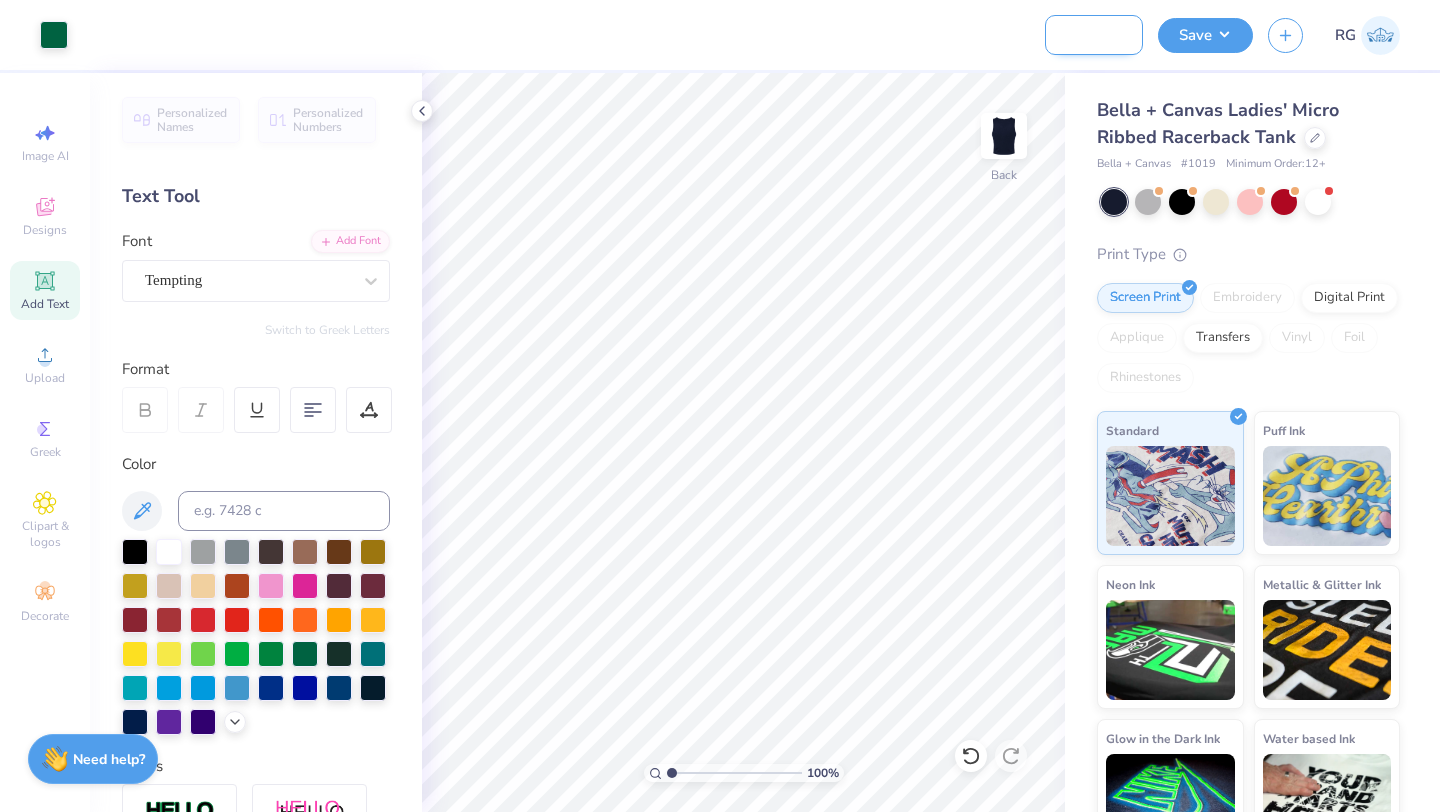 scroll, scrollTop: 0, scrollLeft: 118, axis: horizontal 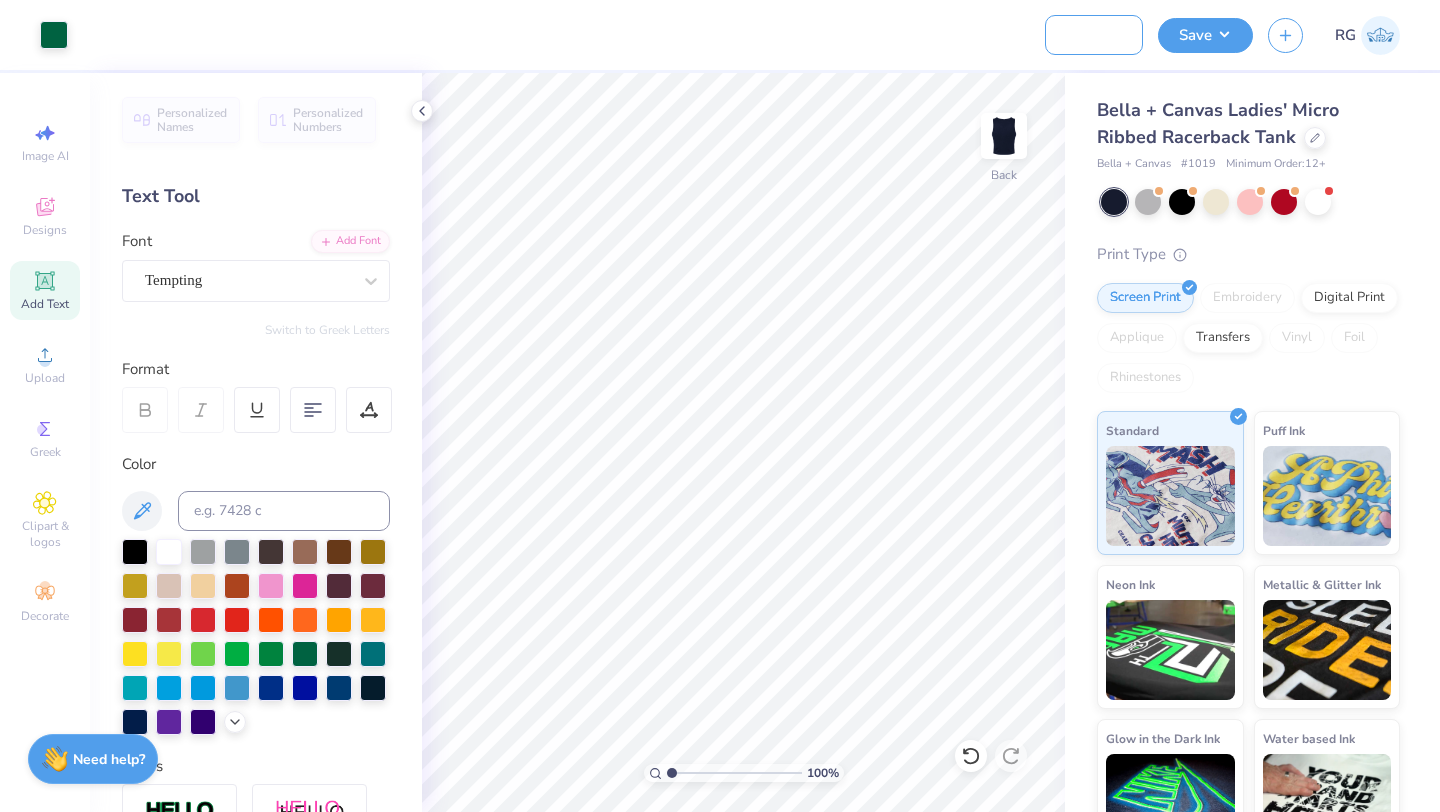 type on "Tank for Ursuline Tennis" 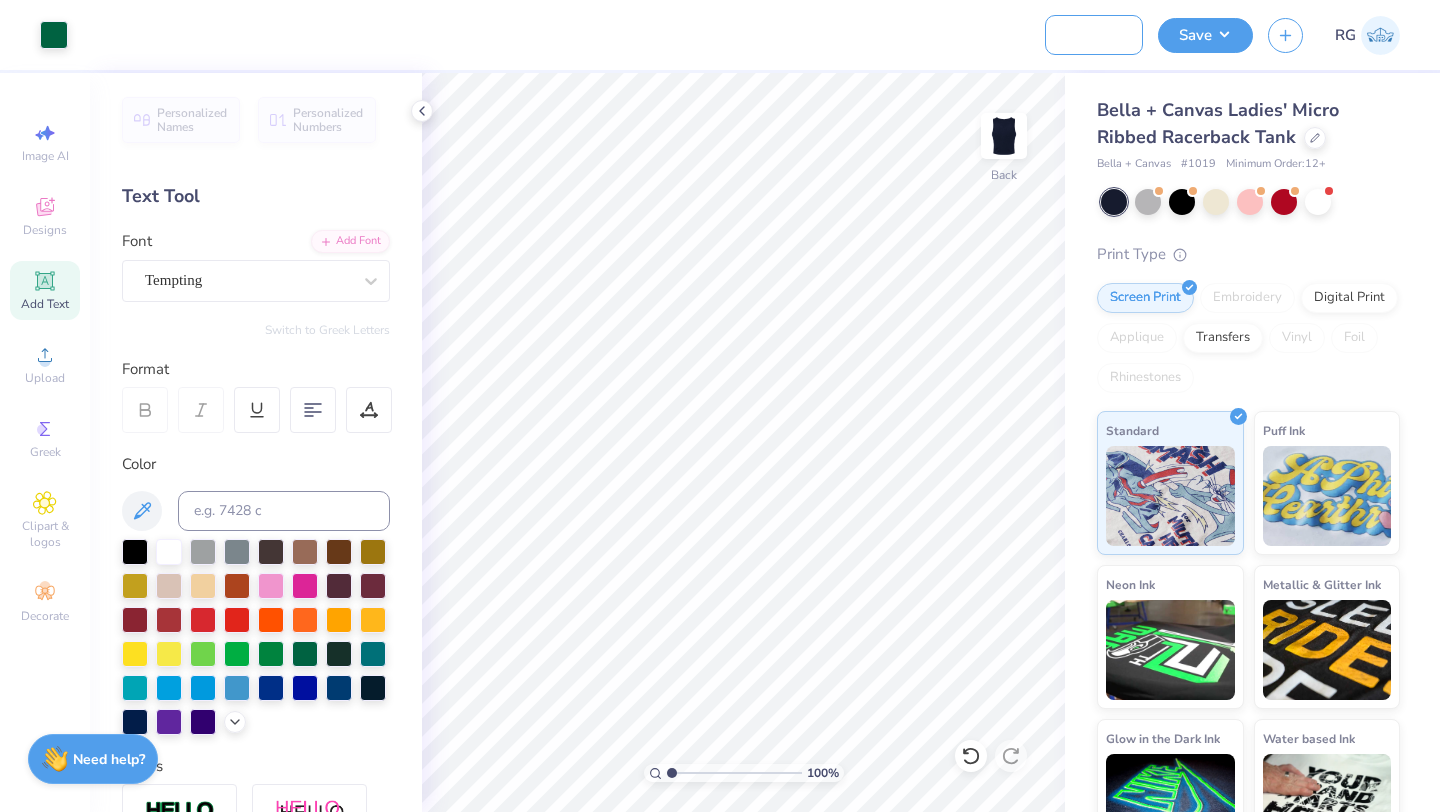 scroll, scrollTop: 0, scrollLeft: 0, axis: both 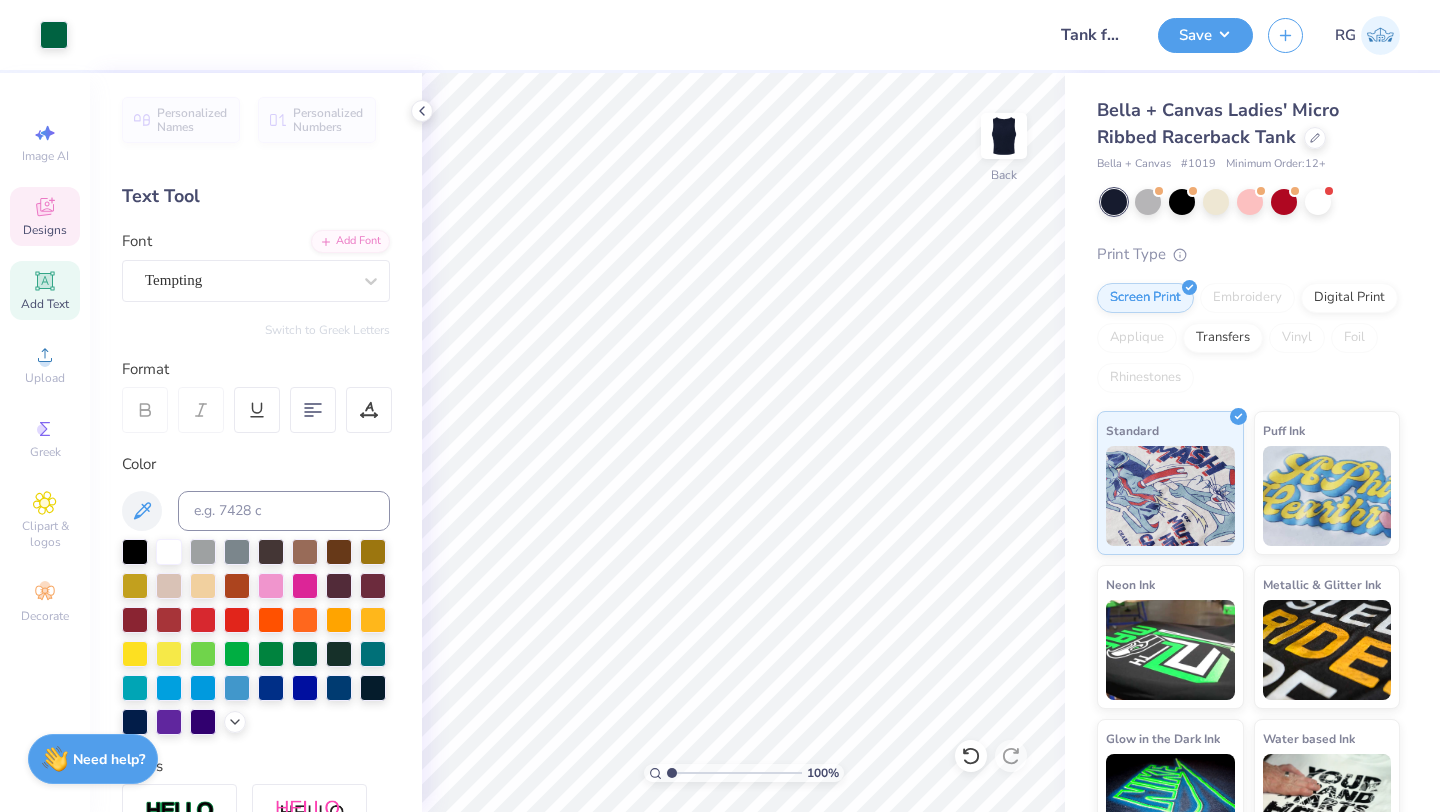 click on "Designs" at bounding box center [45, 216] 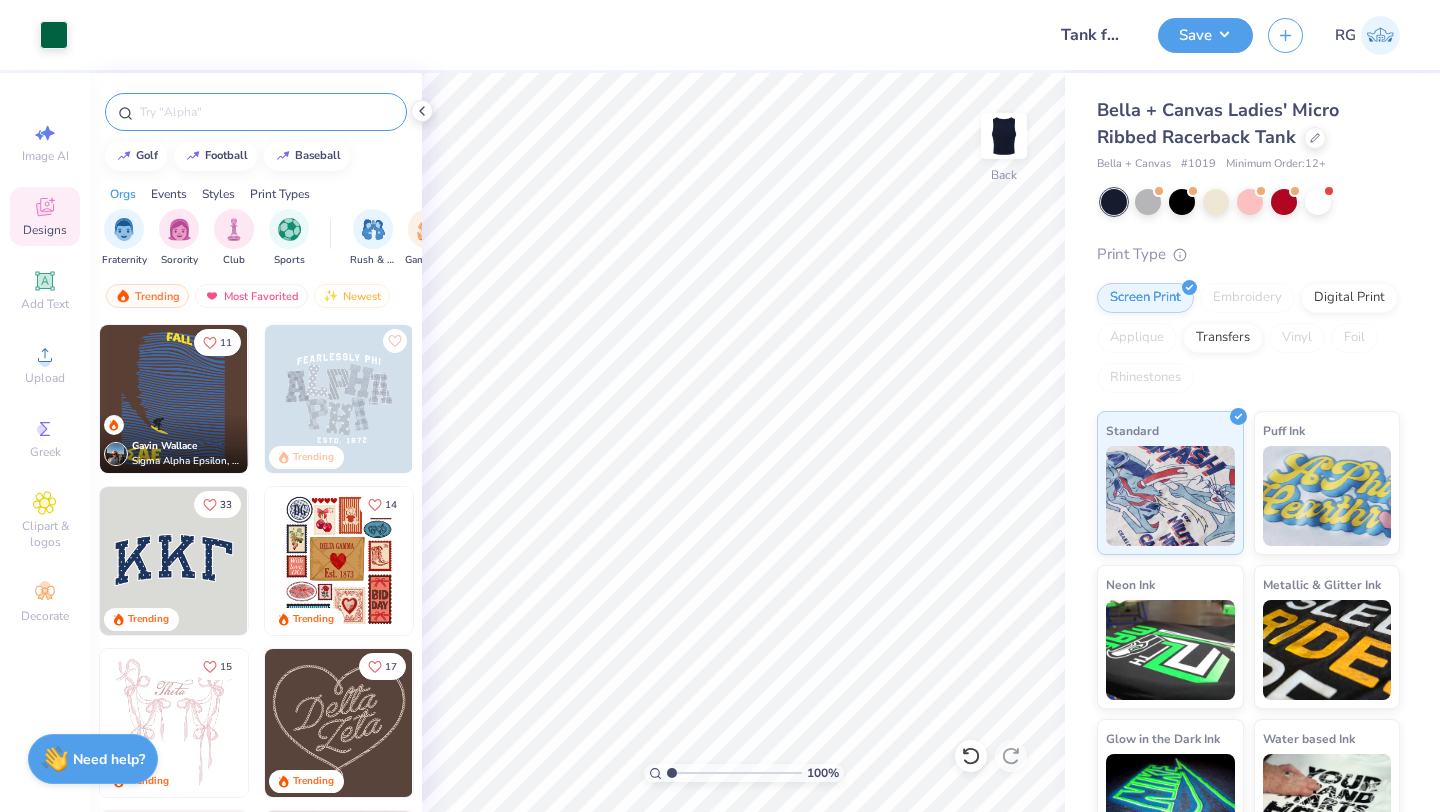 click at bounding box center (266, 112) 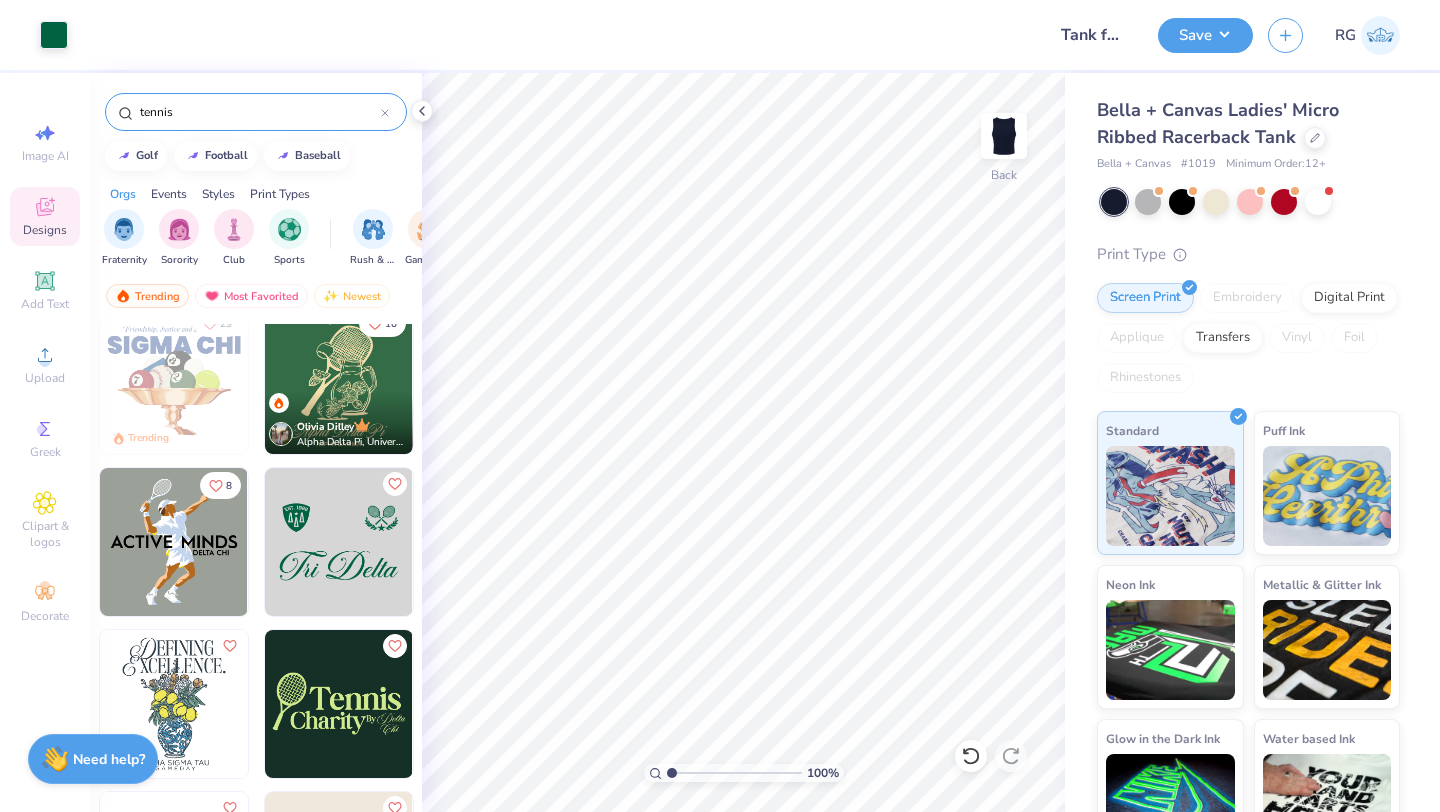 scroll, scrollTop: 0, scrollLeft: 0, axis: both 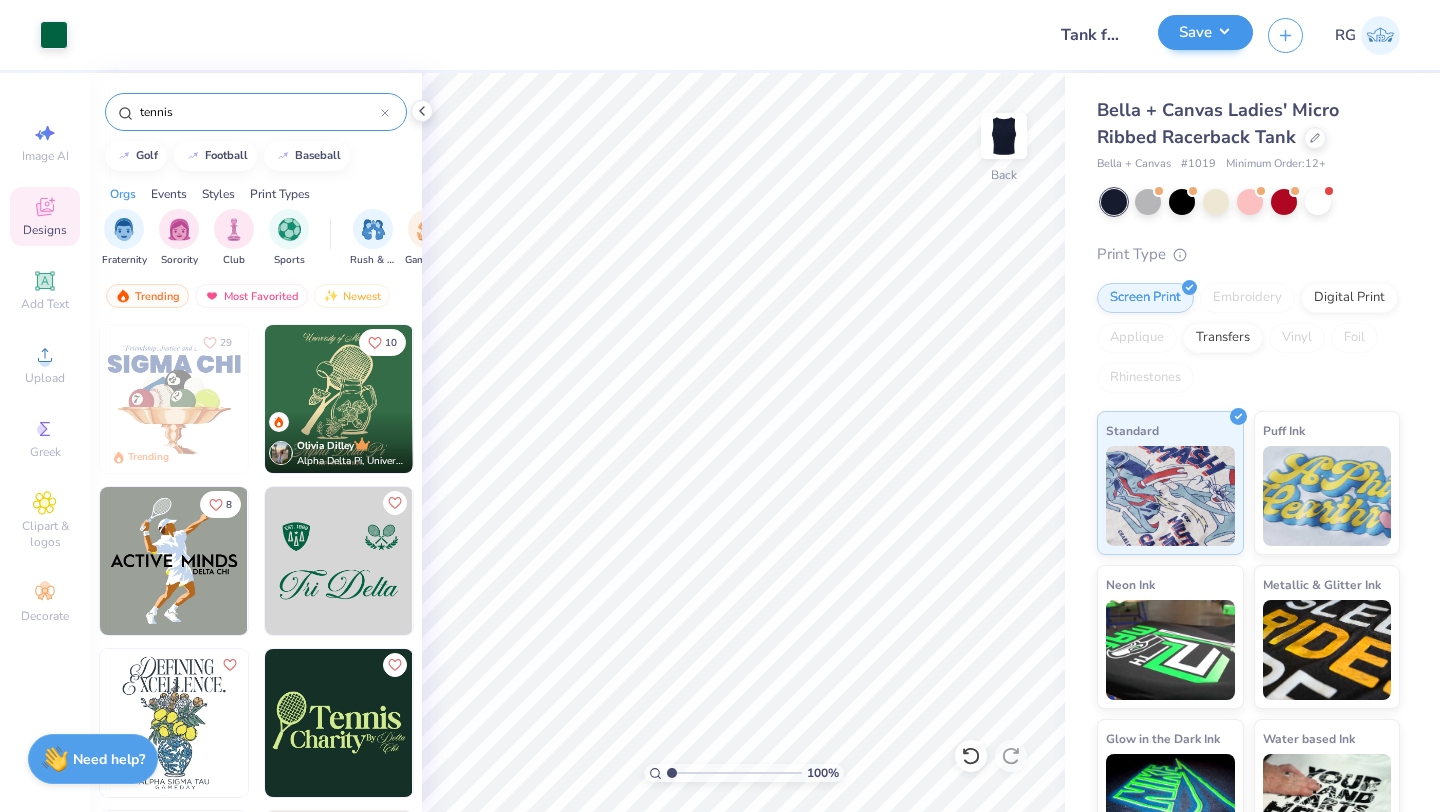 type on "tennis" 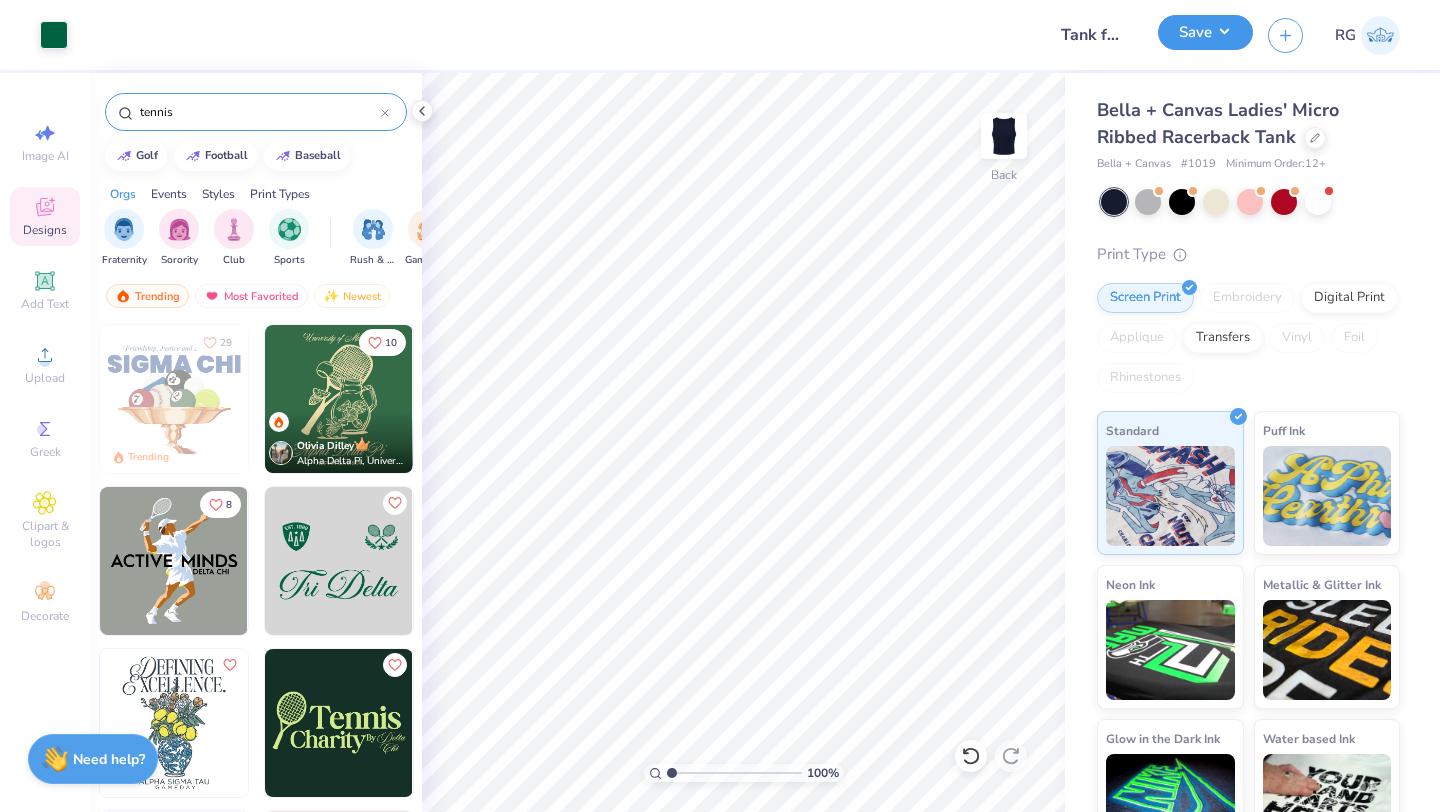 click on "Save" at bounding box center (1205, 32) 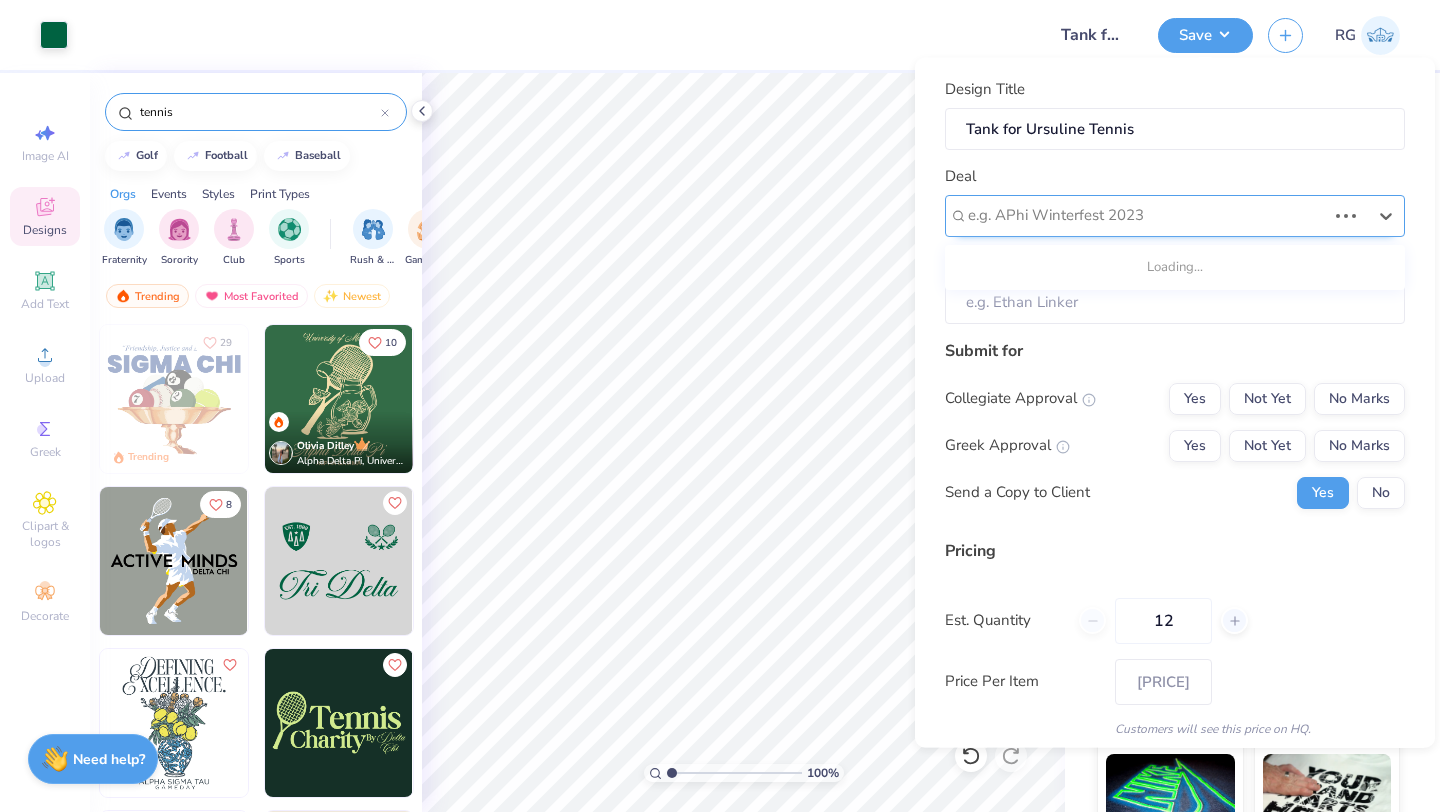 click at bounding box center [1147, 215] 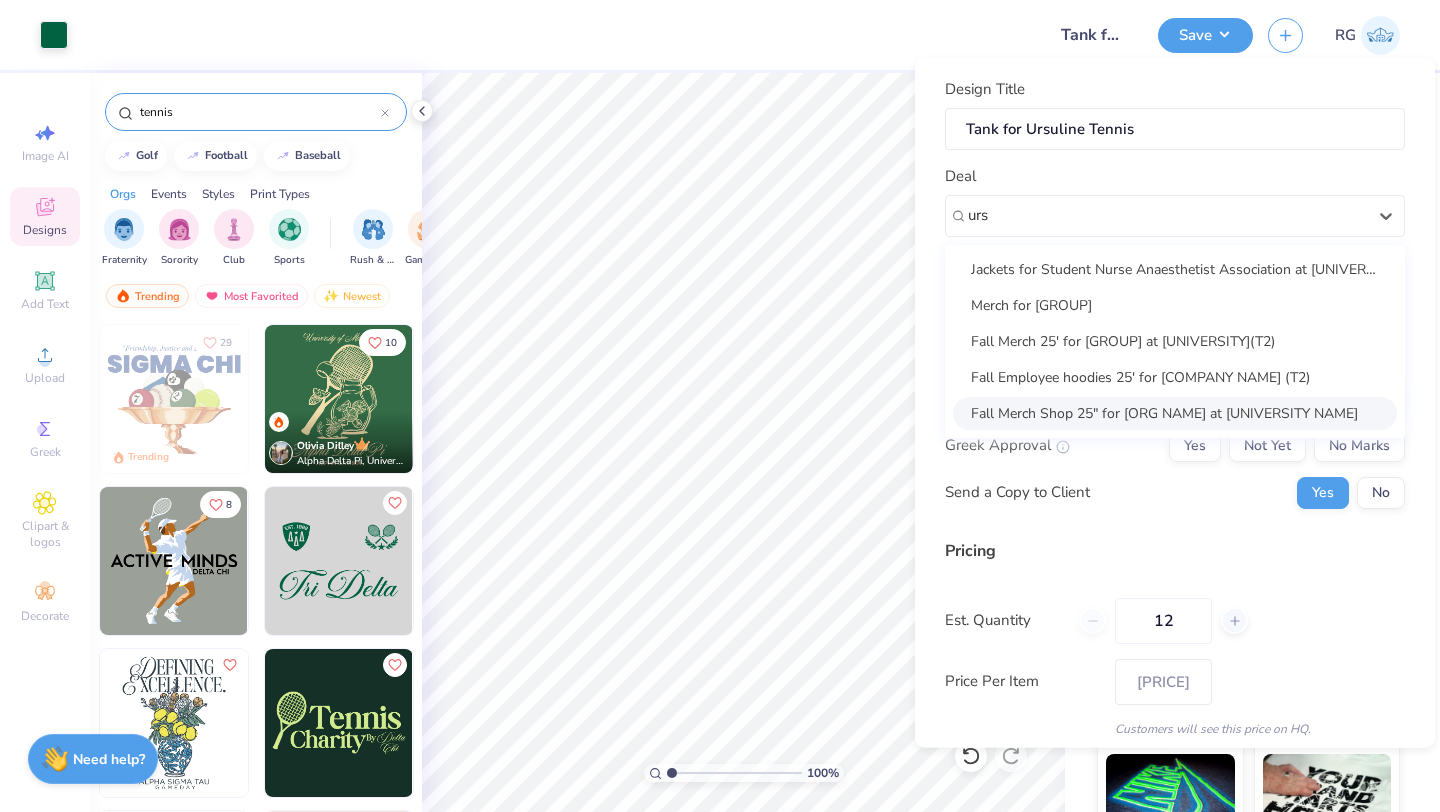 click on "Fall Merch Shop 25" for [ORG NAME] at [UNIVERSITY NAME]" at bounding box center [1175, 412] 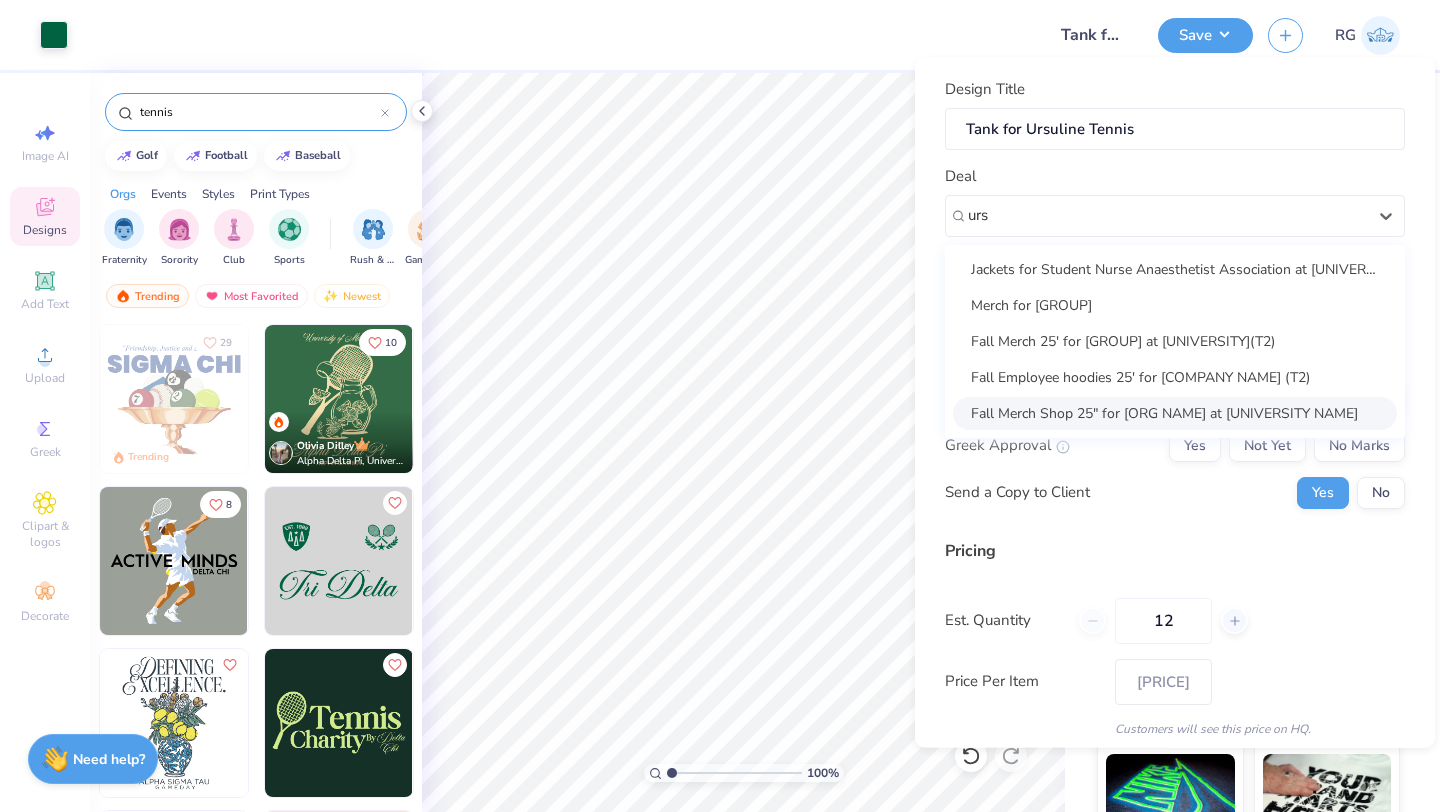 type on "urs" 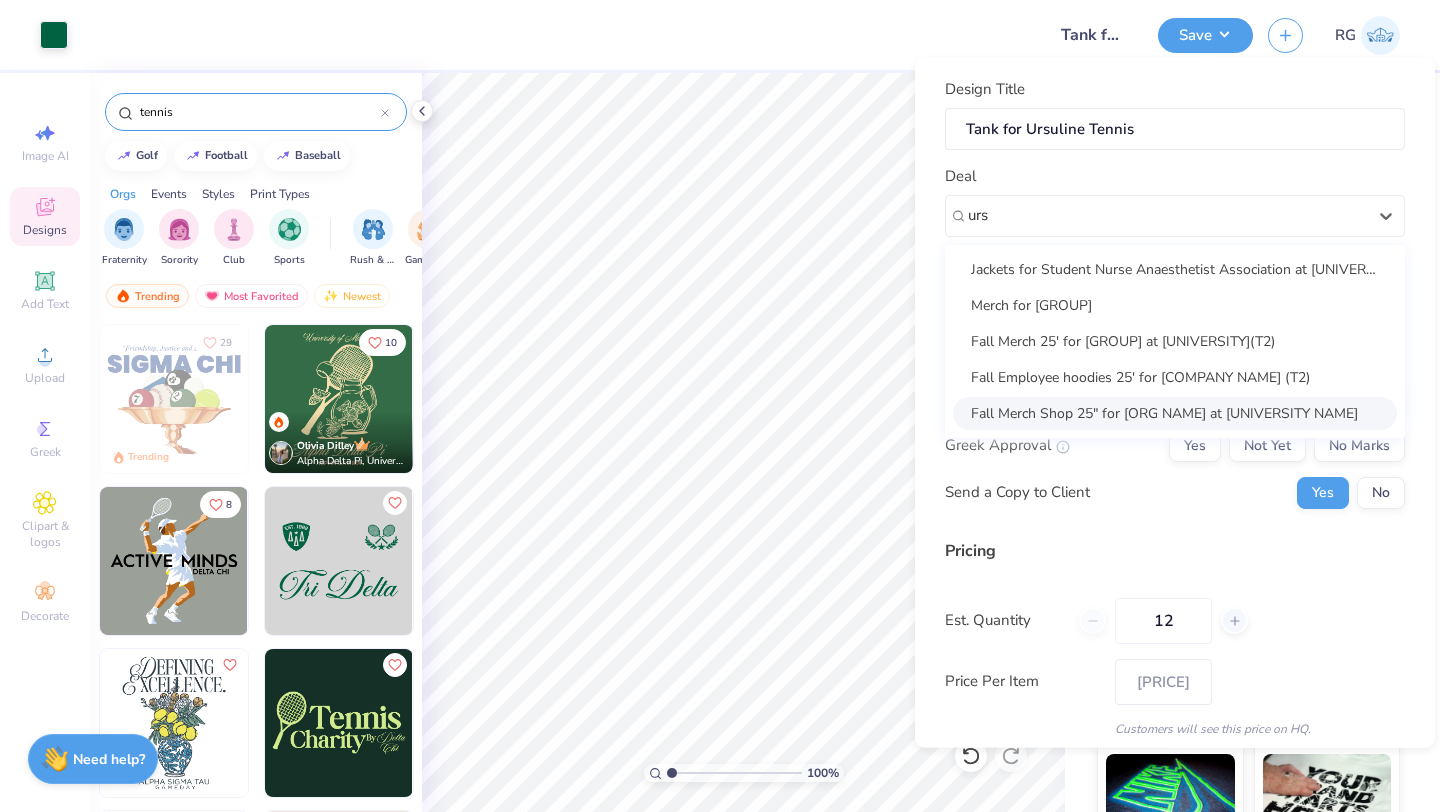 type 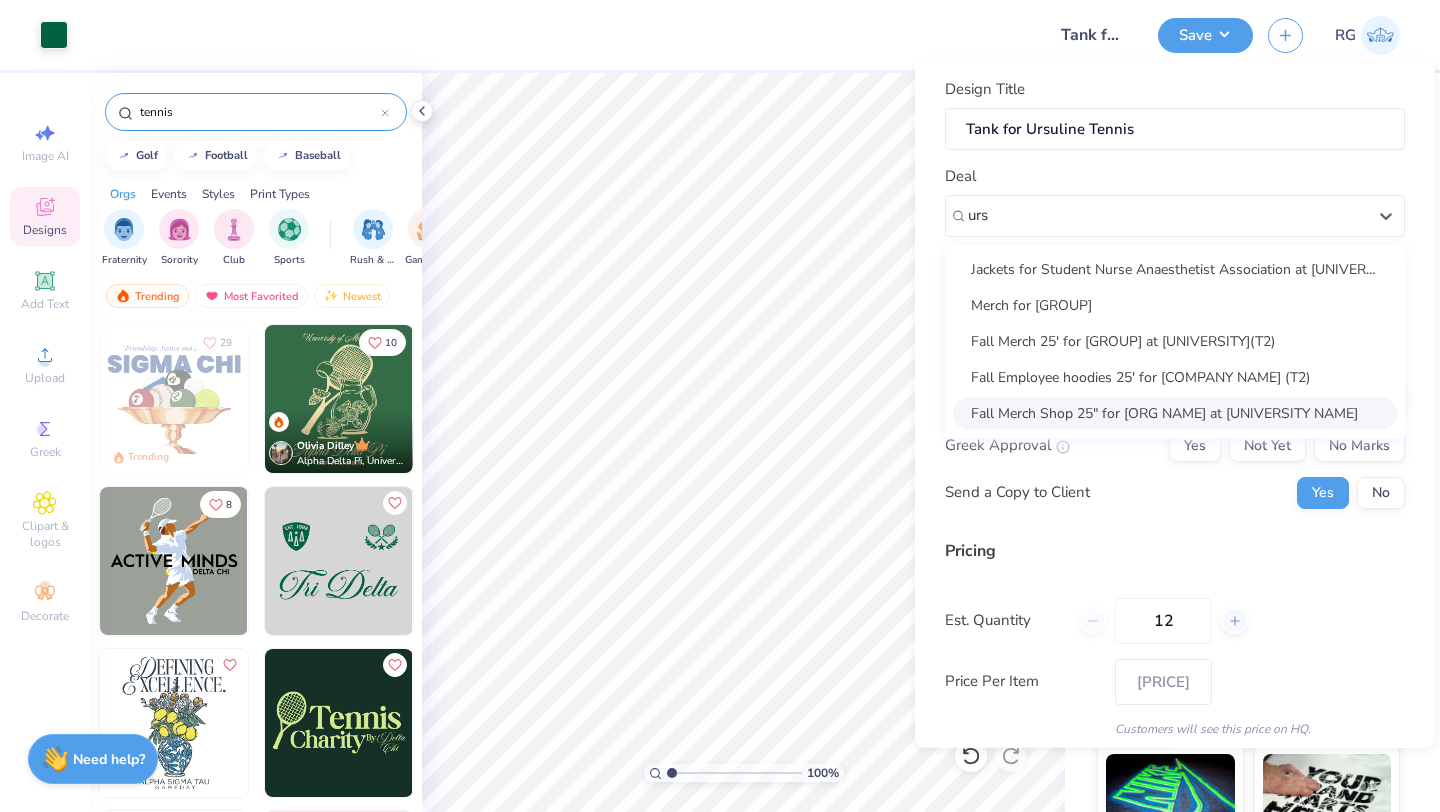 type on "[FIRST] [LAST]" 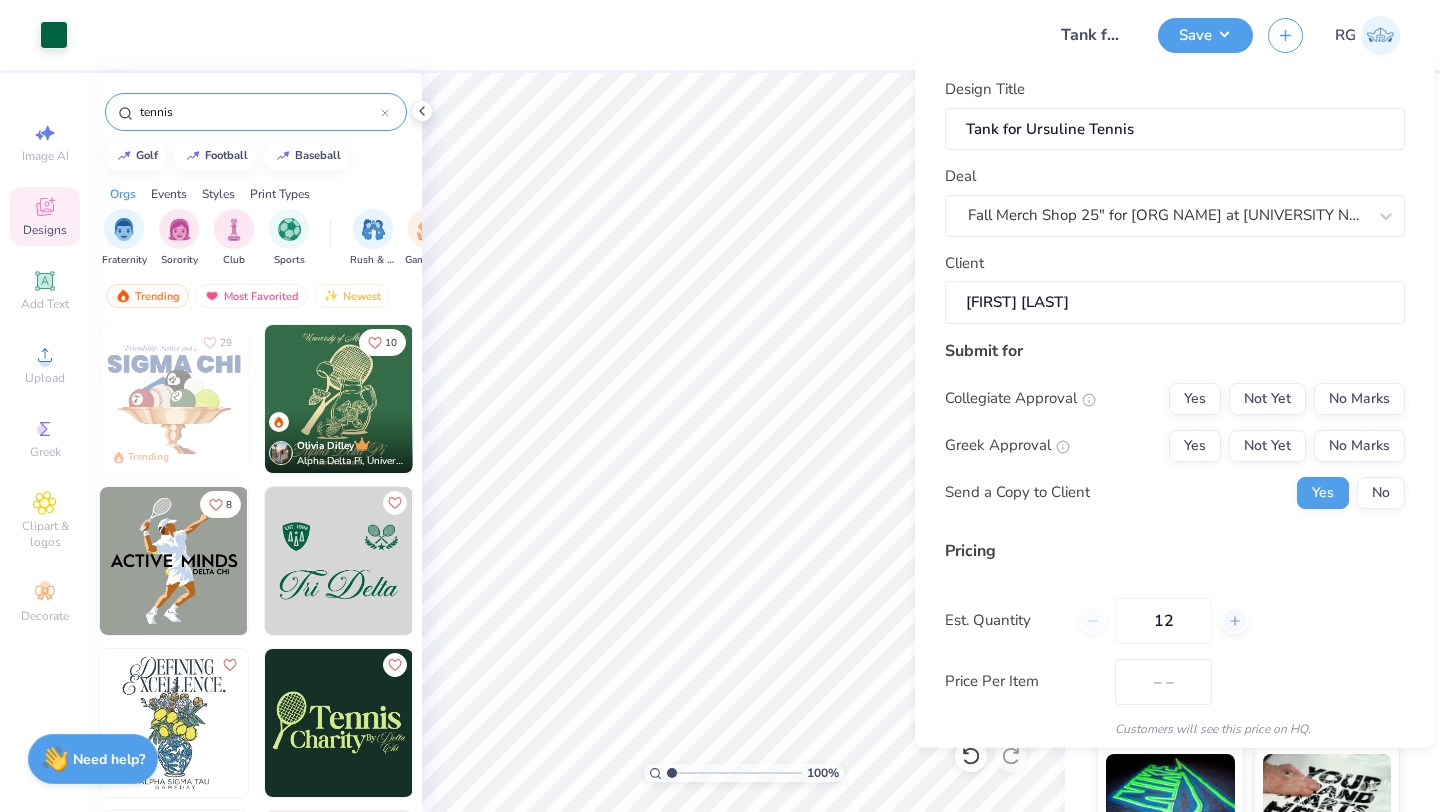 type on "[PRICE]" 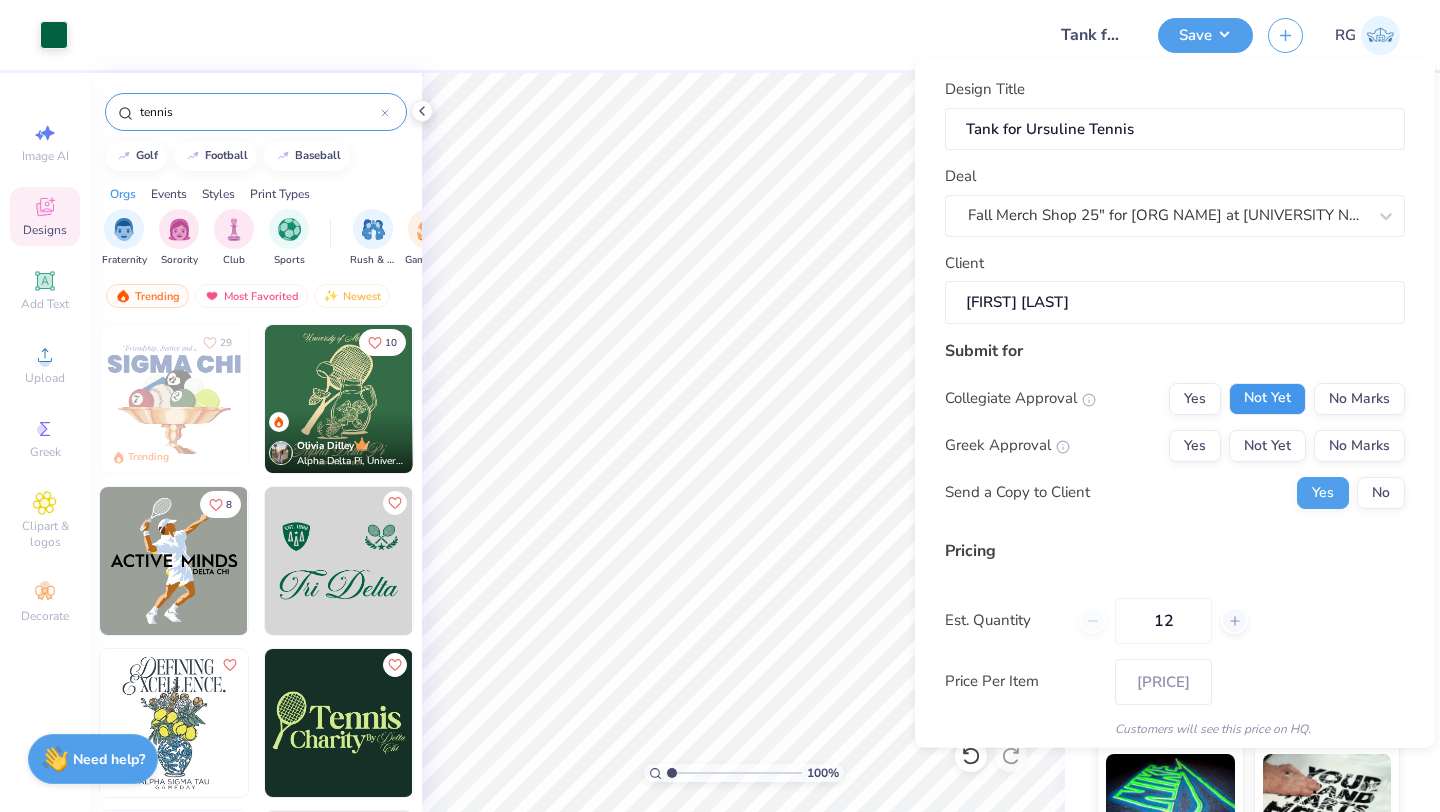 click on "Not Yet" at bounding box center [1267, 398] 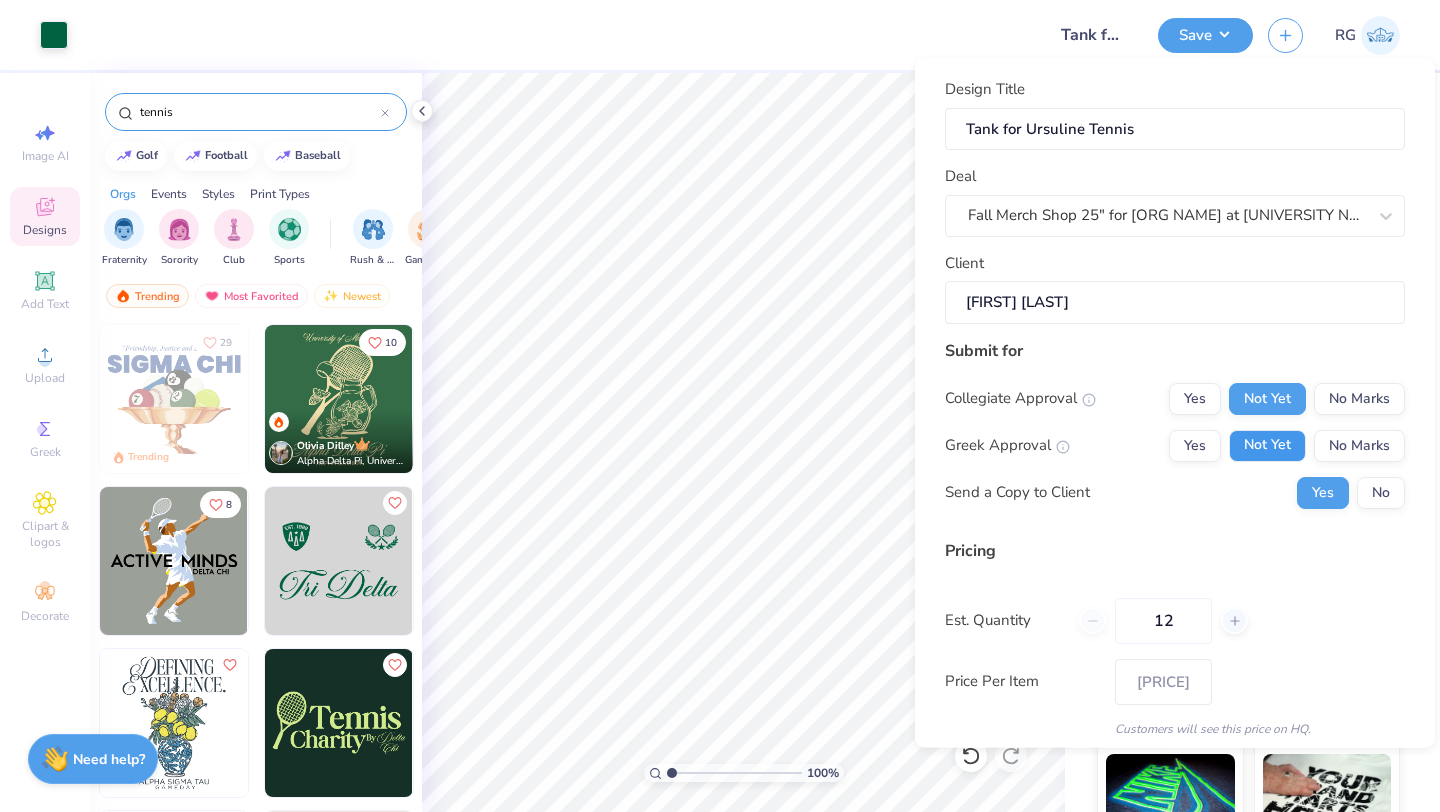 click on "Not Yet" at bounding box center [1267, 445] 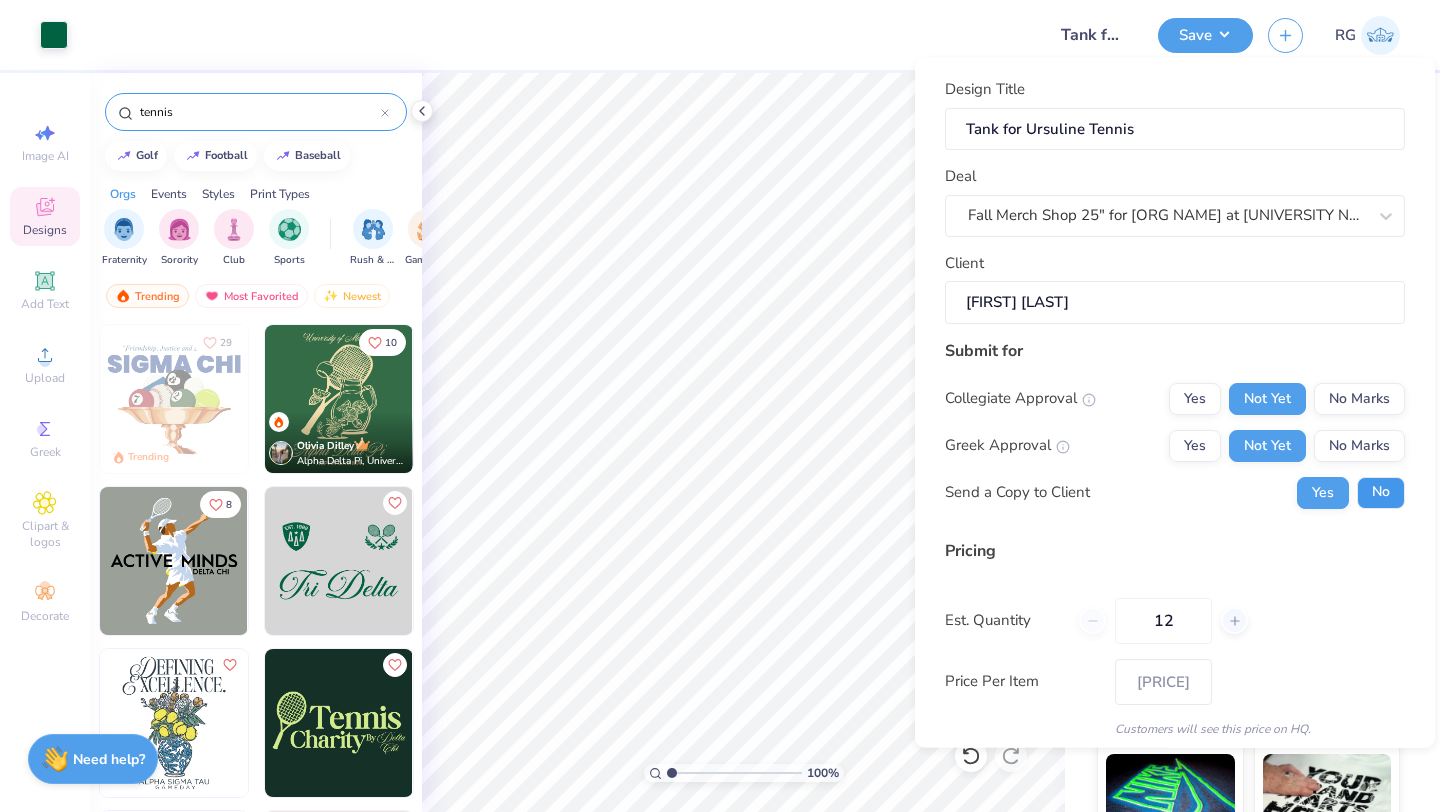click on "No" at bounding box center [1381, 492] 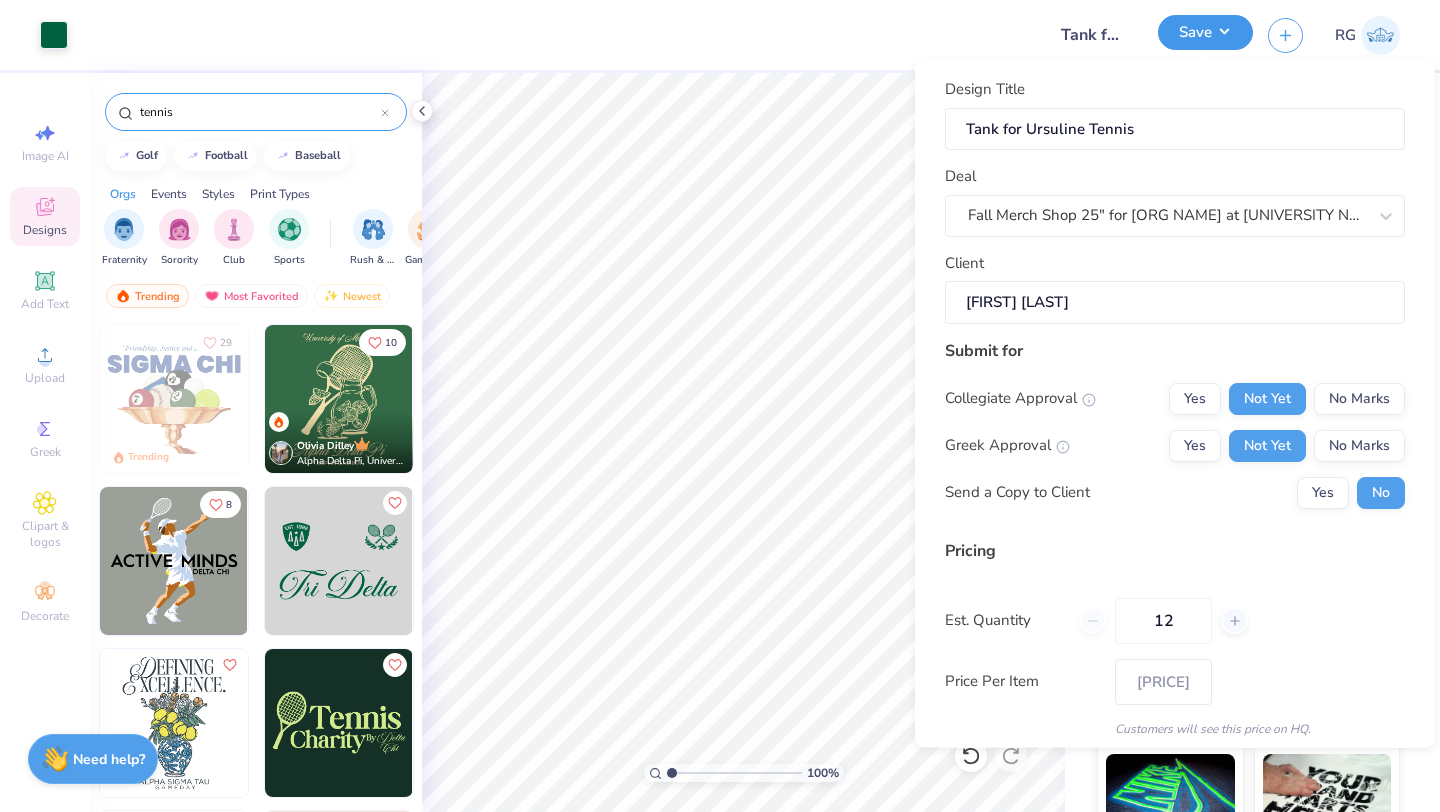 click on "Save" at bounding box center [1205, 32] 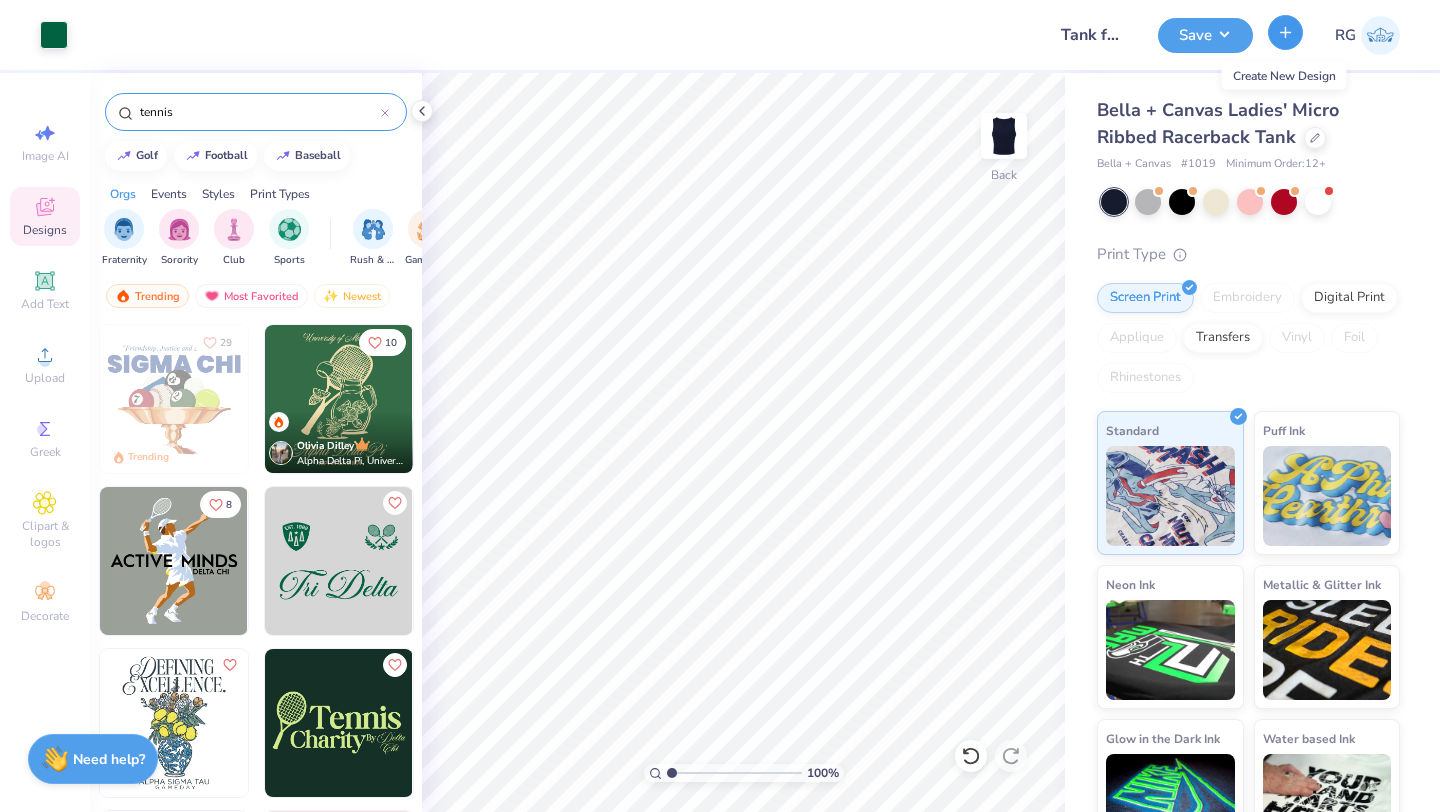 click 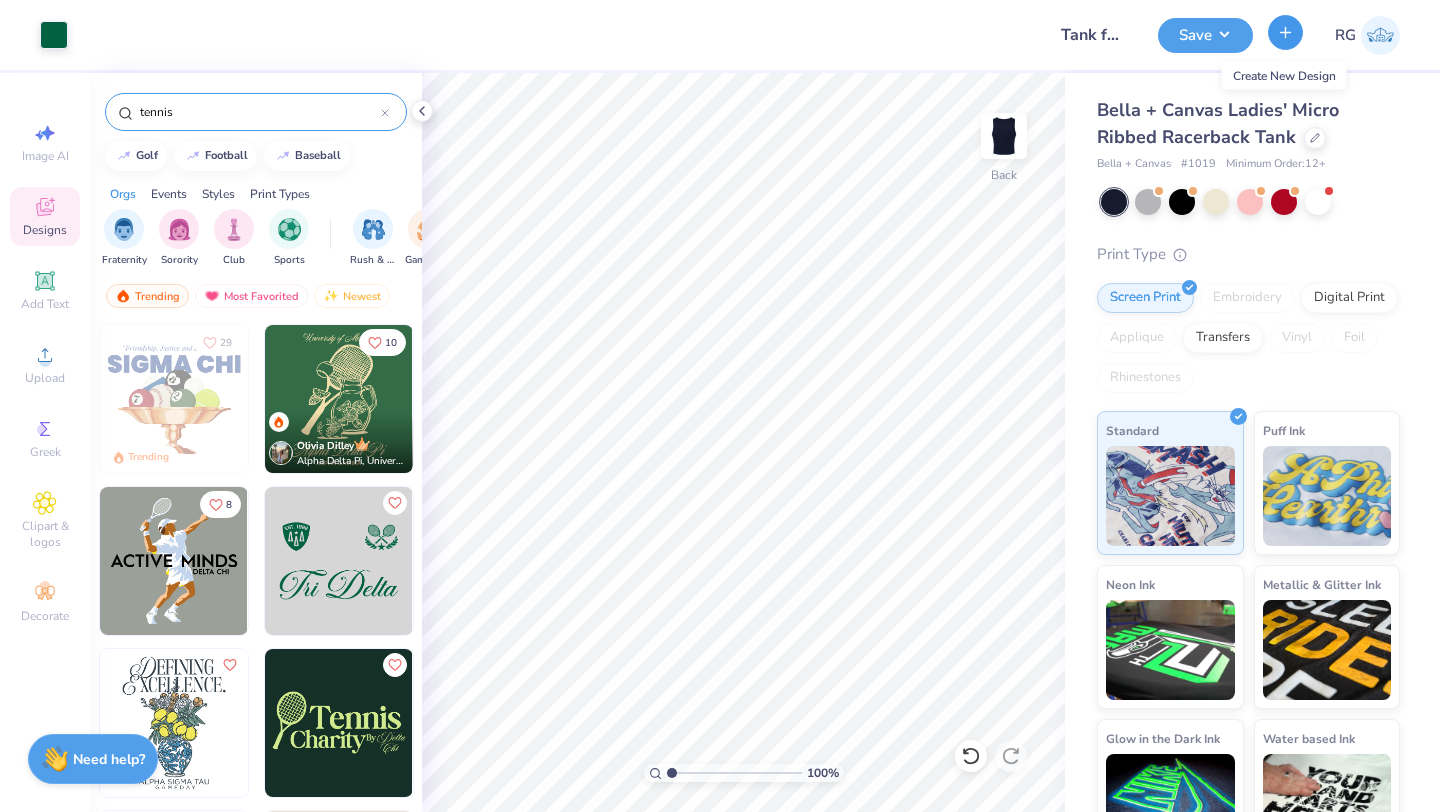 click 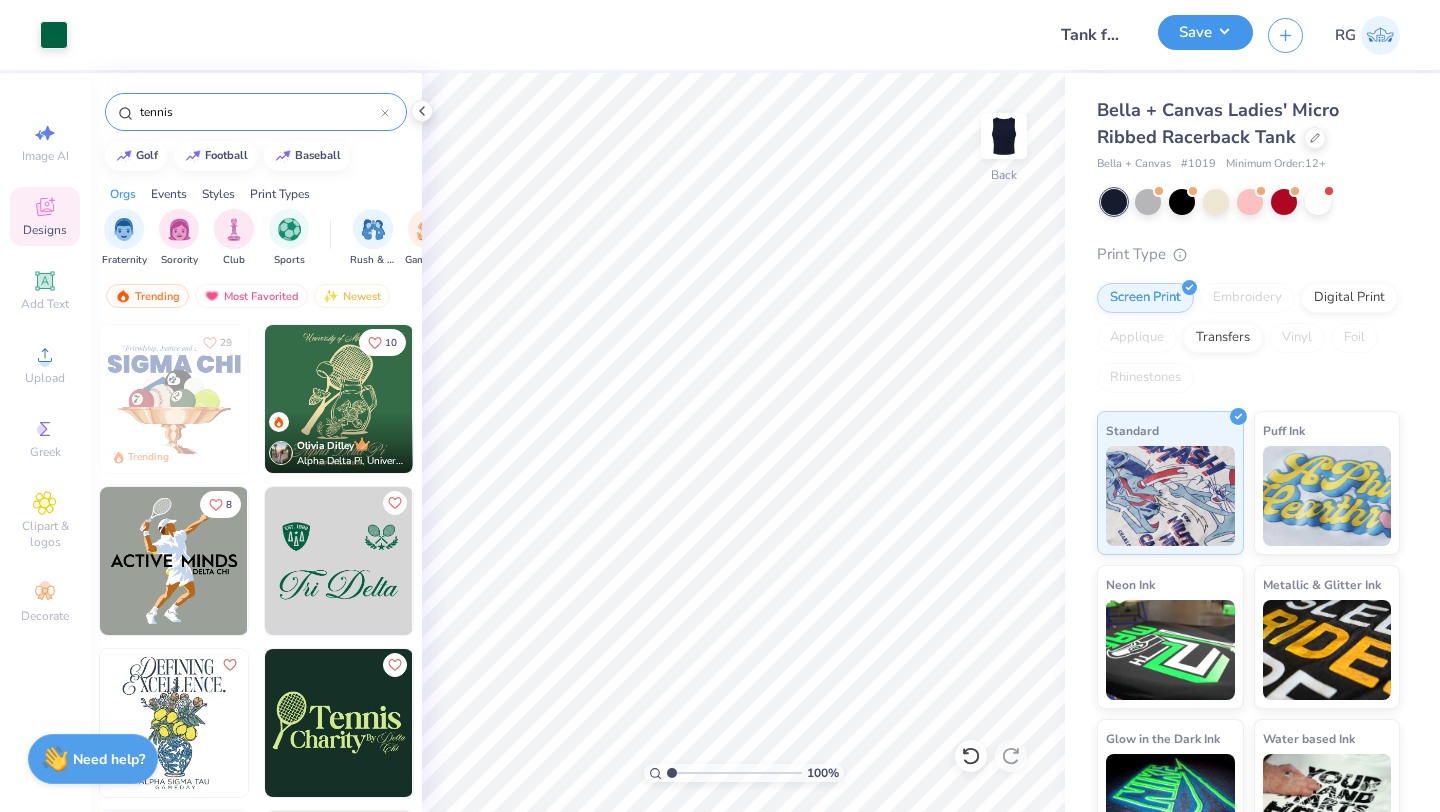 click on "Save" at bounding box center (1205, 32) 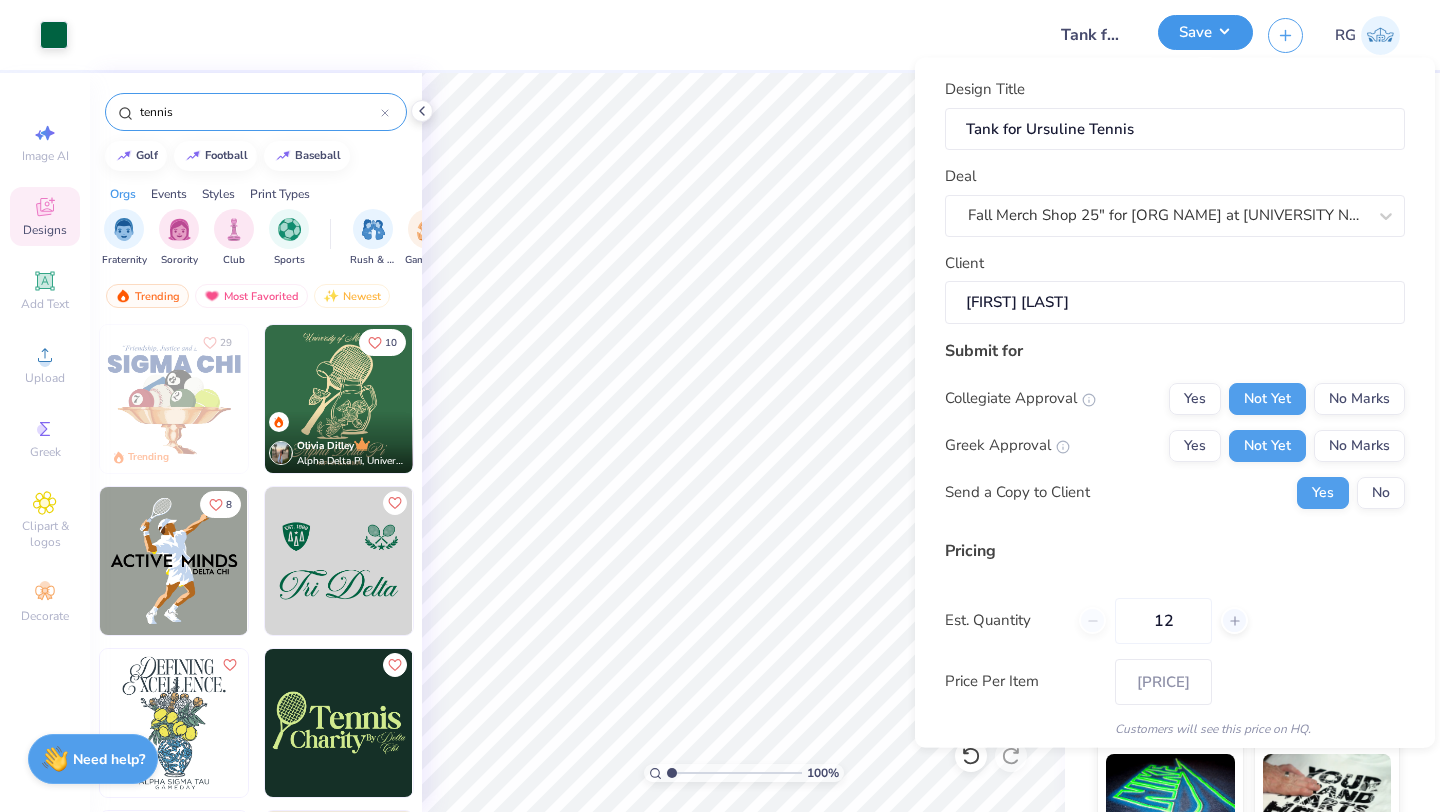 click on "Save" at bounding box center (1205, 32) 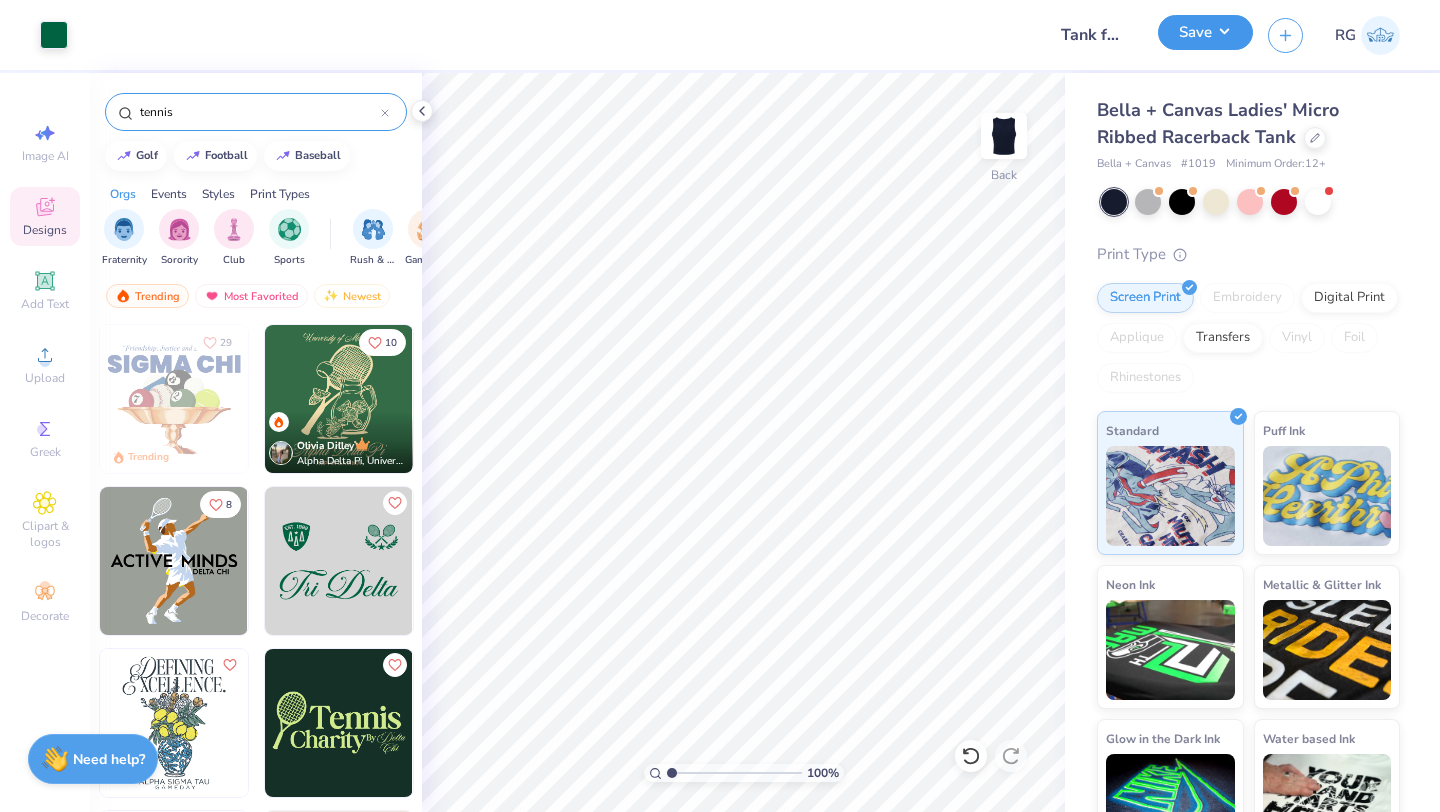 click on "Save" at bounding box center (1205, 32) 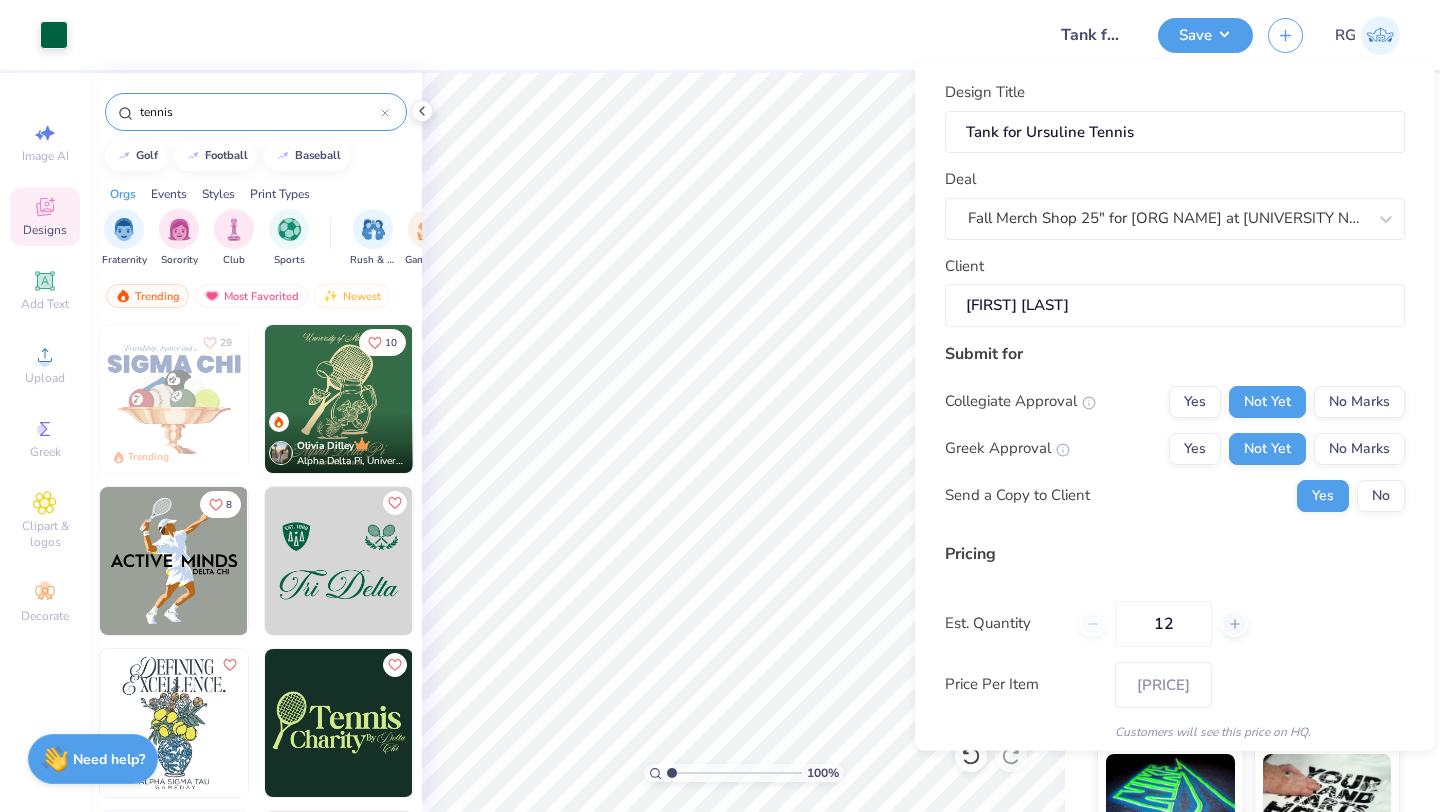 scroll, scrollTop: 115, scrollLeft: 0, axis: vertical 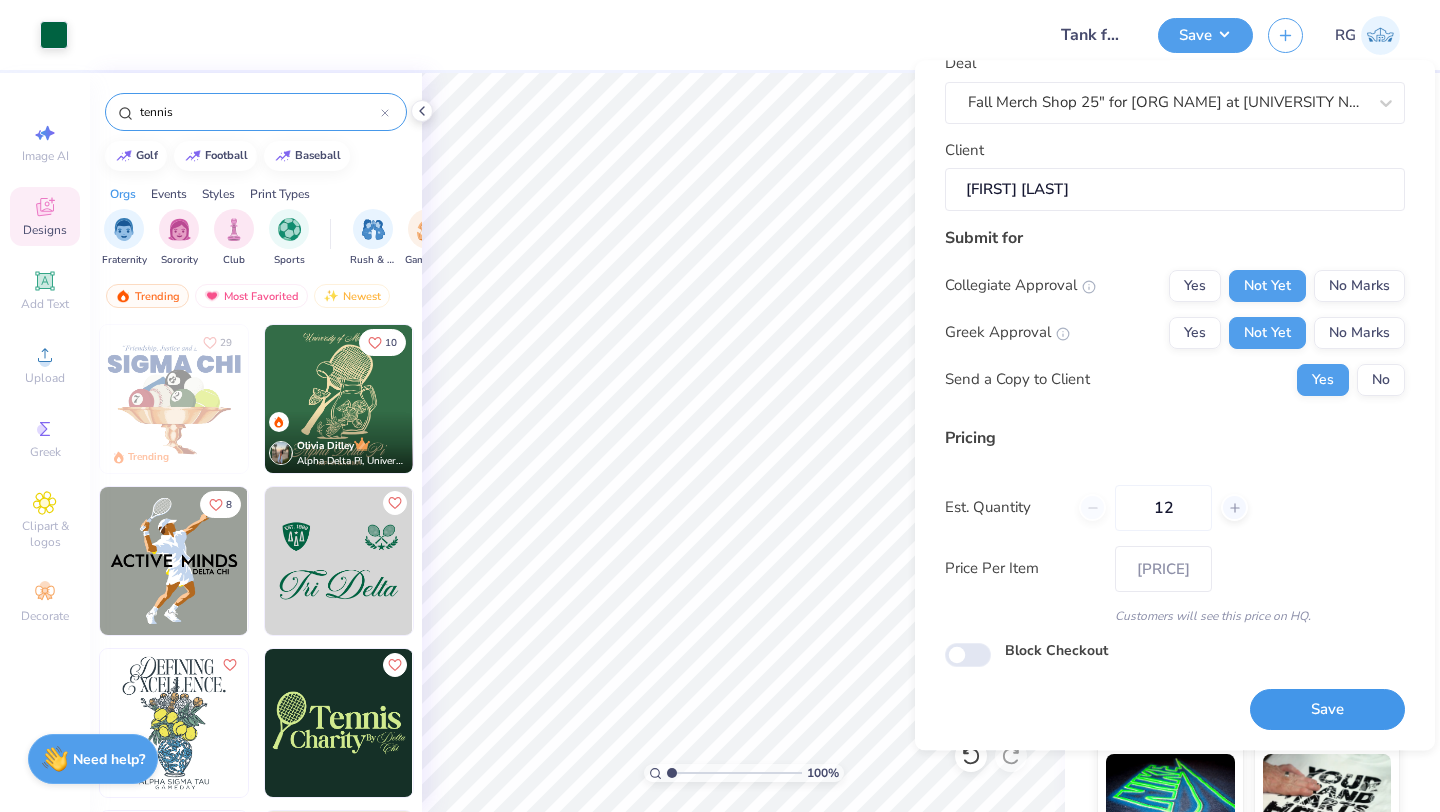 click on "Save" at bounding box center (1327, 710) 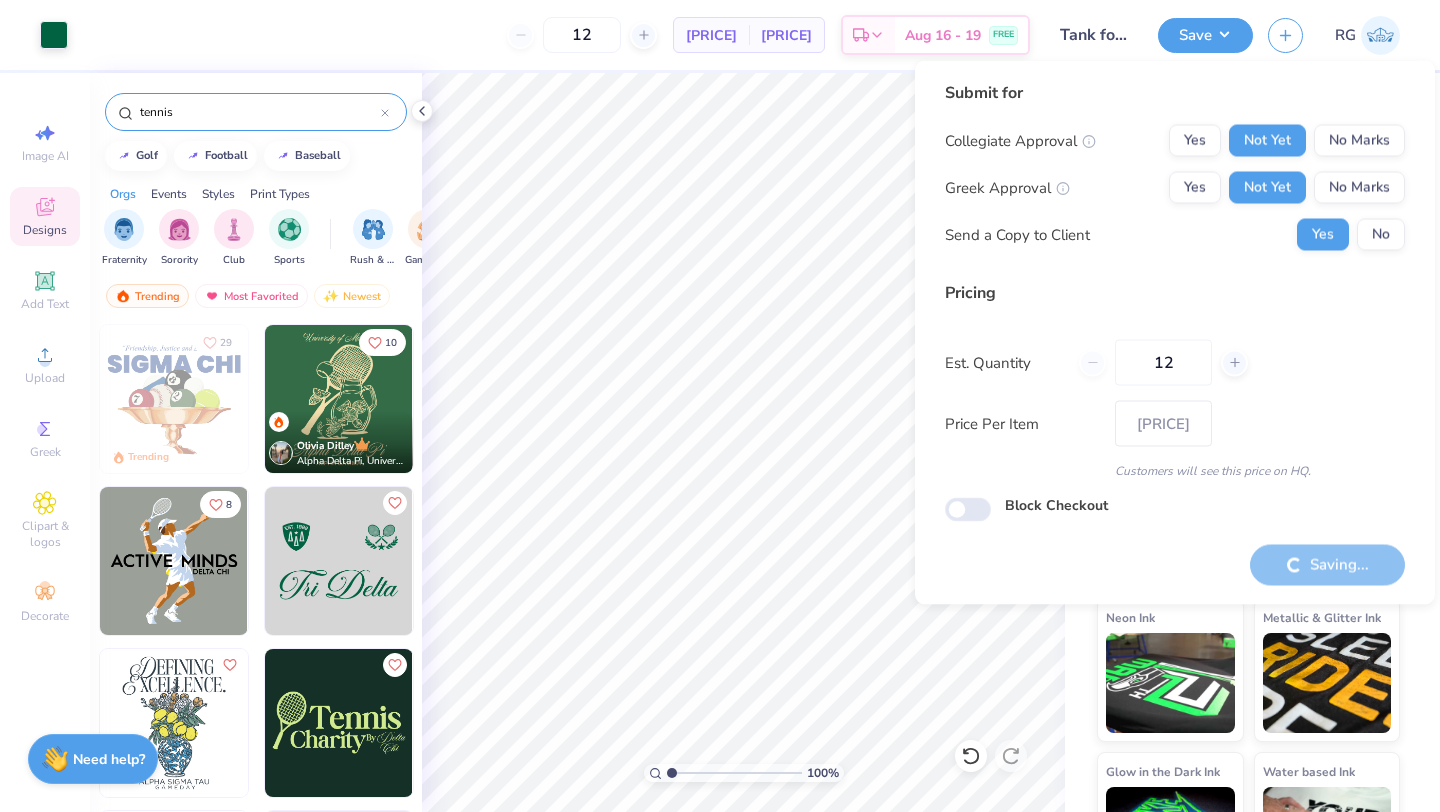 type on "– –" 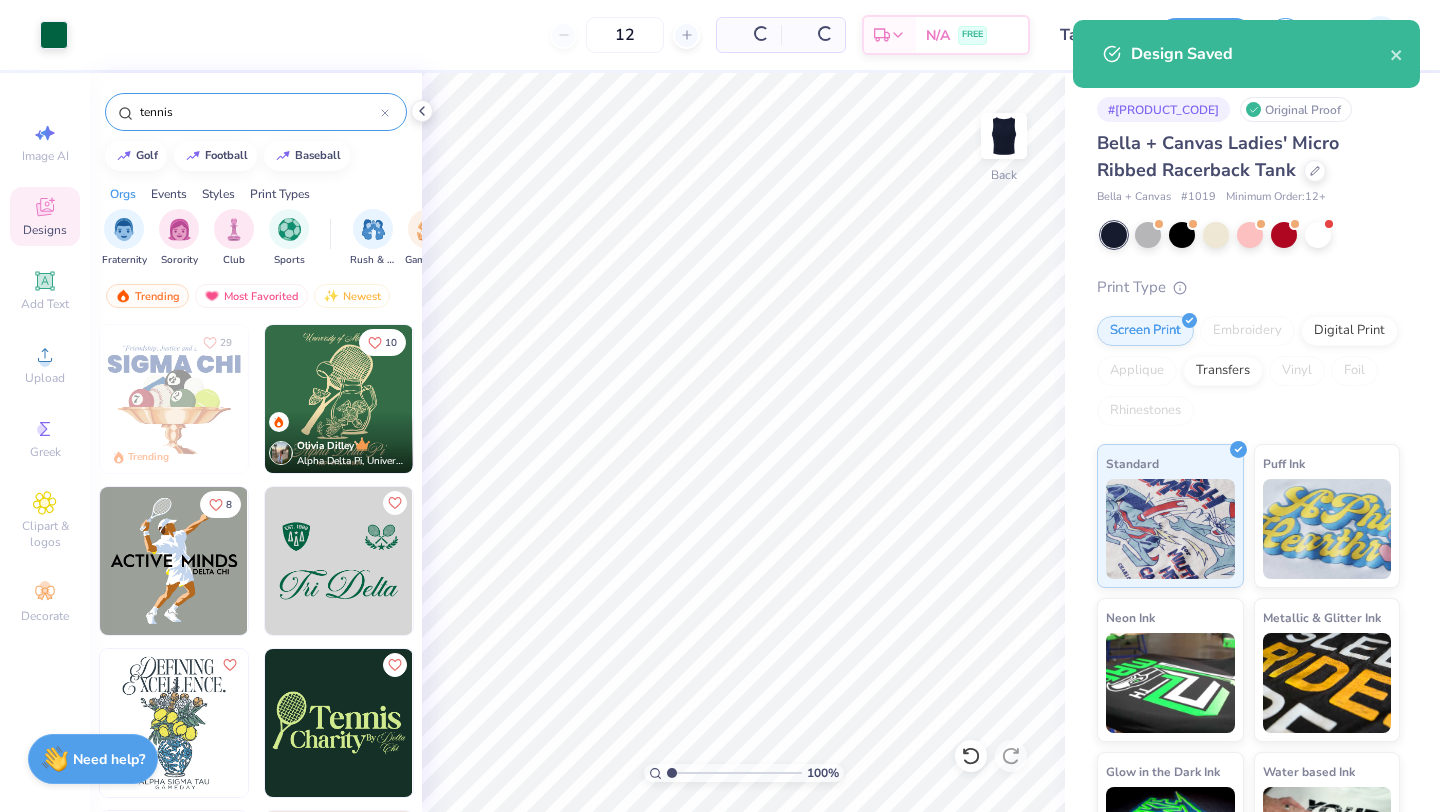 scroll, scrollTop: 0, scrollLeft: 0, axis: both 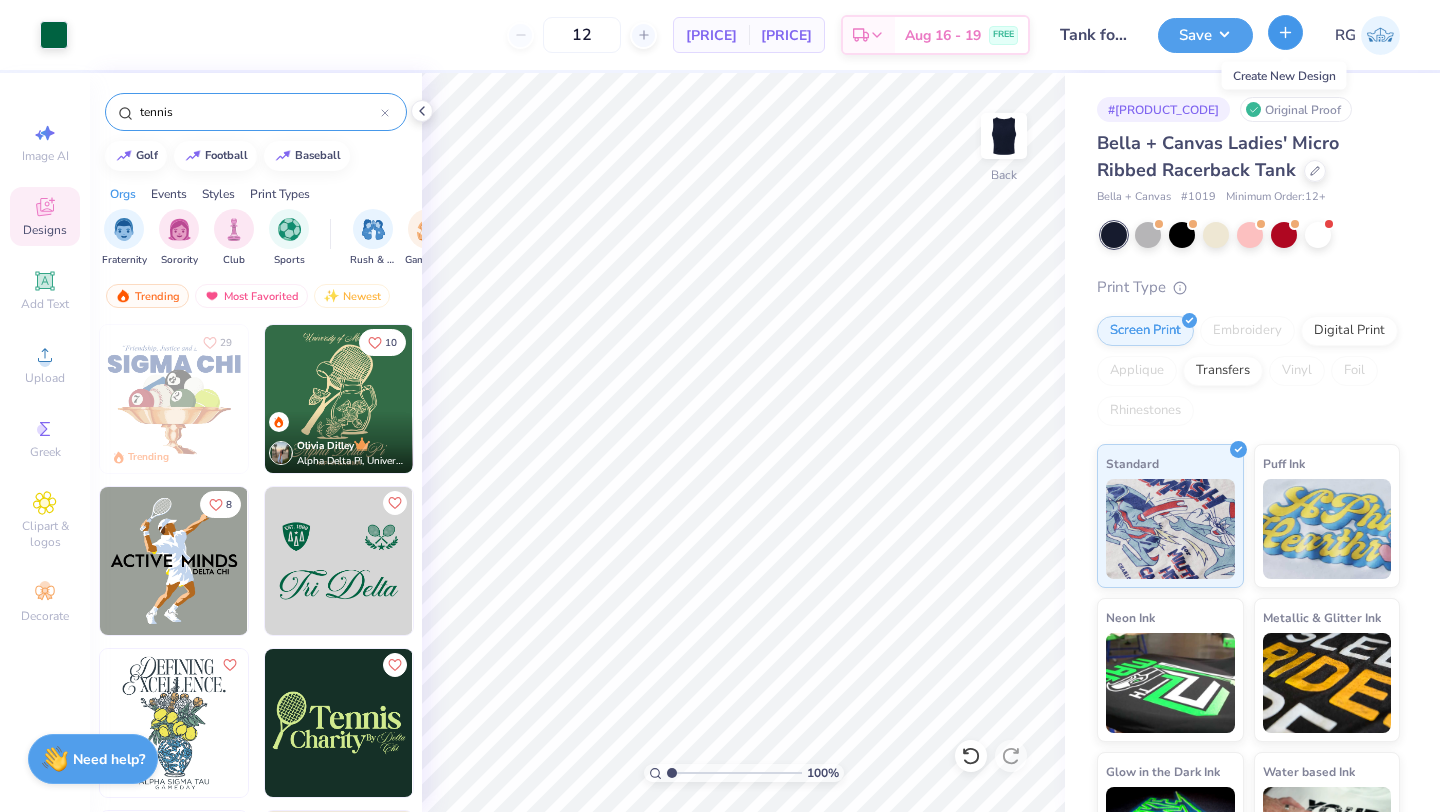 click 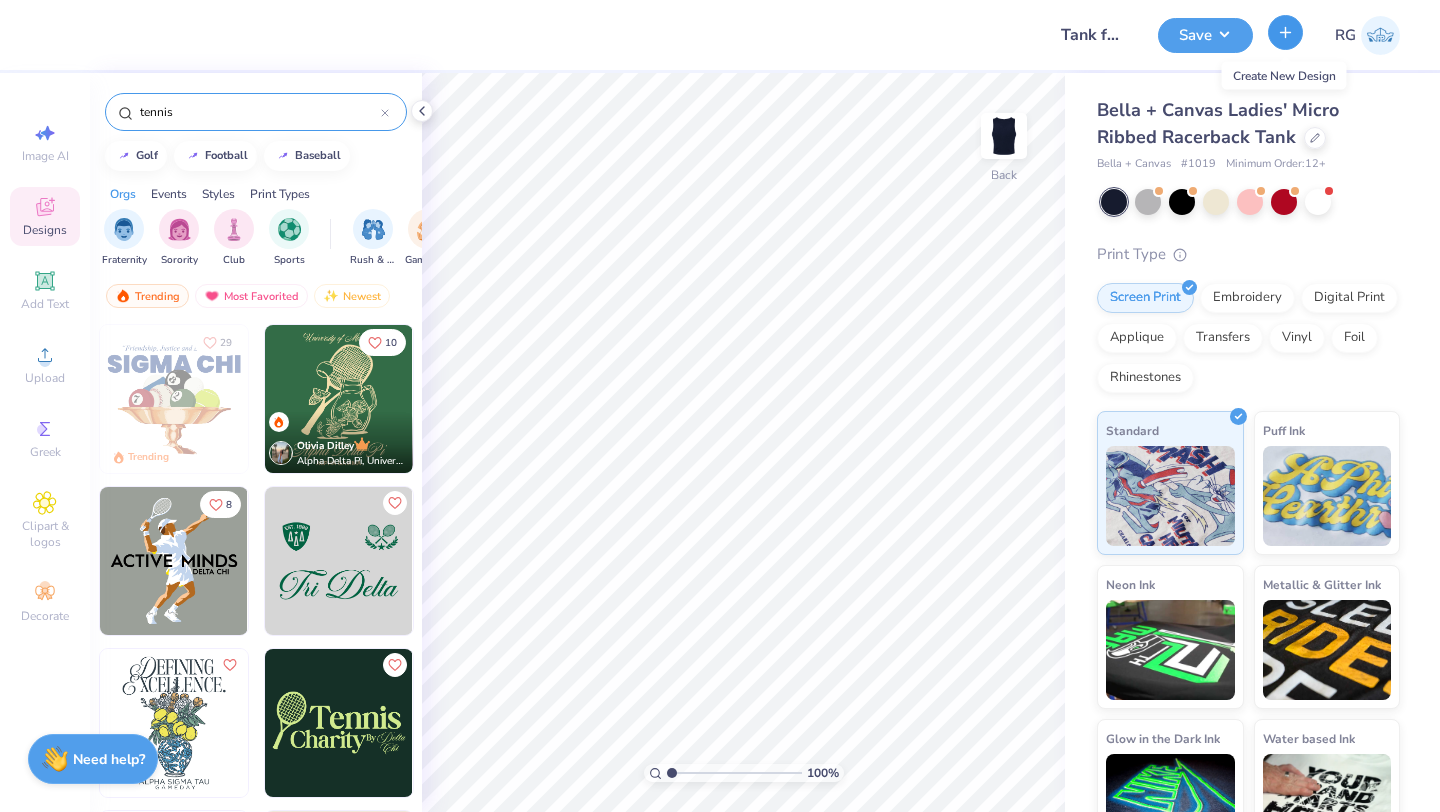 type 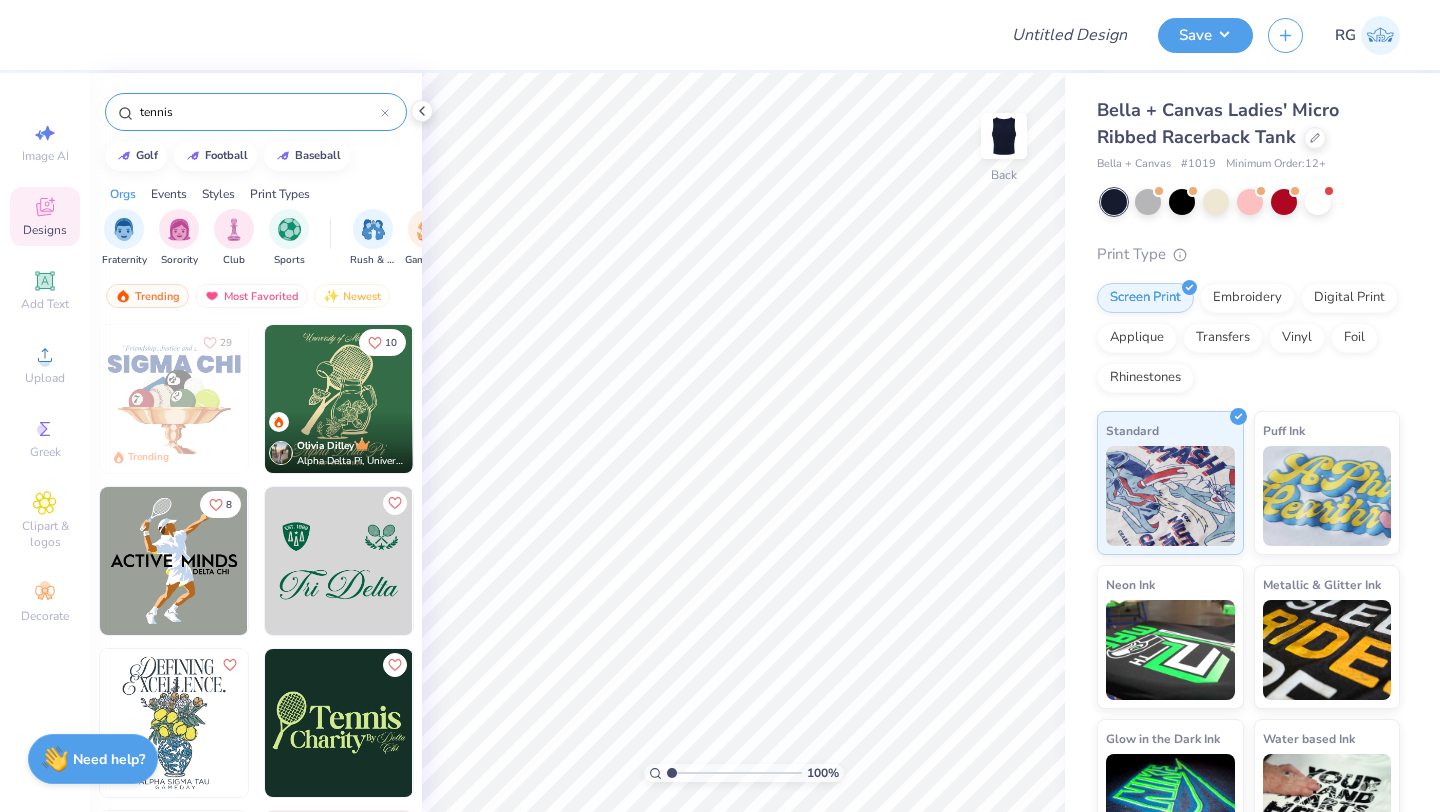 click at bounding box center (174, 561) 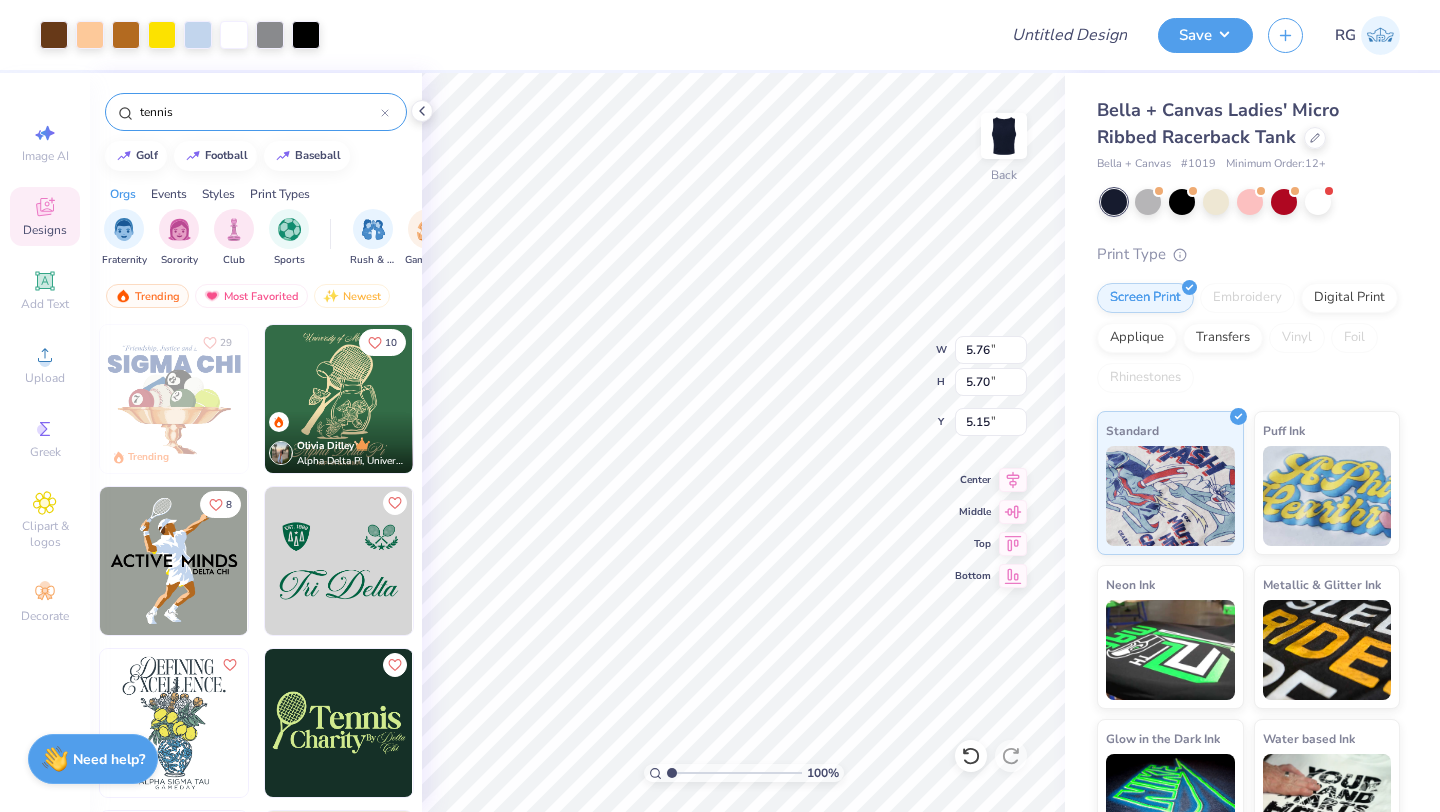 type on "4.39" 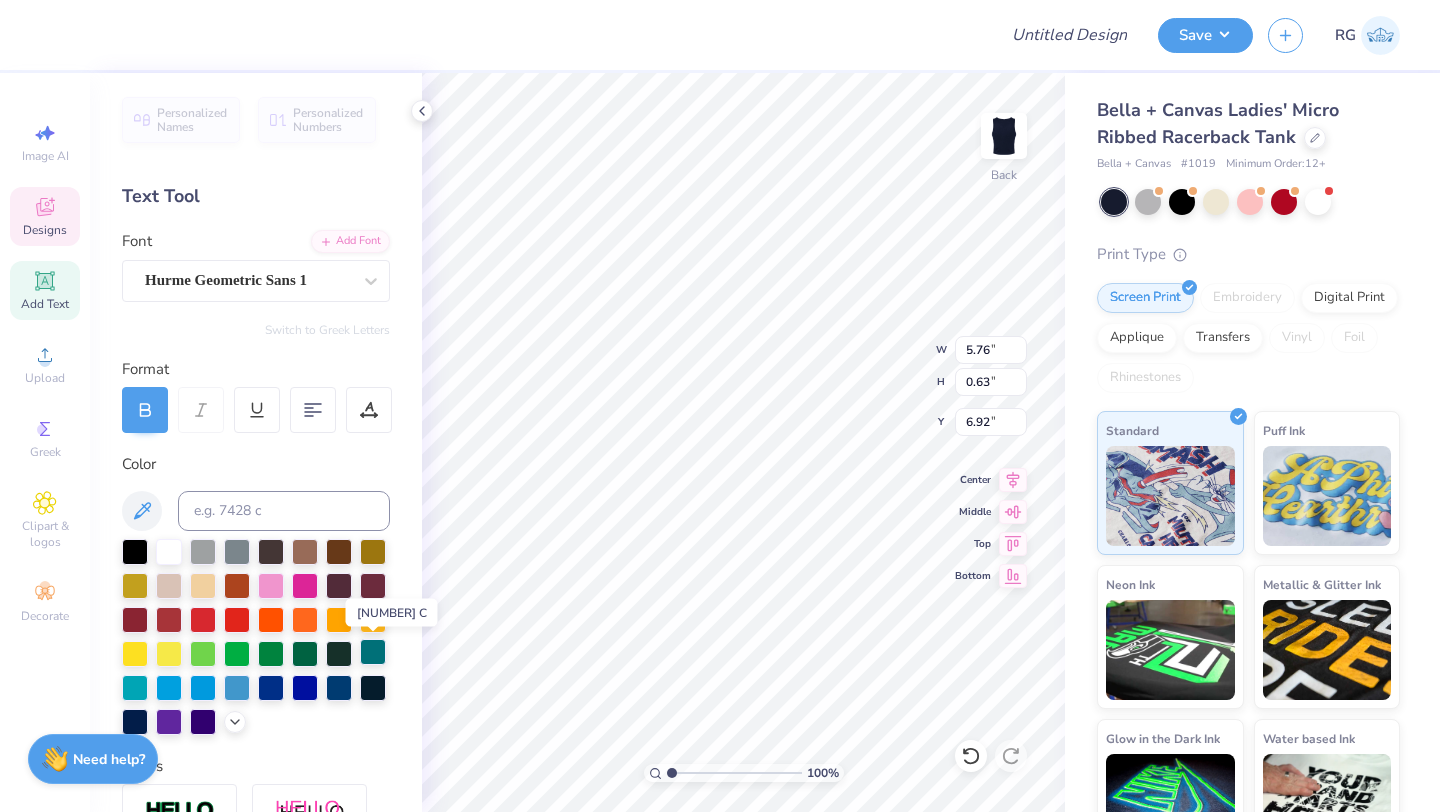 click at bounding box center (373, 652) 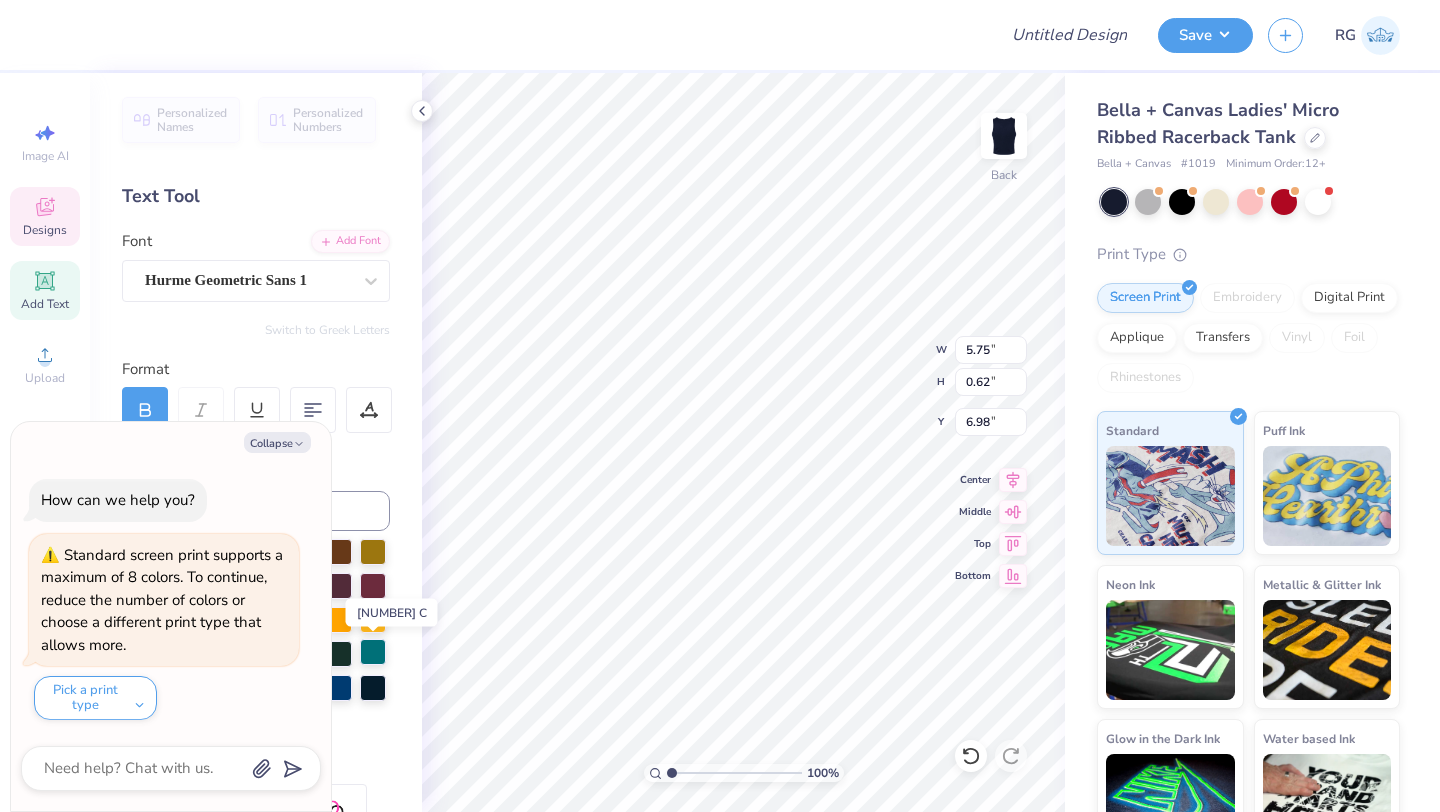 type on "5.75" 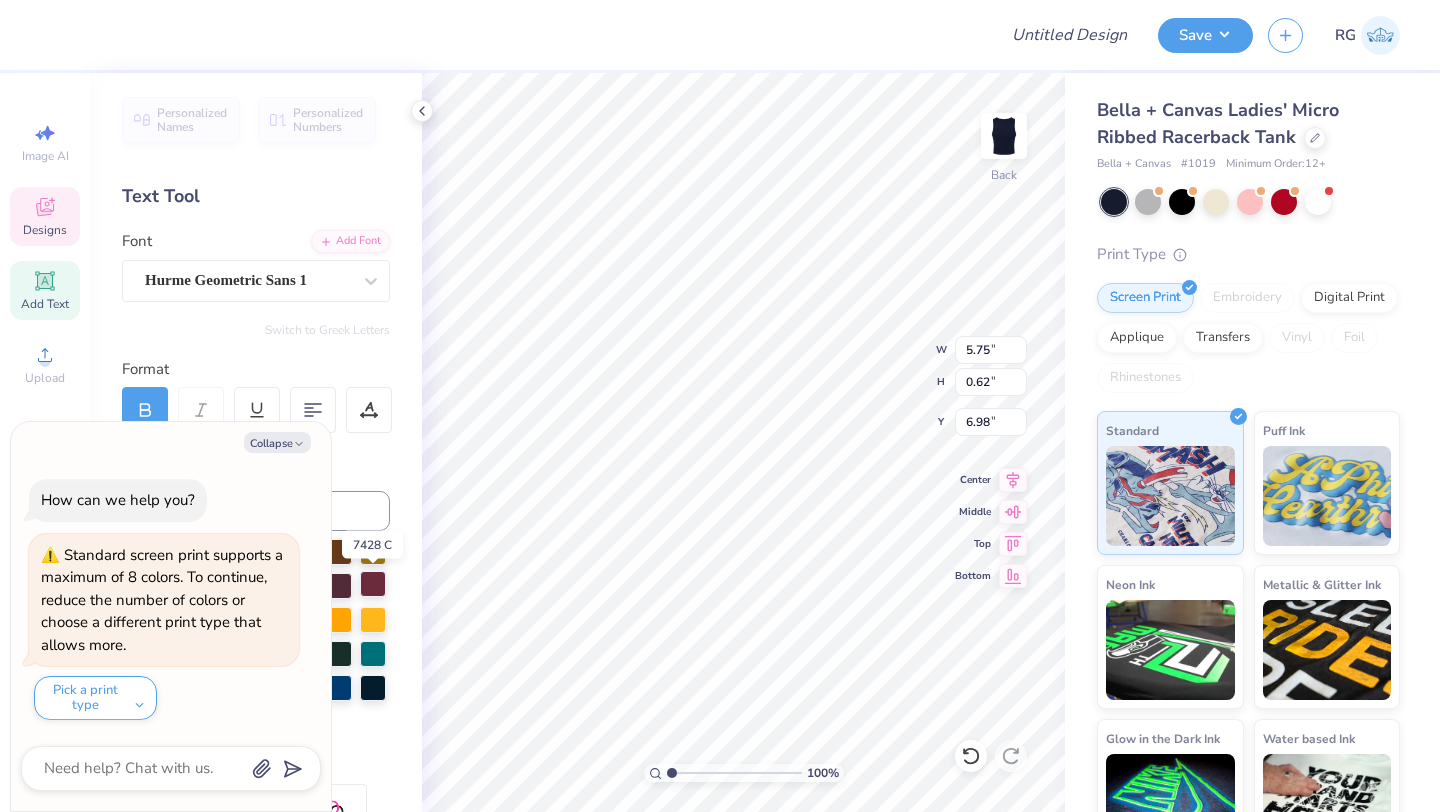 click at bounding box center [373, 584] 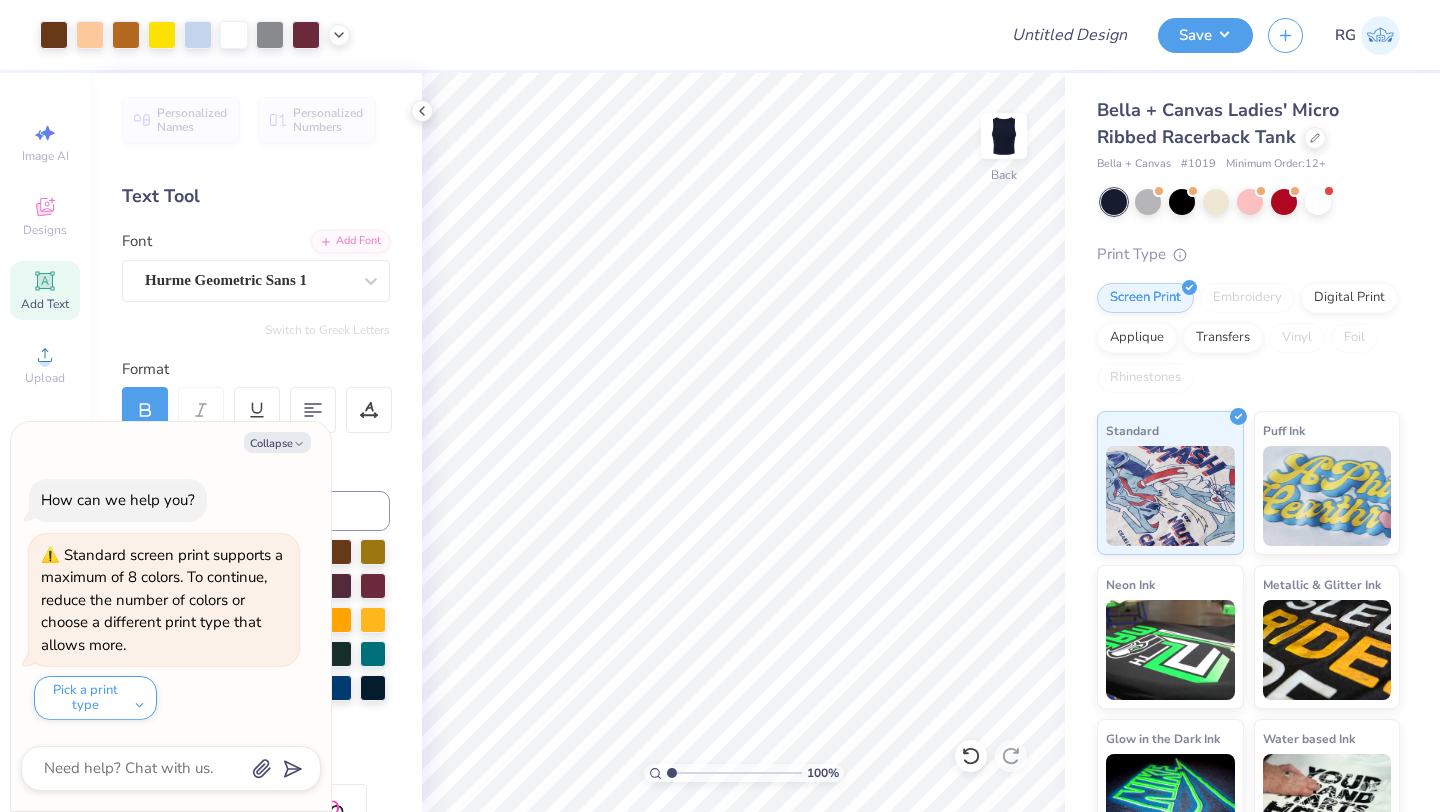 type on "x" 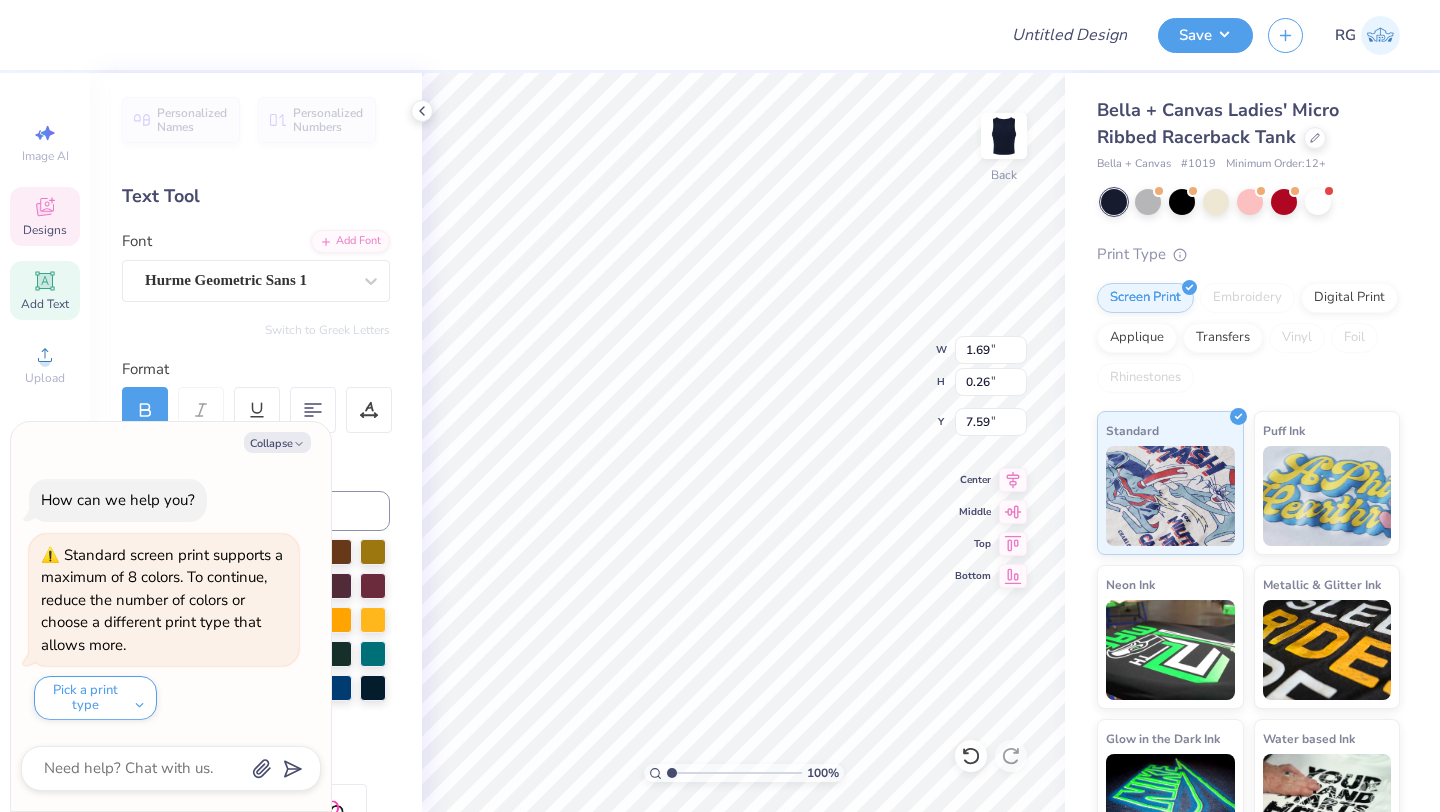 type on "5.25" 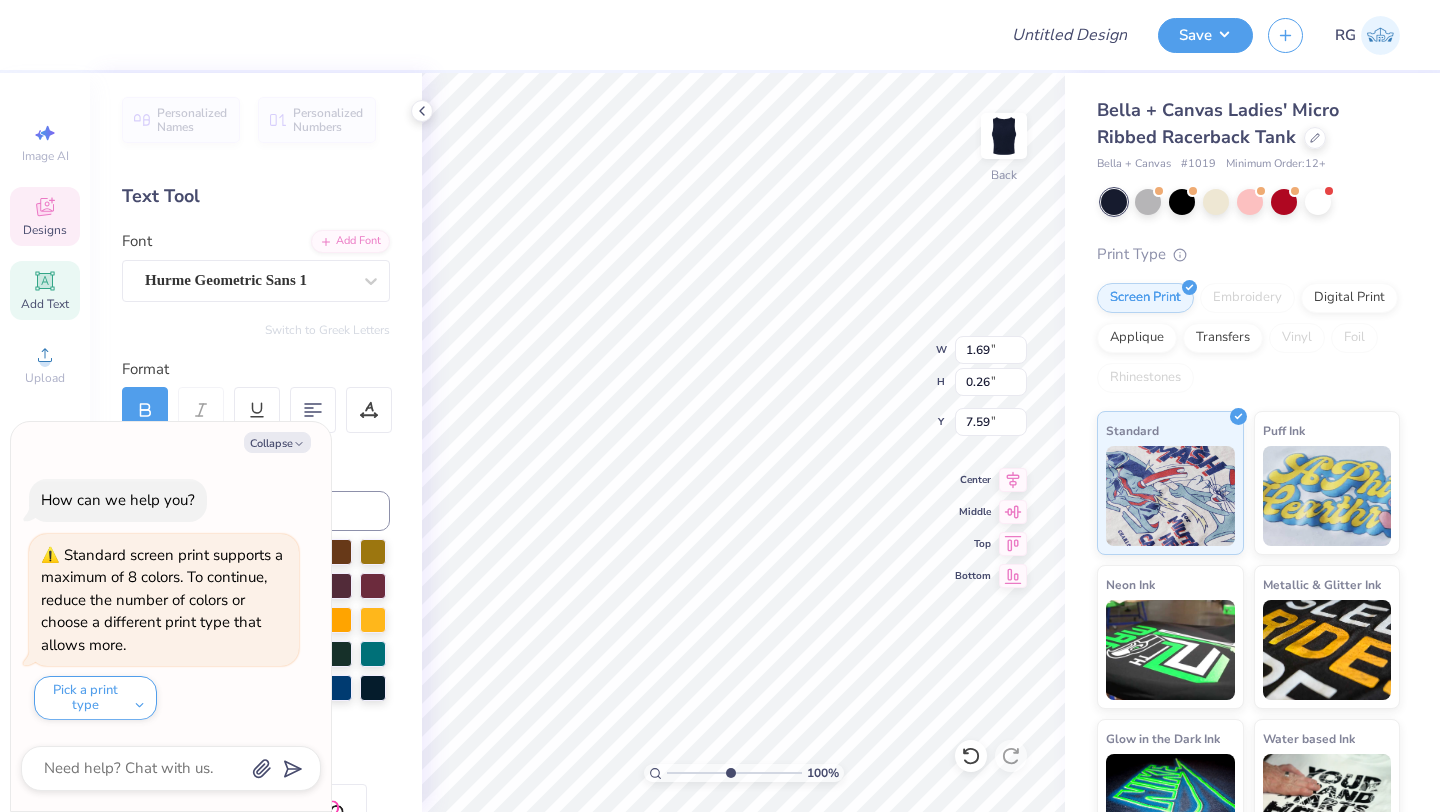 click at bounding box center [734, 773] 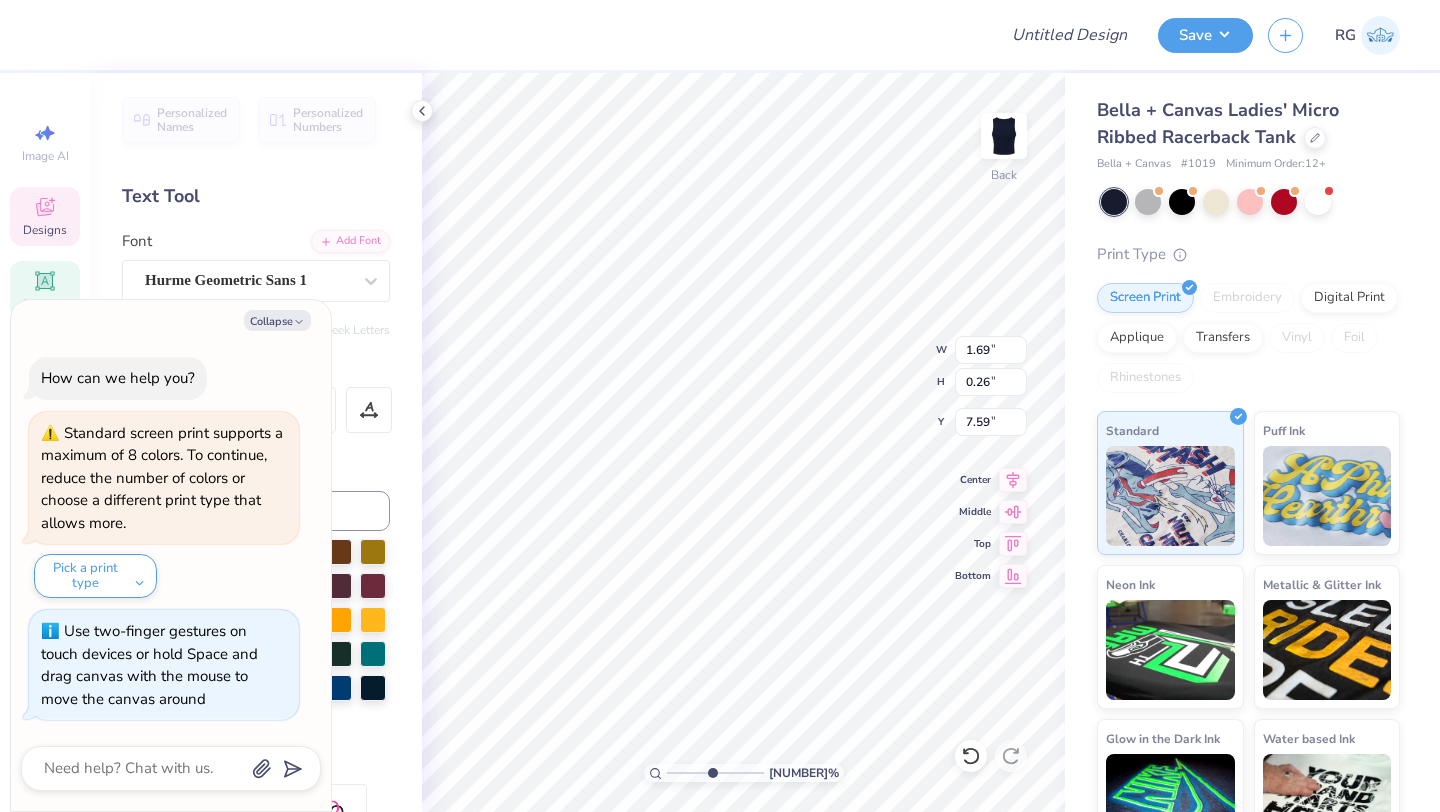 scroll, scrollTop: 0, scrollLeft: 3, axis: horizontal 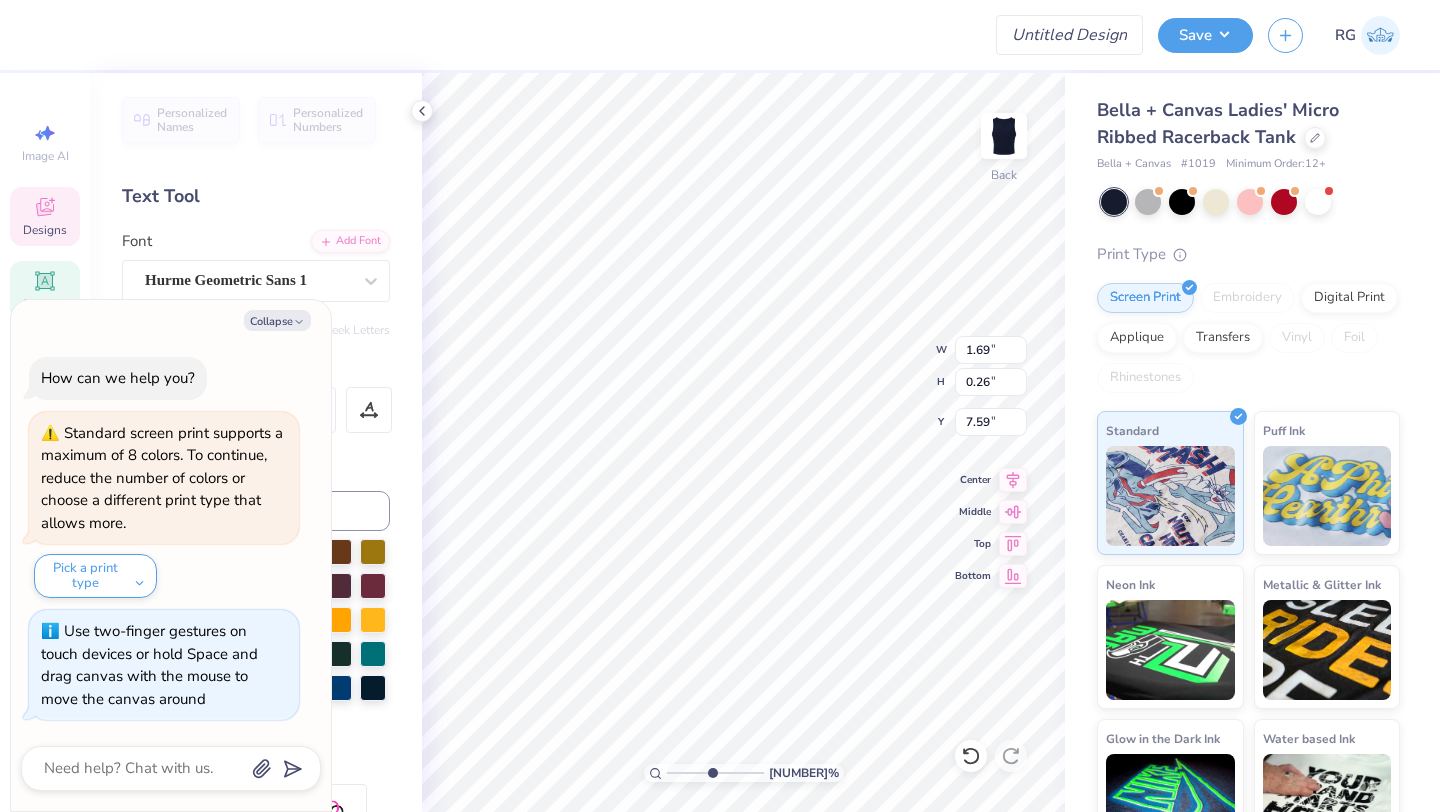 type on "[NAME]" 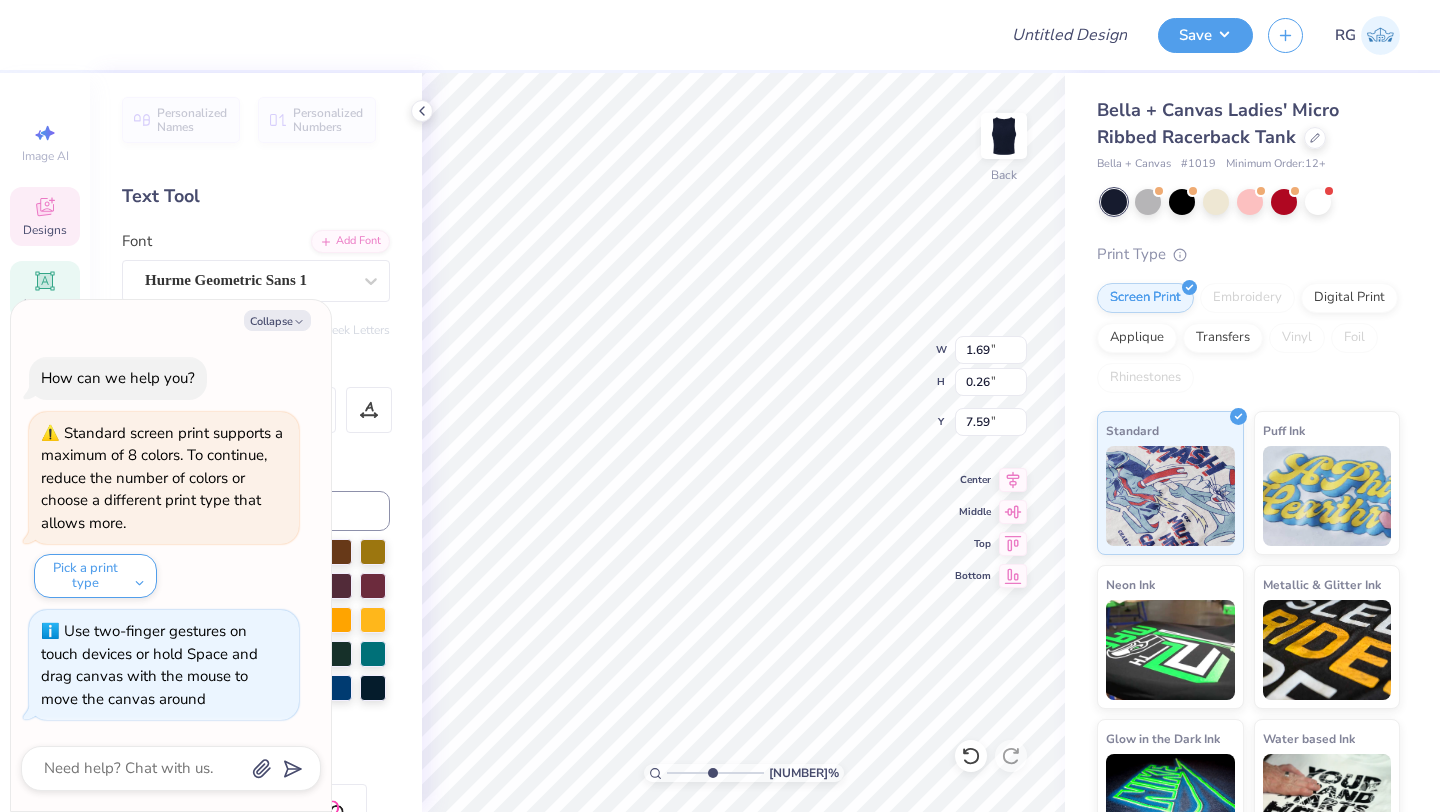 type on "x" 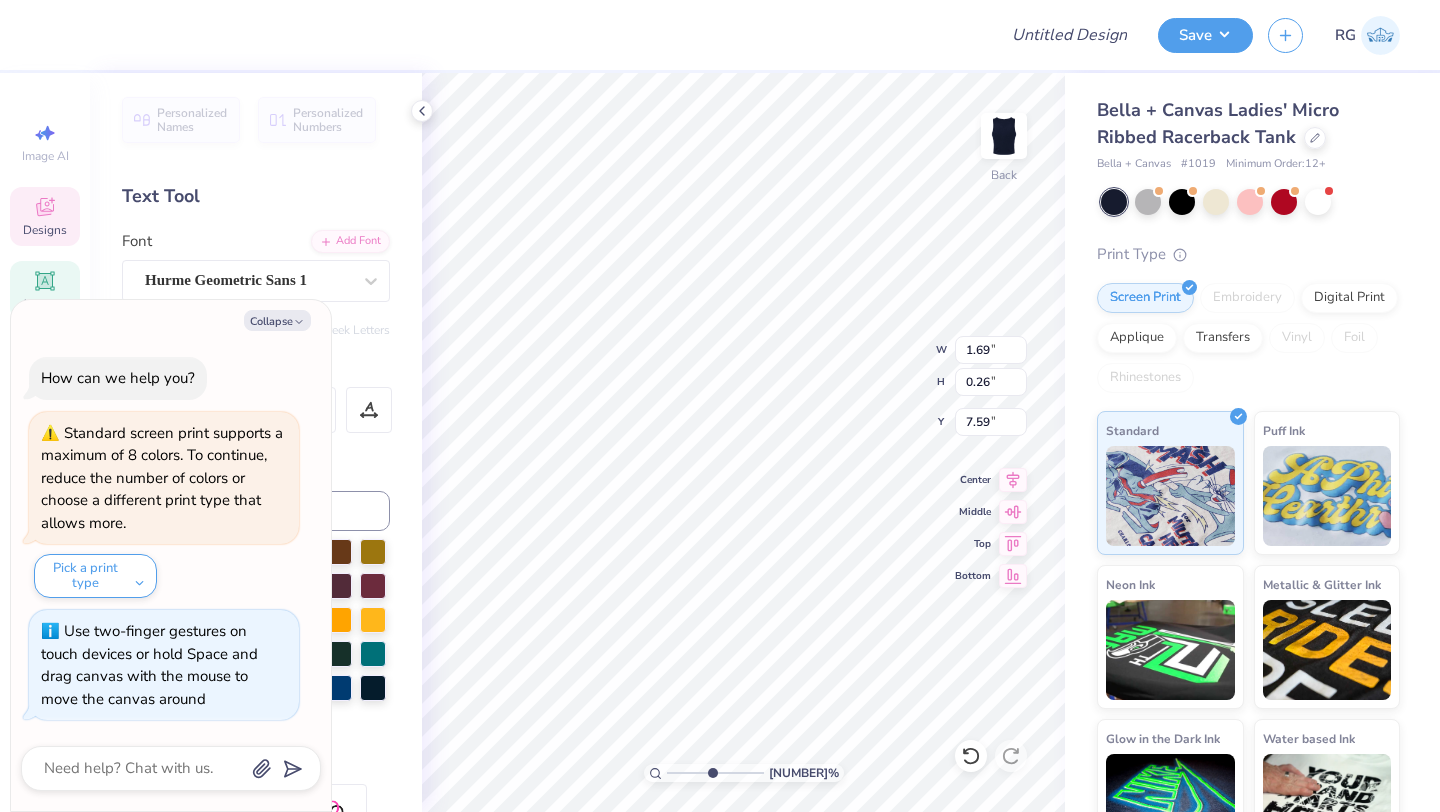 type on "[NAME] Tennis" 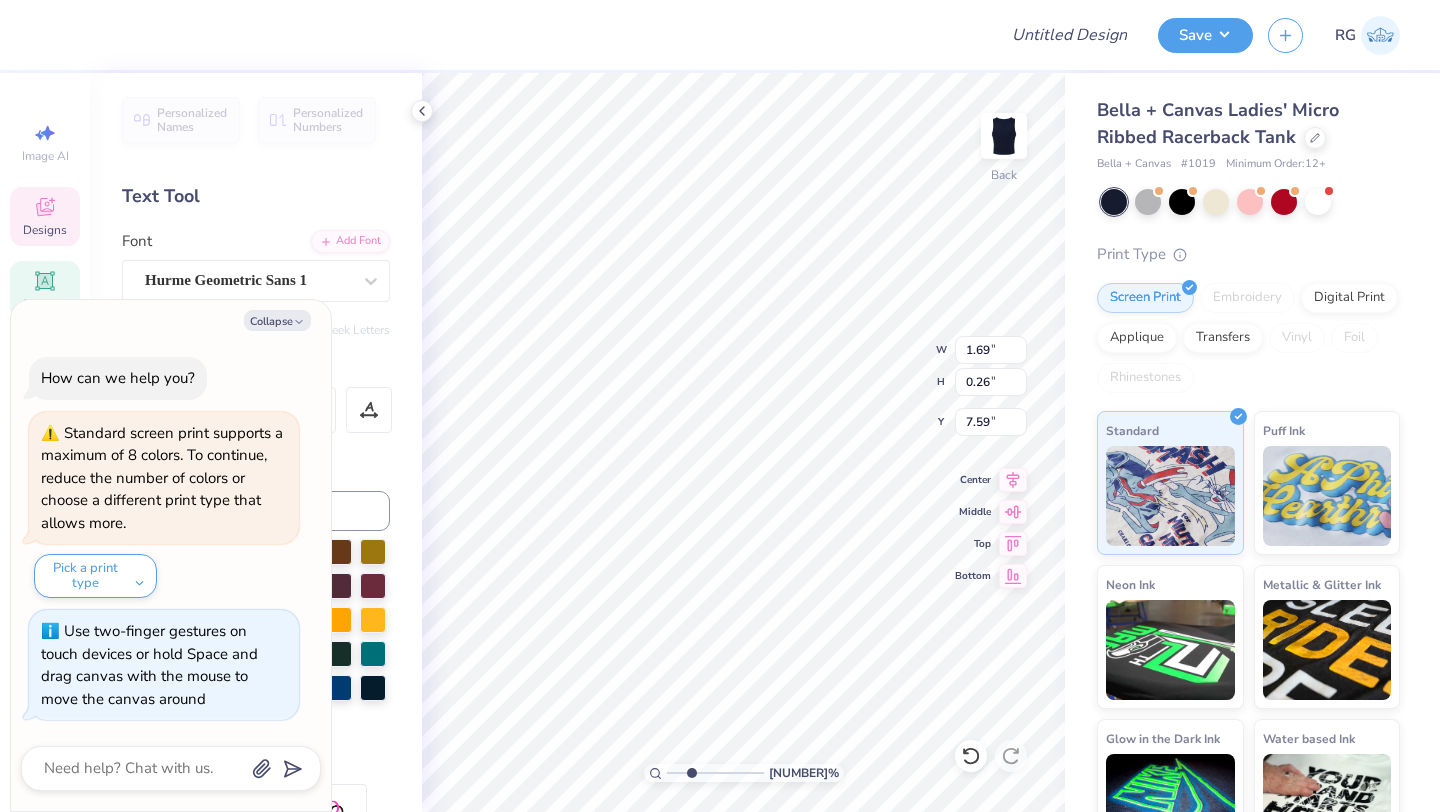 click at bounding box center (715, 773) 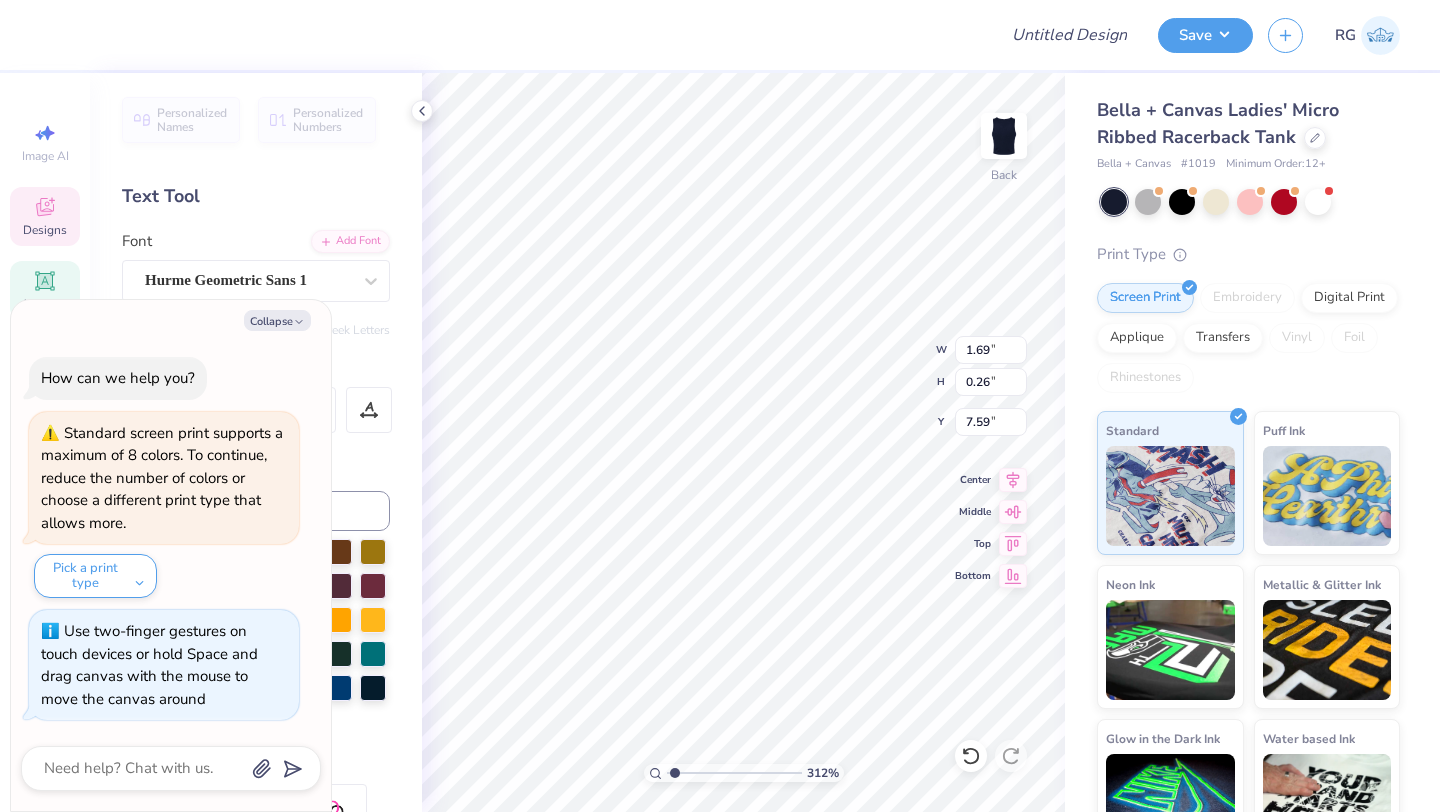 click at bounding box center (734, 773) 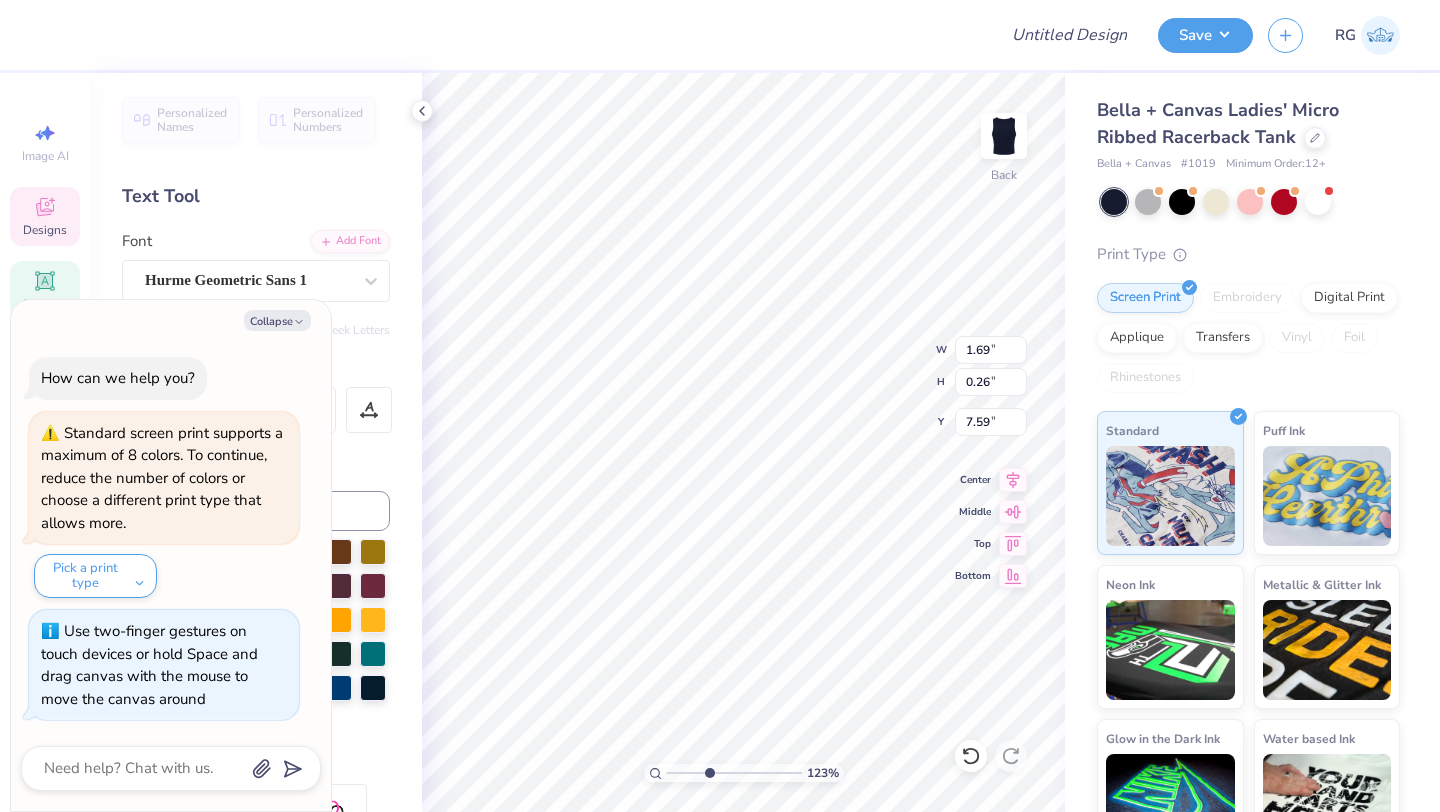 type on "3.78" 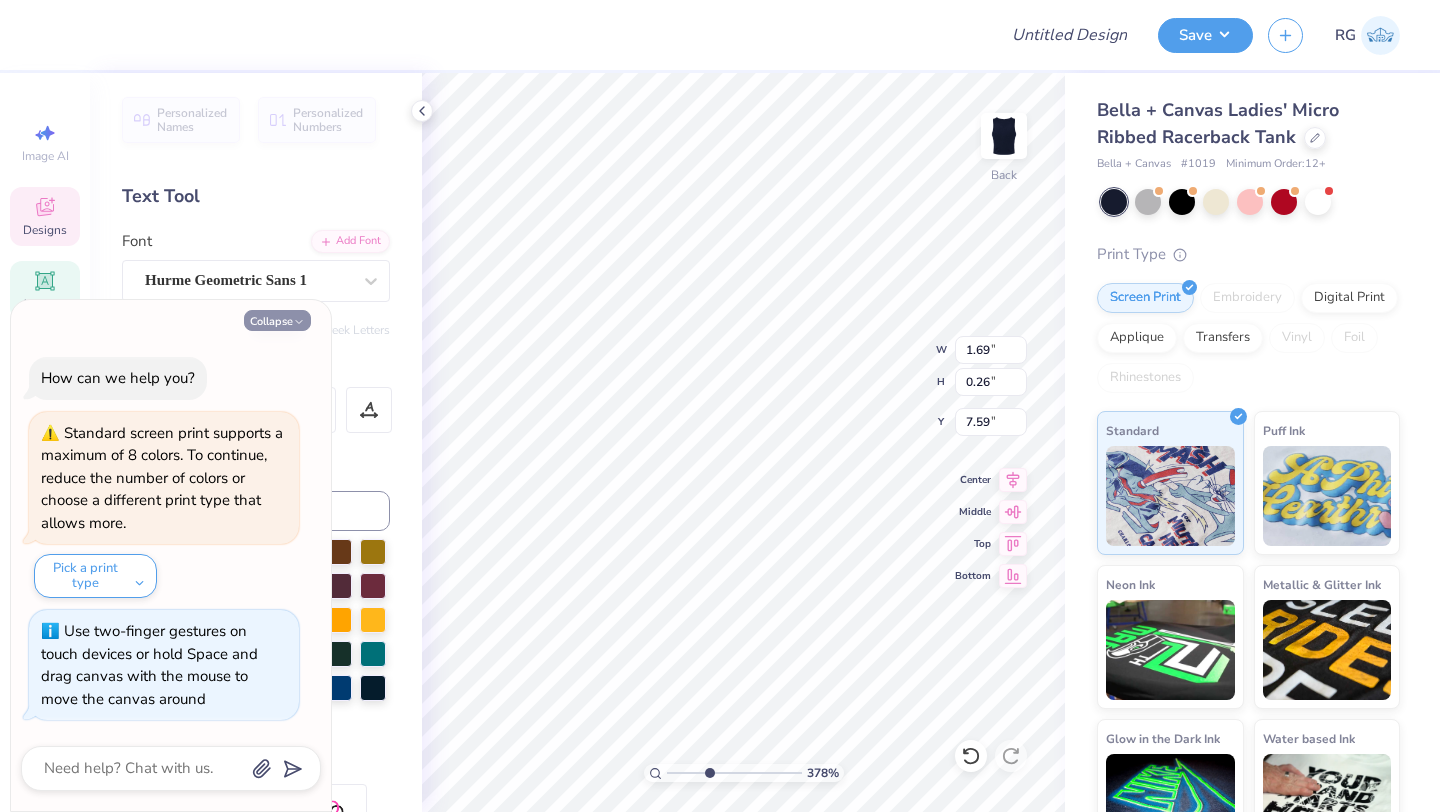 click on "Collapse" at bounding box center [277, 320] 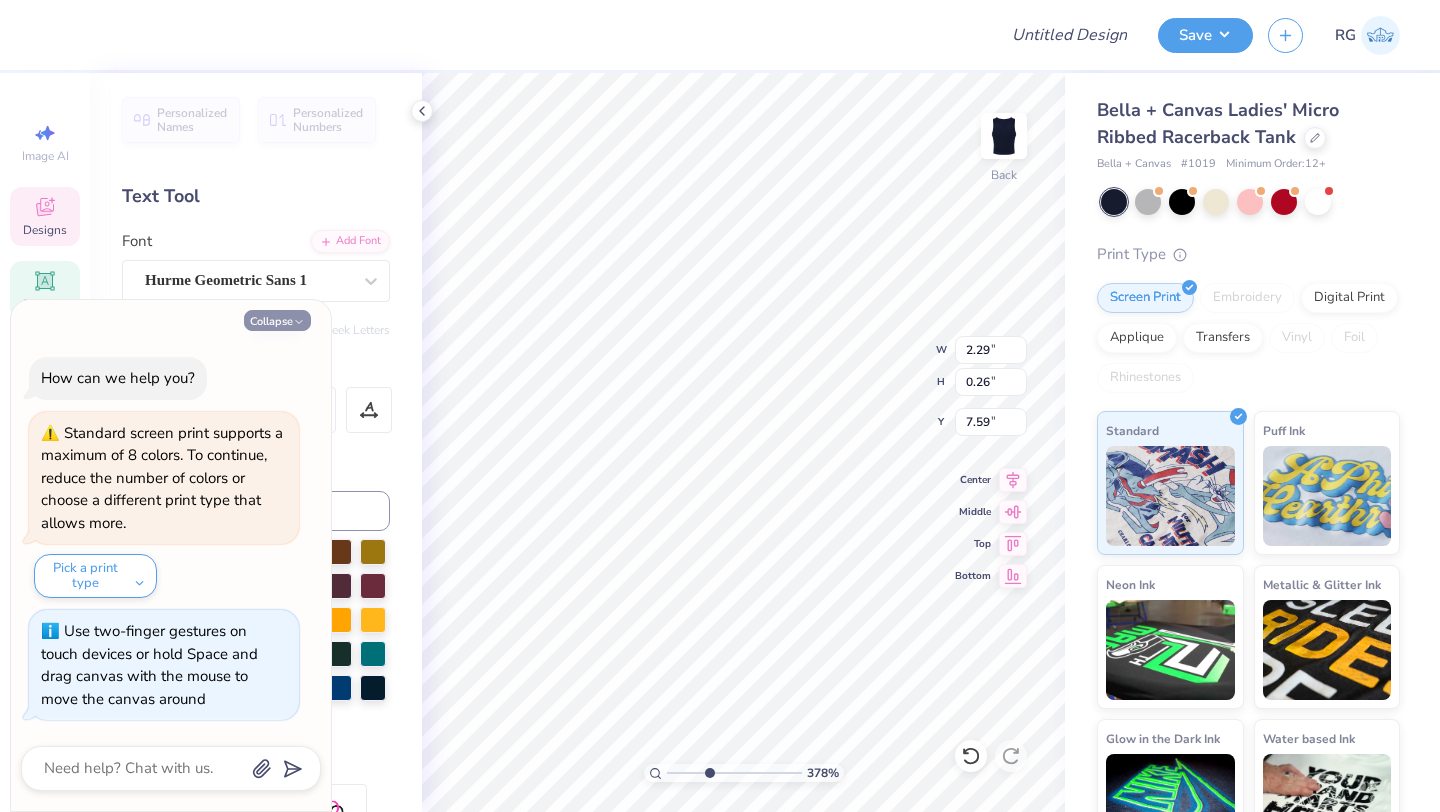 type on "0.24" 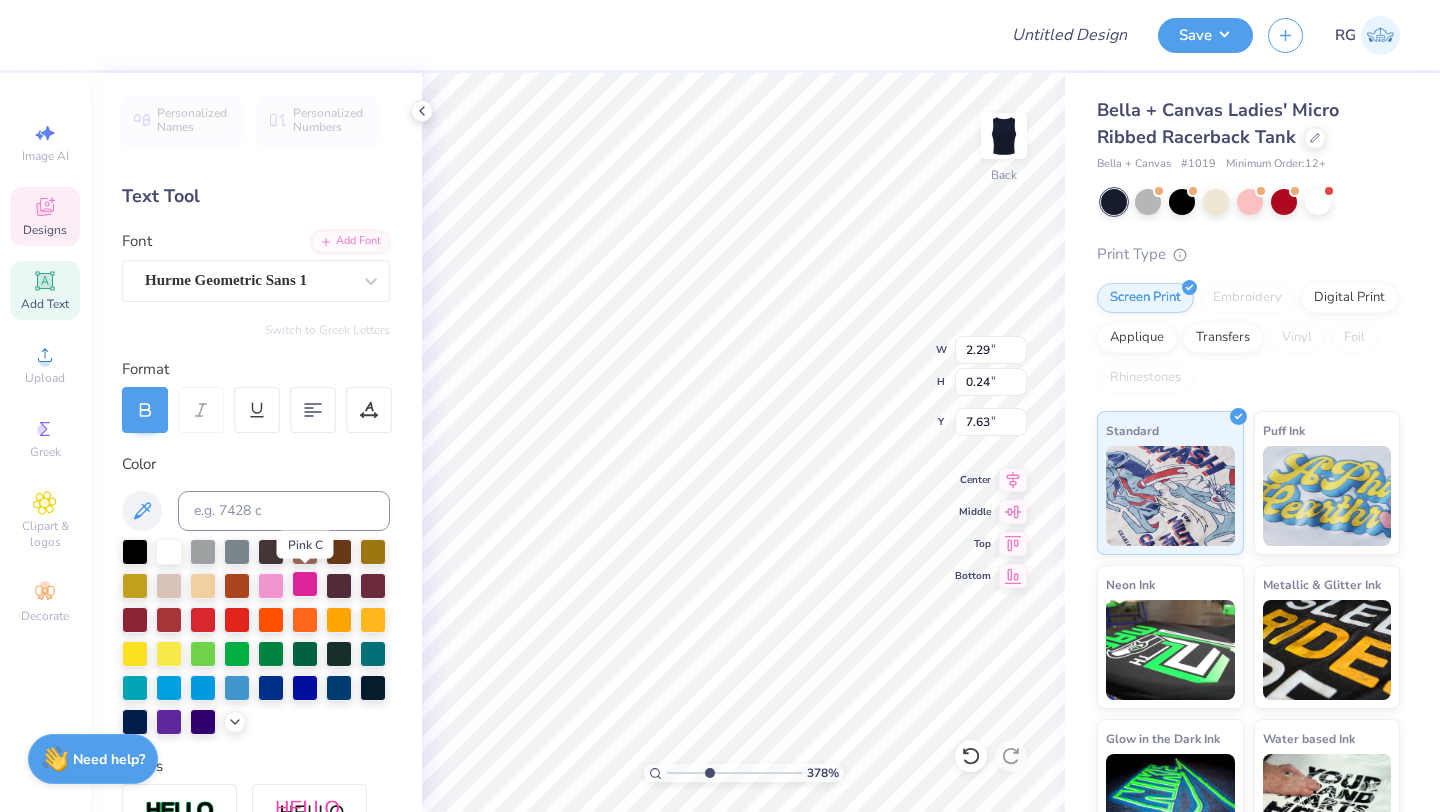 click at bounding box center (305, 584) 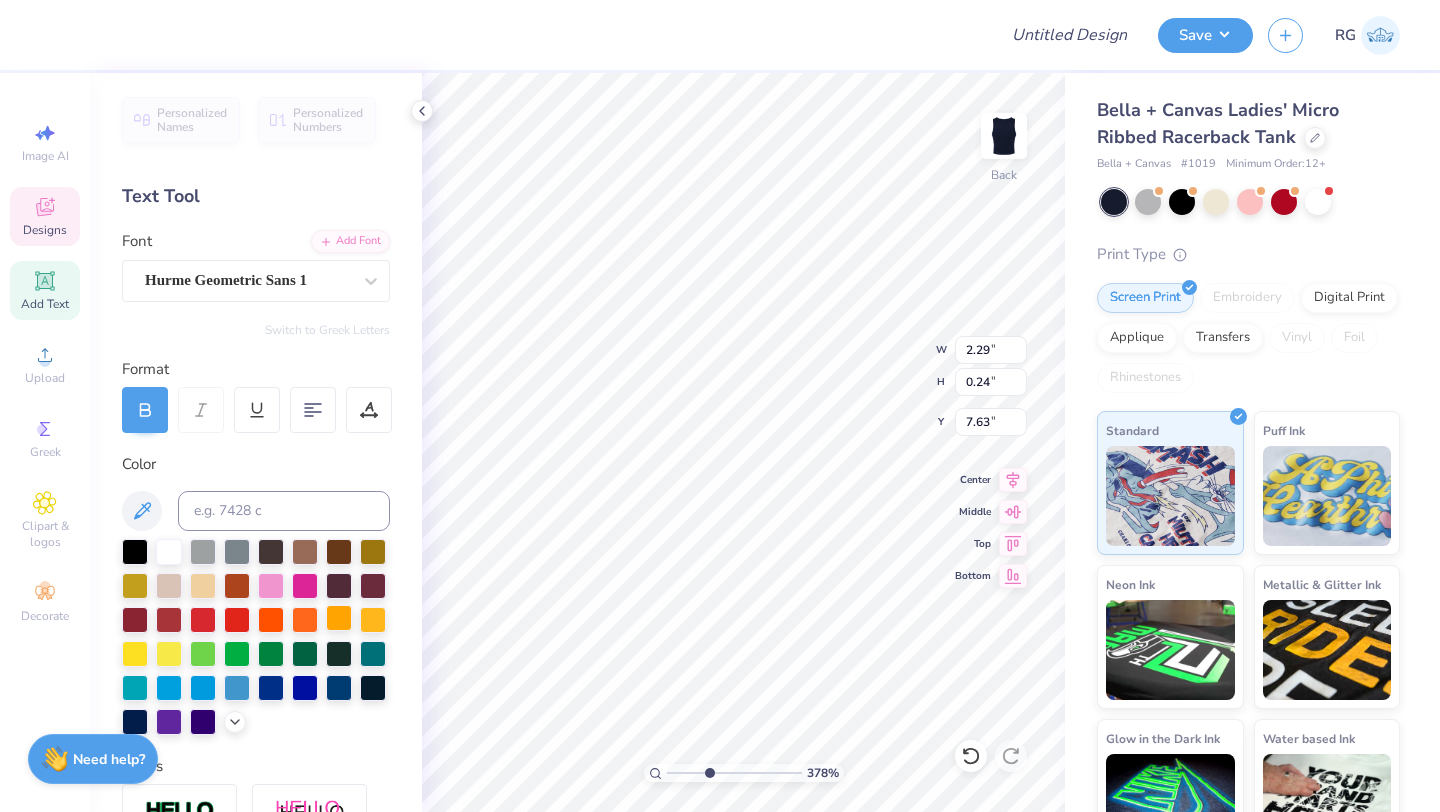 click at bounding box center [339, 618] 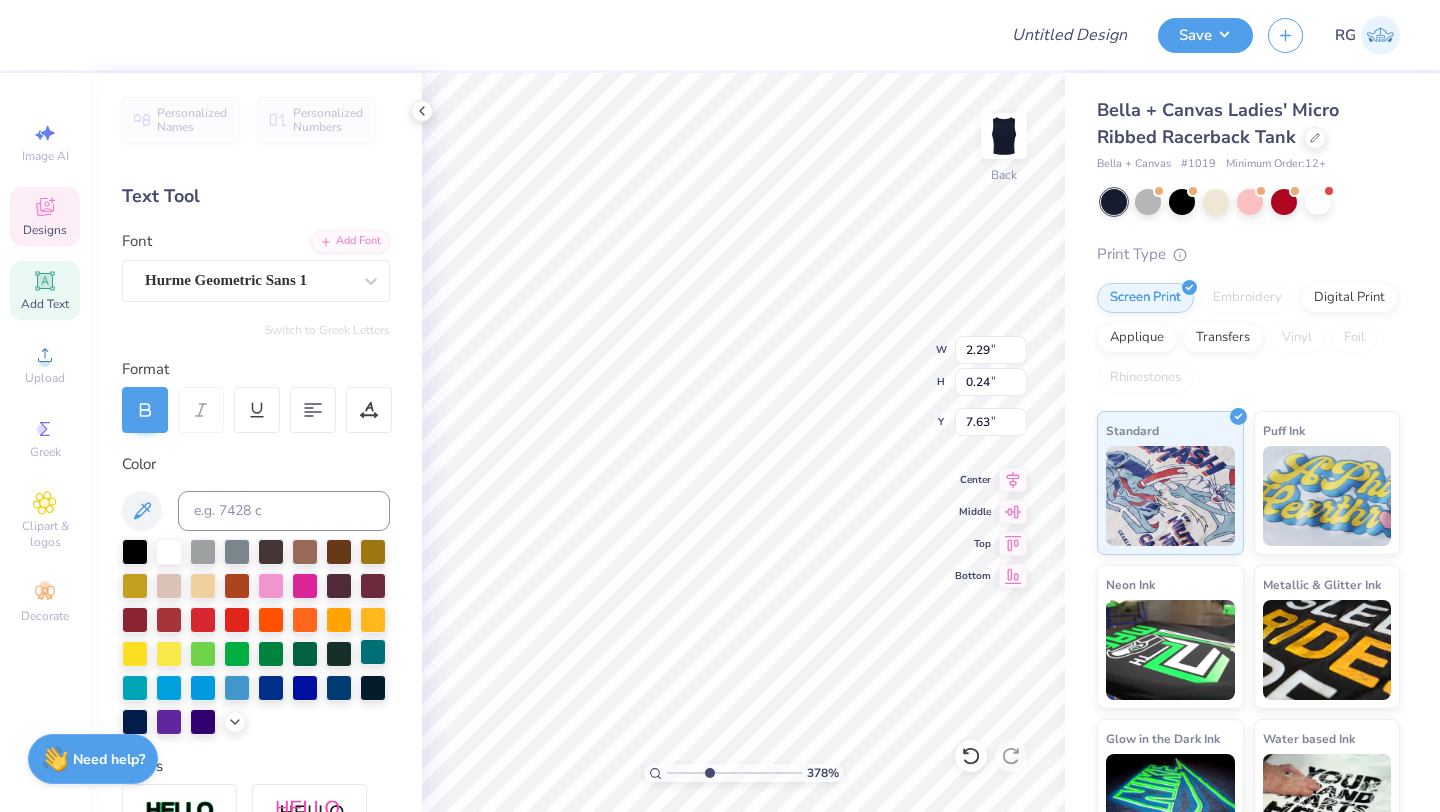 click at bounding box center (373, 652) 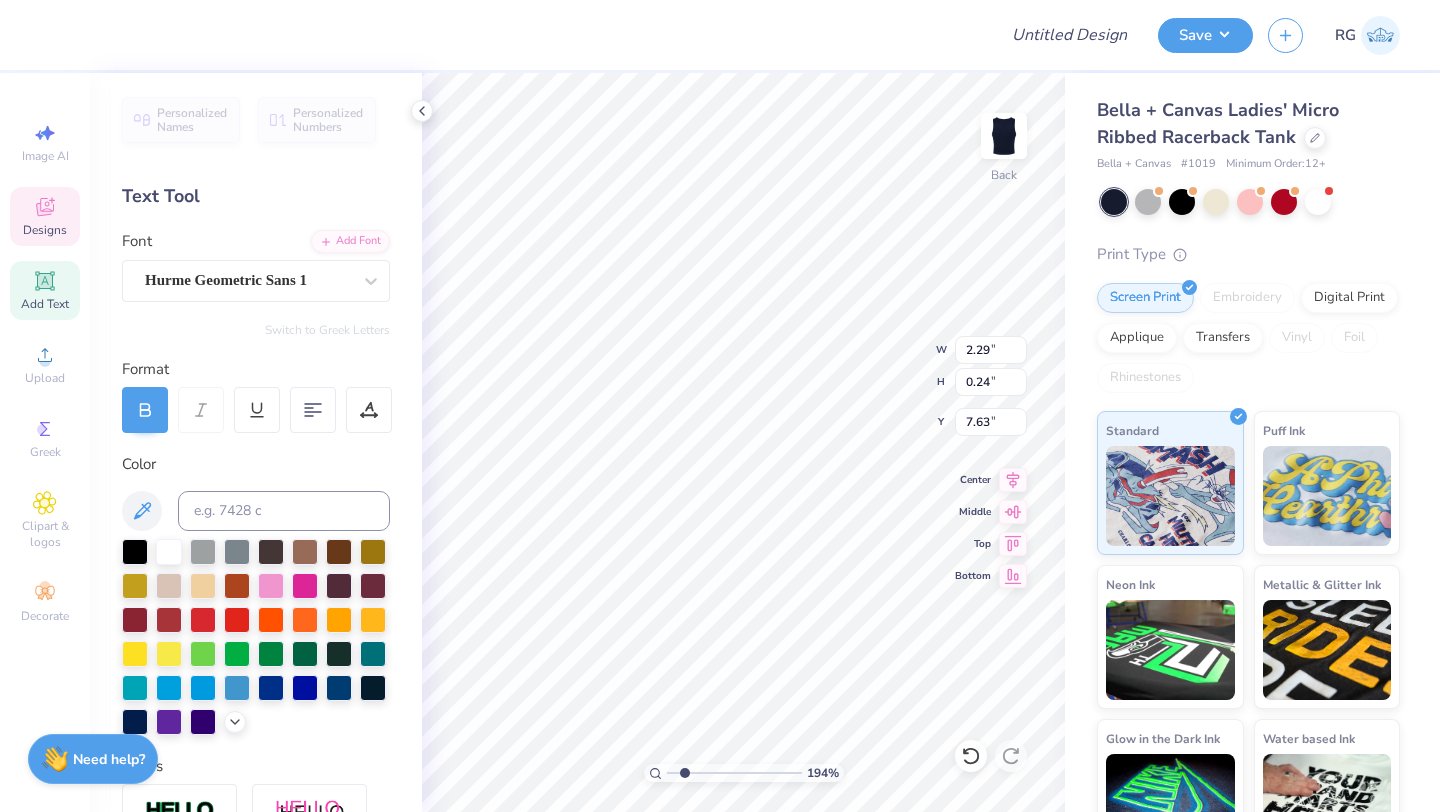 click at bounding box center (734, 773) 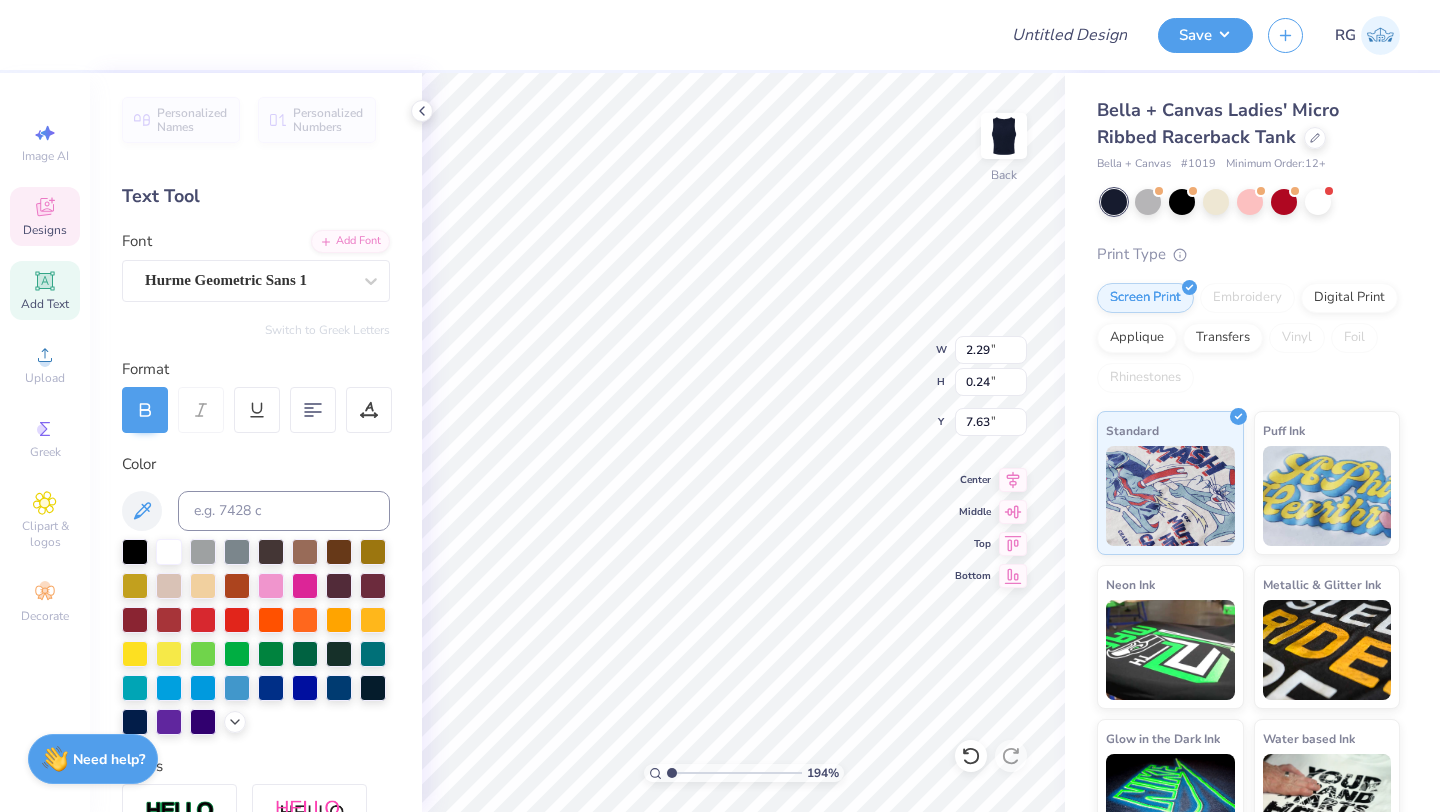 type on "1.06" 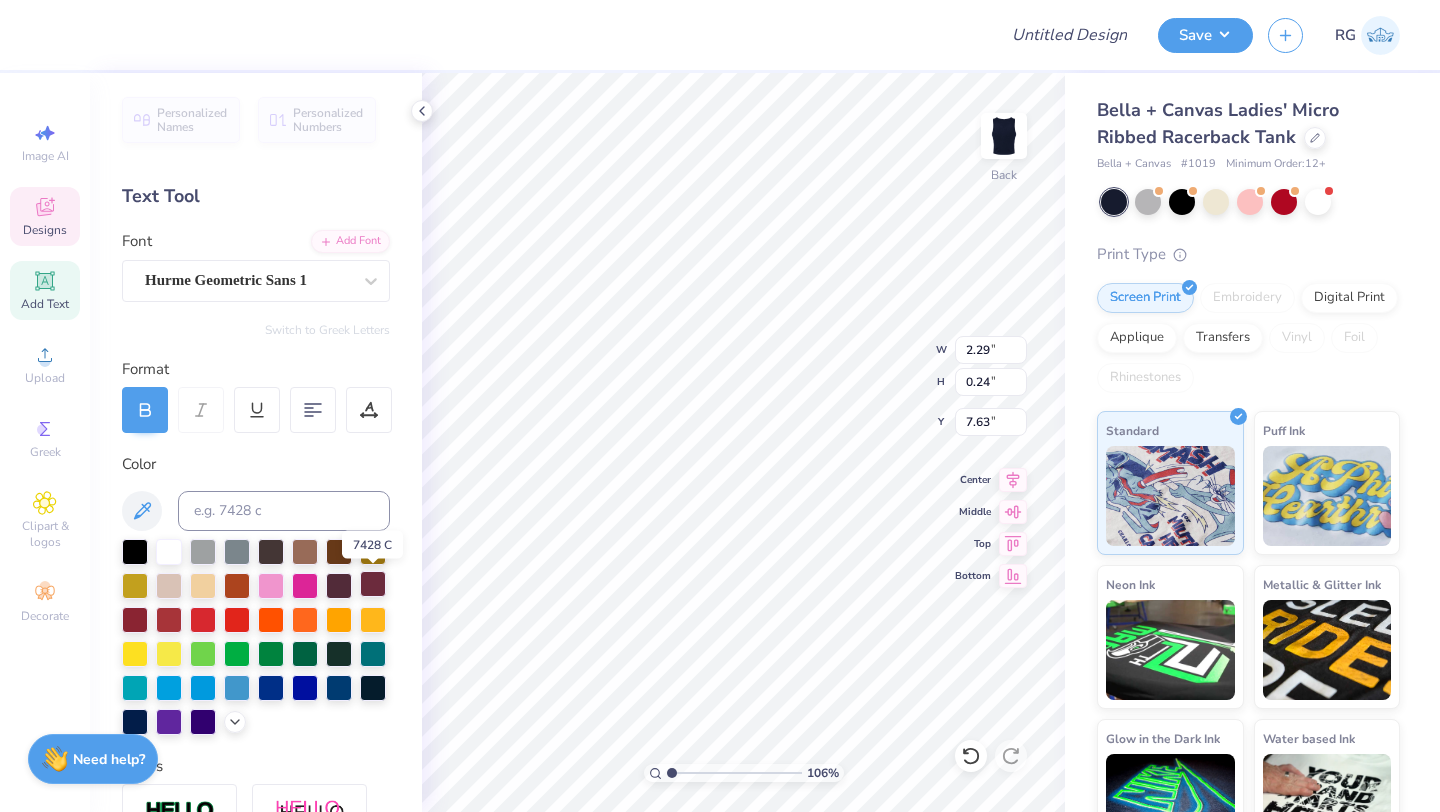 click at bounding box center (373, 584) 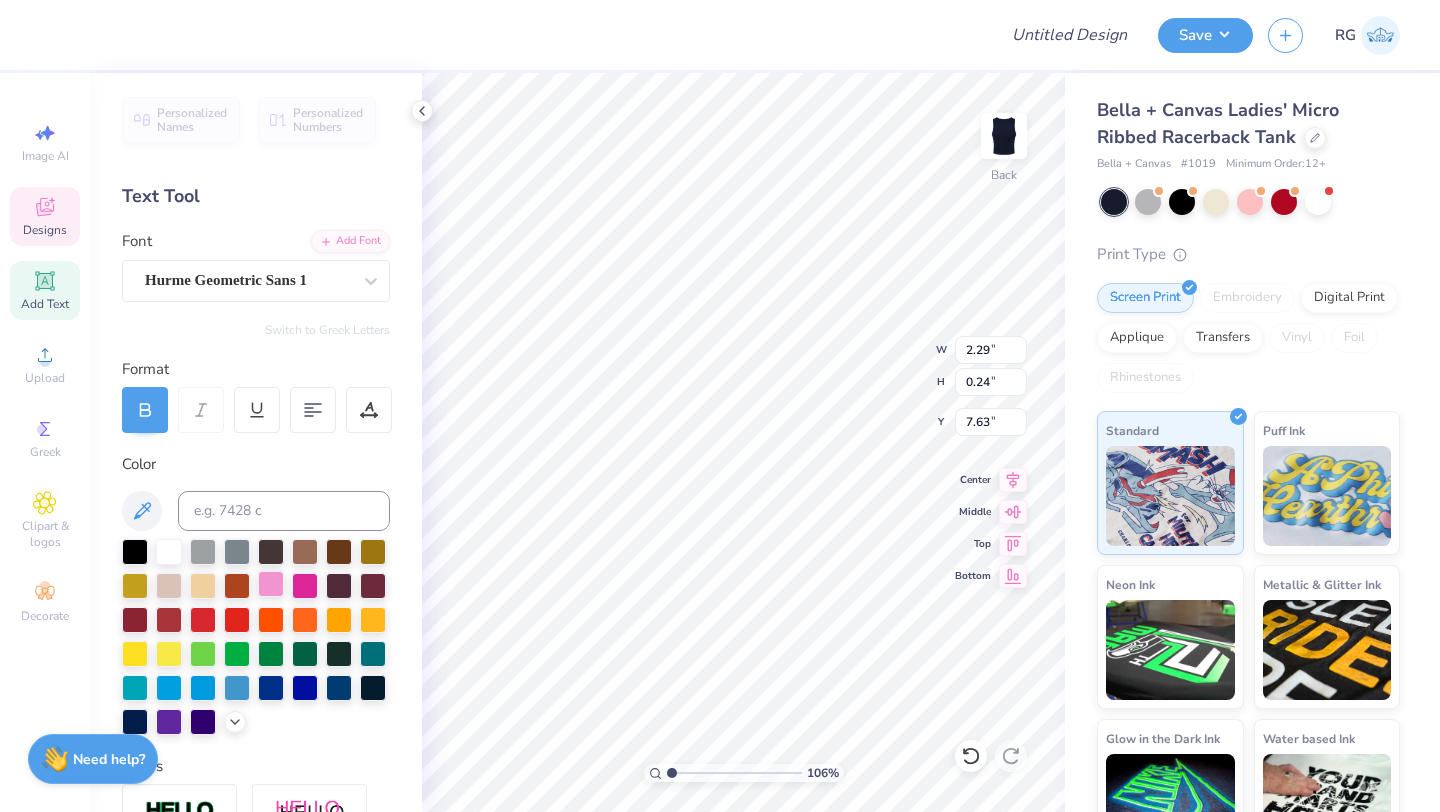 click at bounding box center [271, 584] 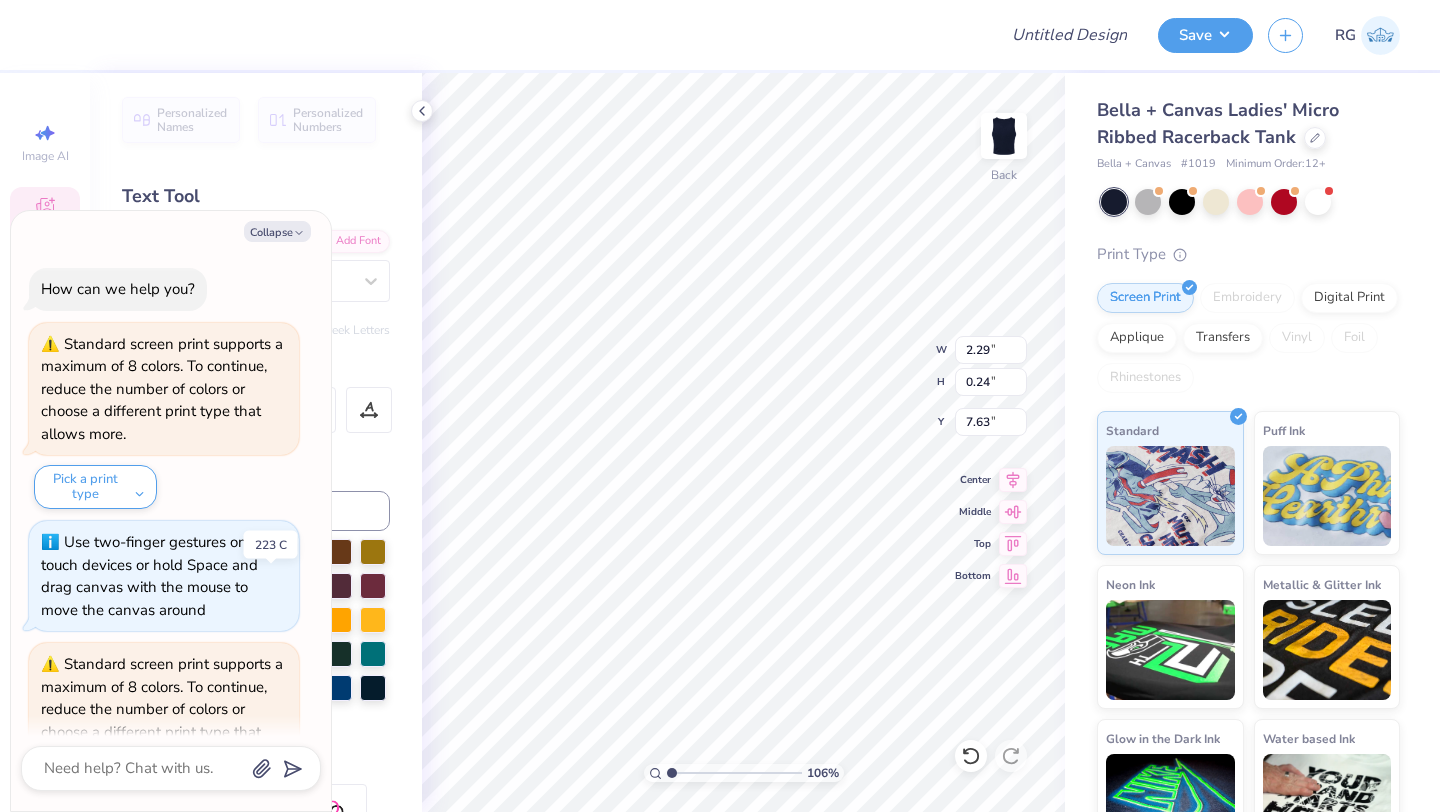 scroll, scrollTop: 109, scrollLeft: 0, axis: vertical 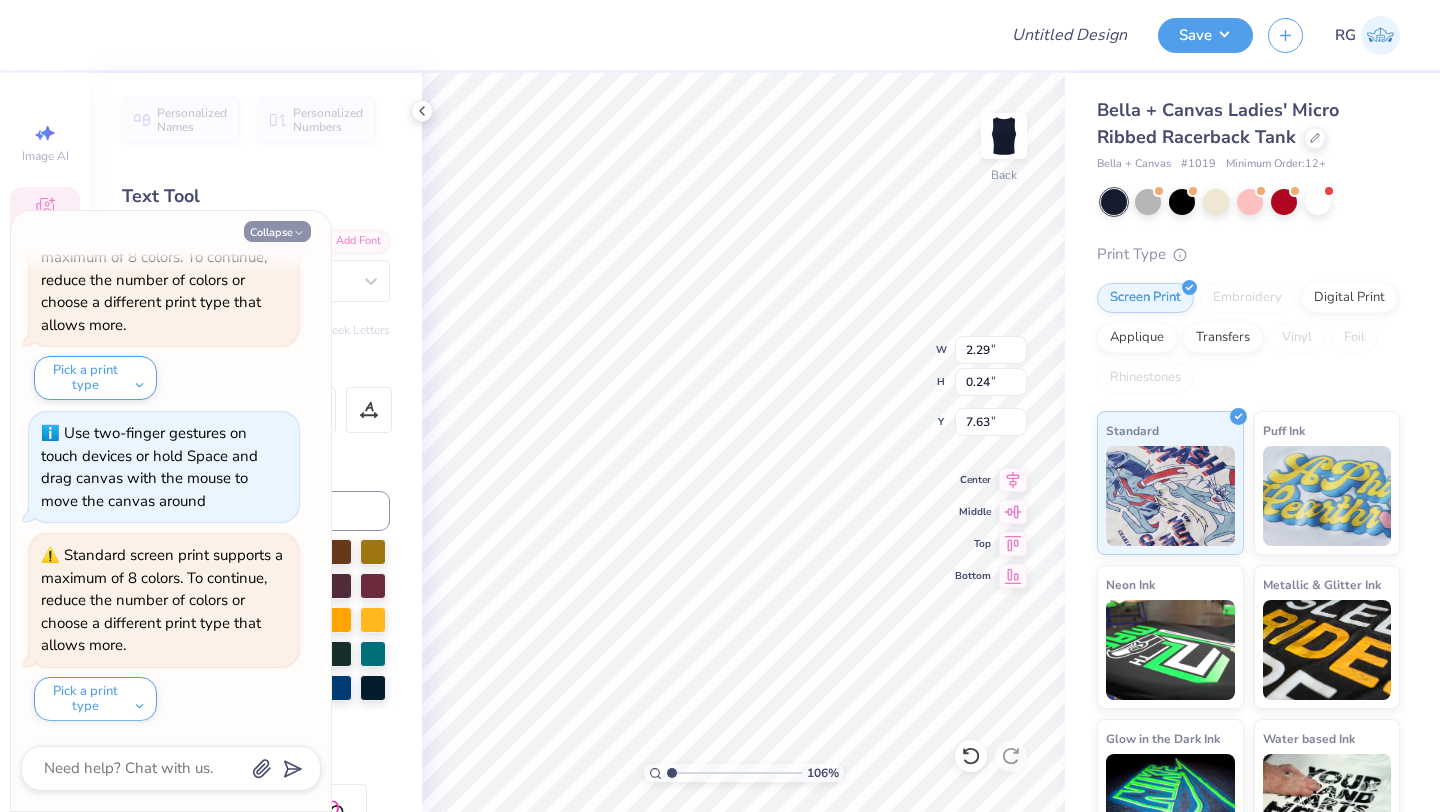 click on "Collapse" at bounding box center [277, 231] 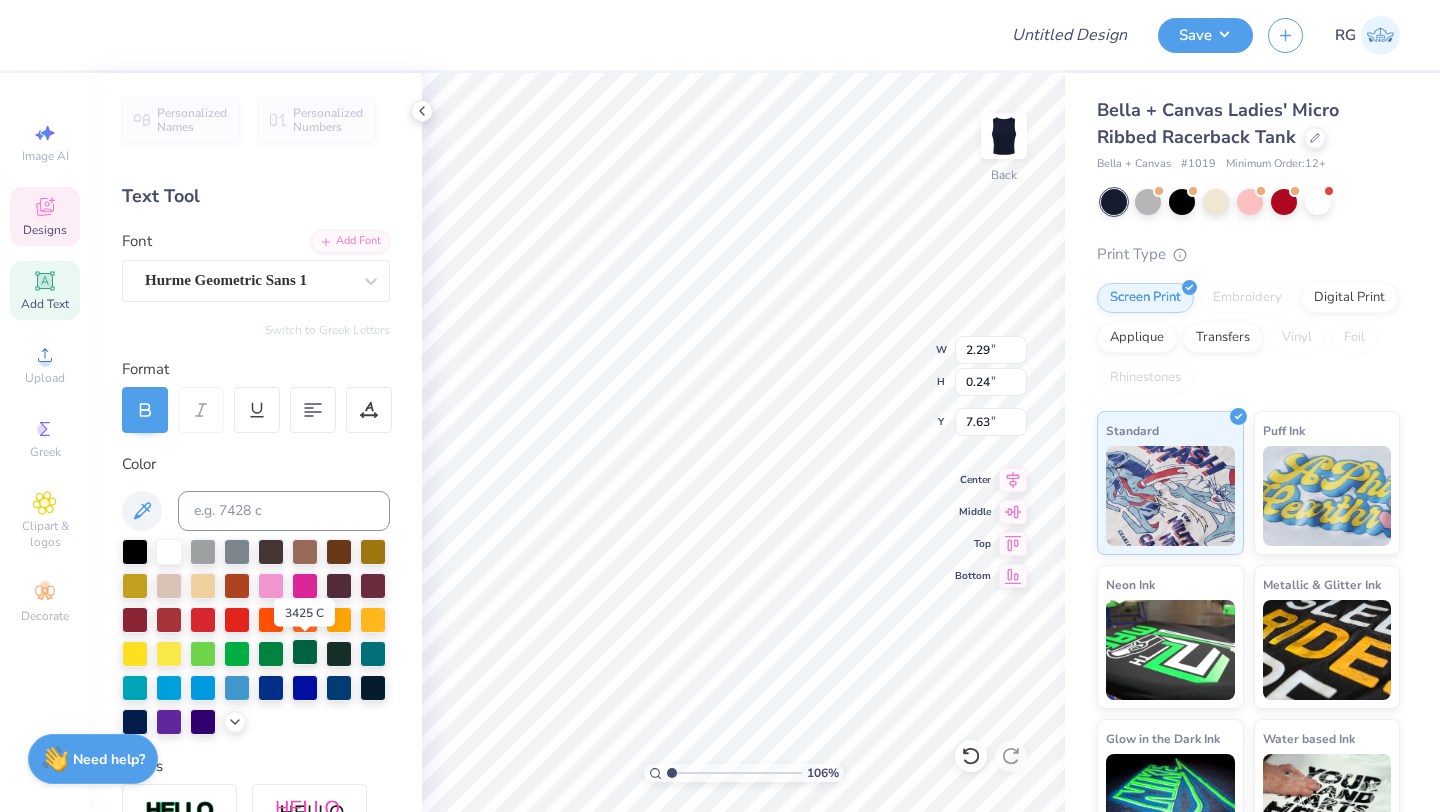 click at bounding box center (305, 652) 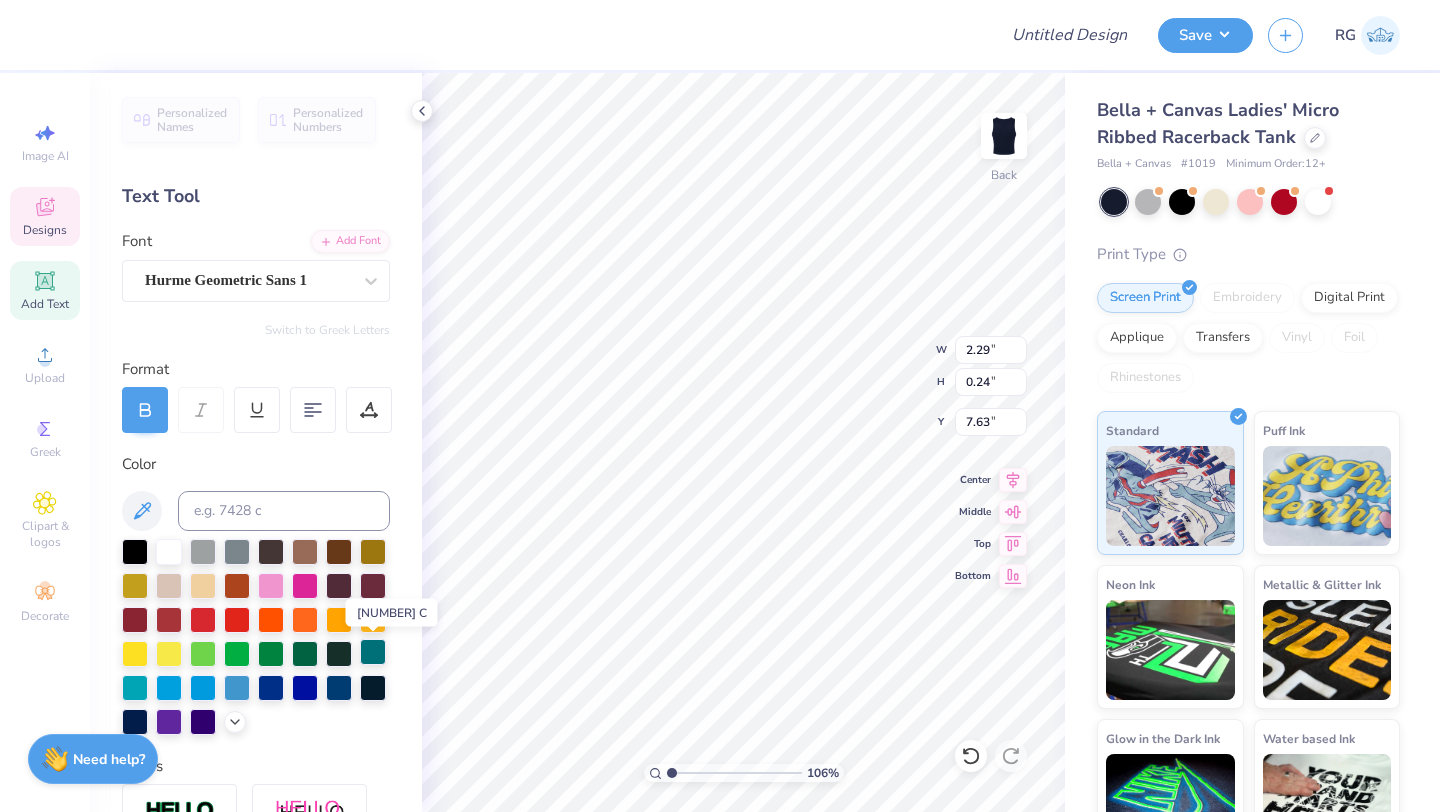 click at bounding box center (373, 652) 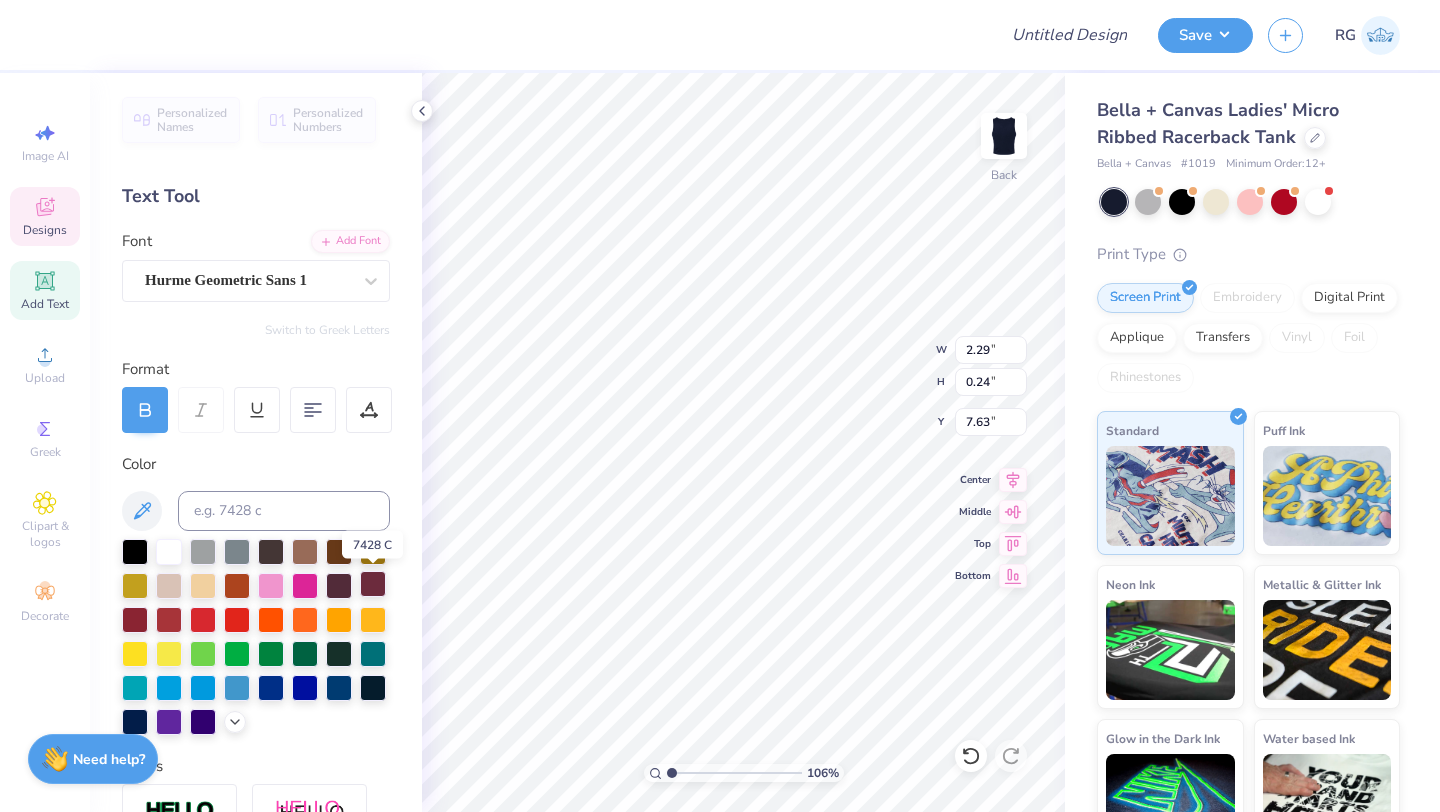 click at bounding box center (373, 584) 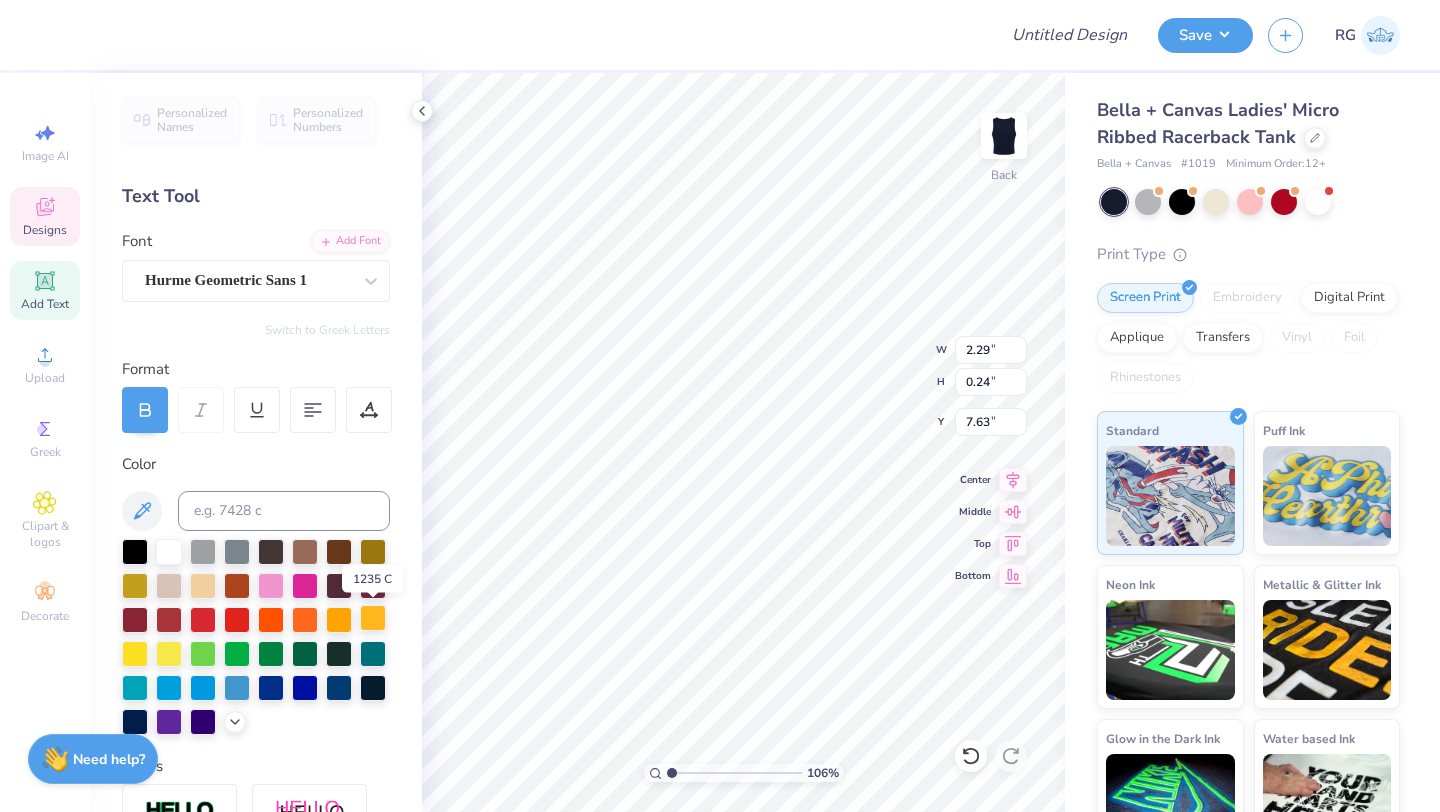 click at bounding box center (373, 618) 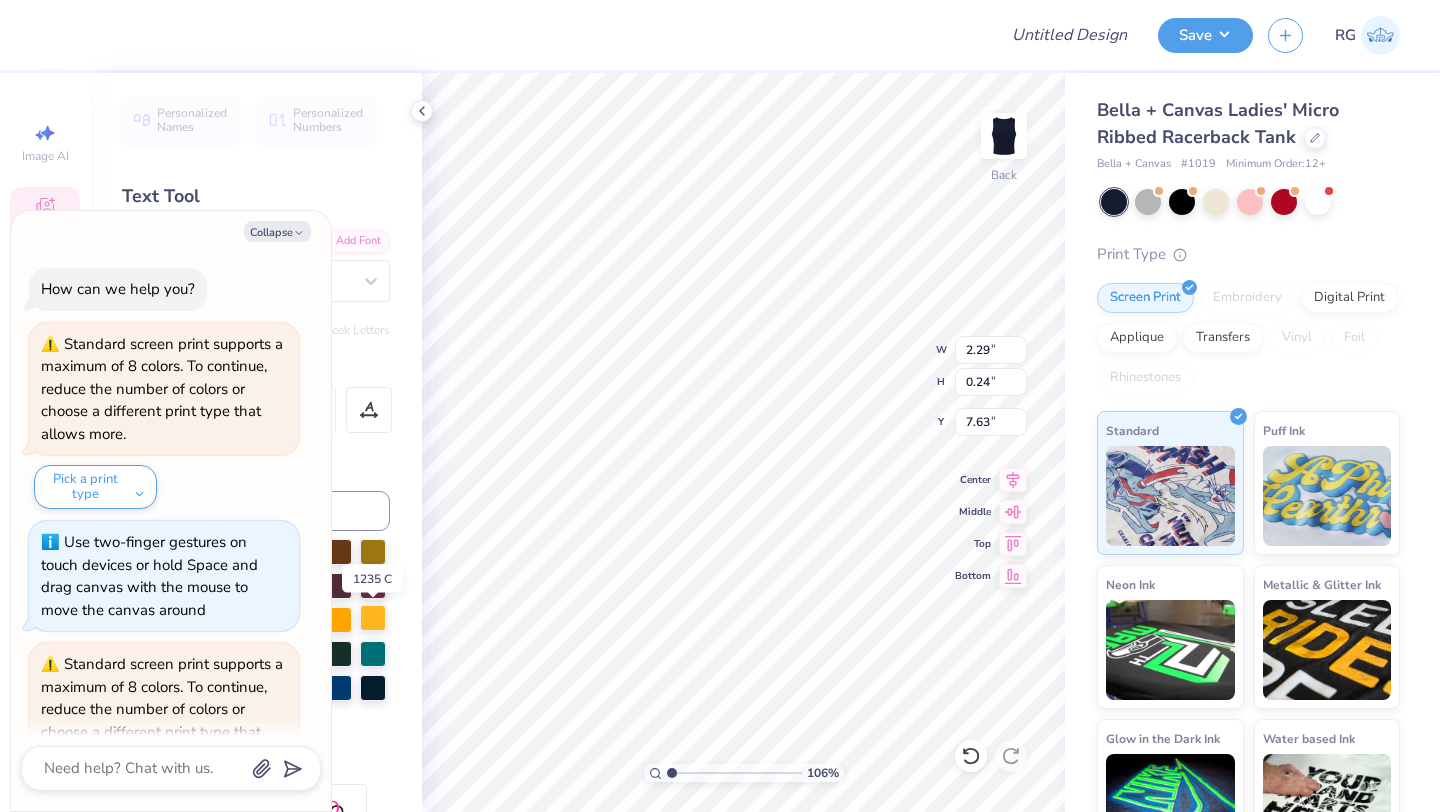 scroll, scrollTop: 308, scrollLeft: 0, axis: vertical 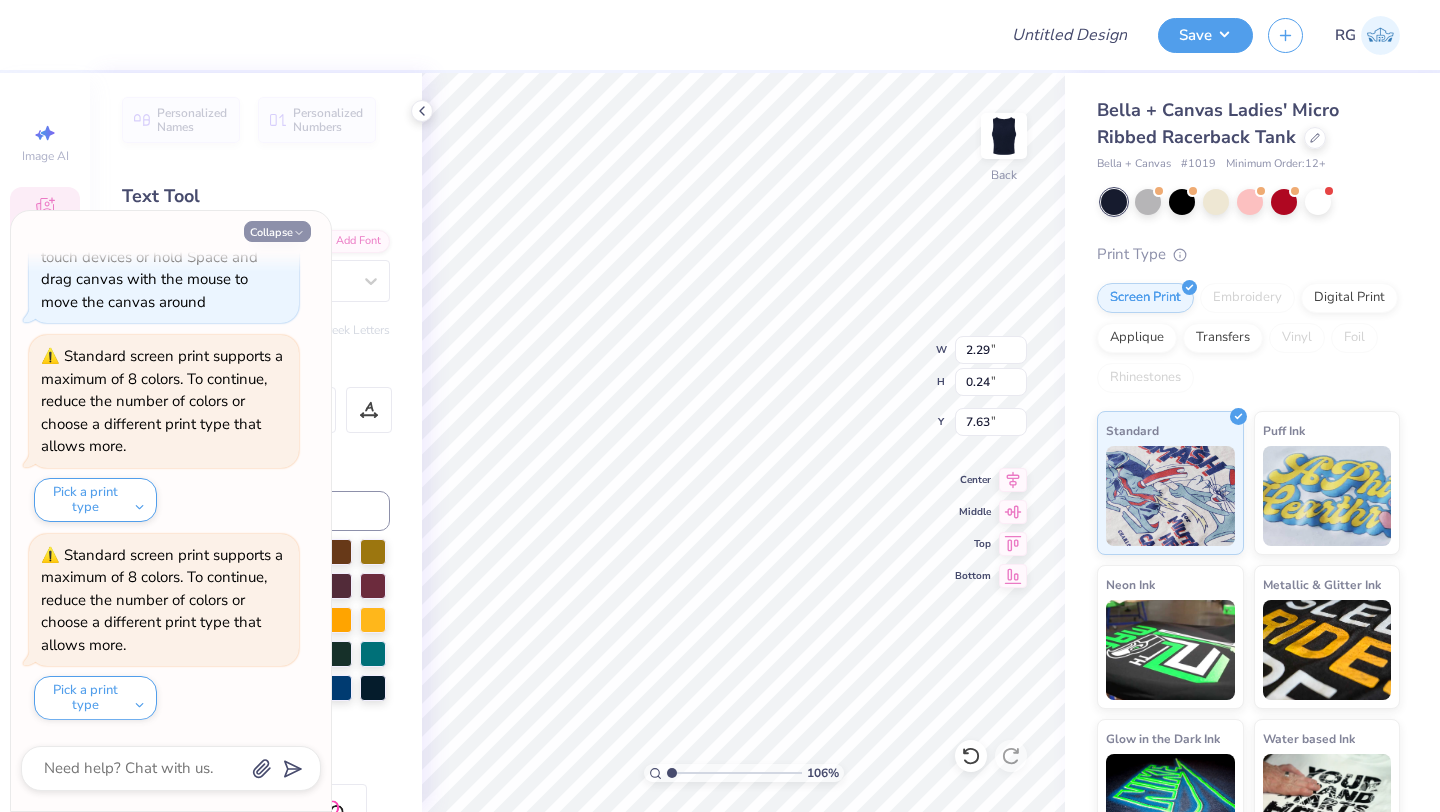 click on "Collapse" at bounding box center (277, 231) 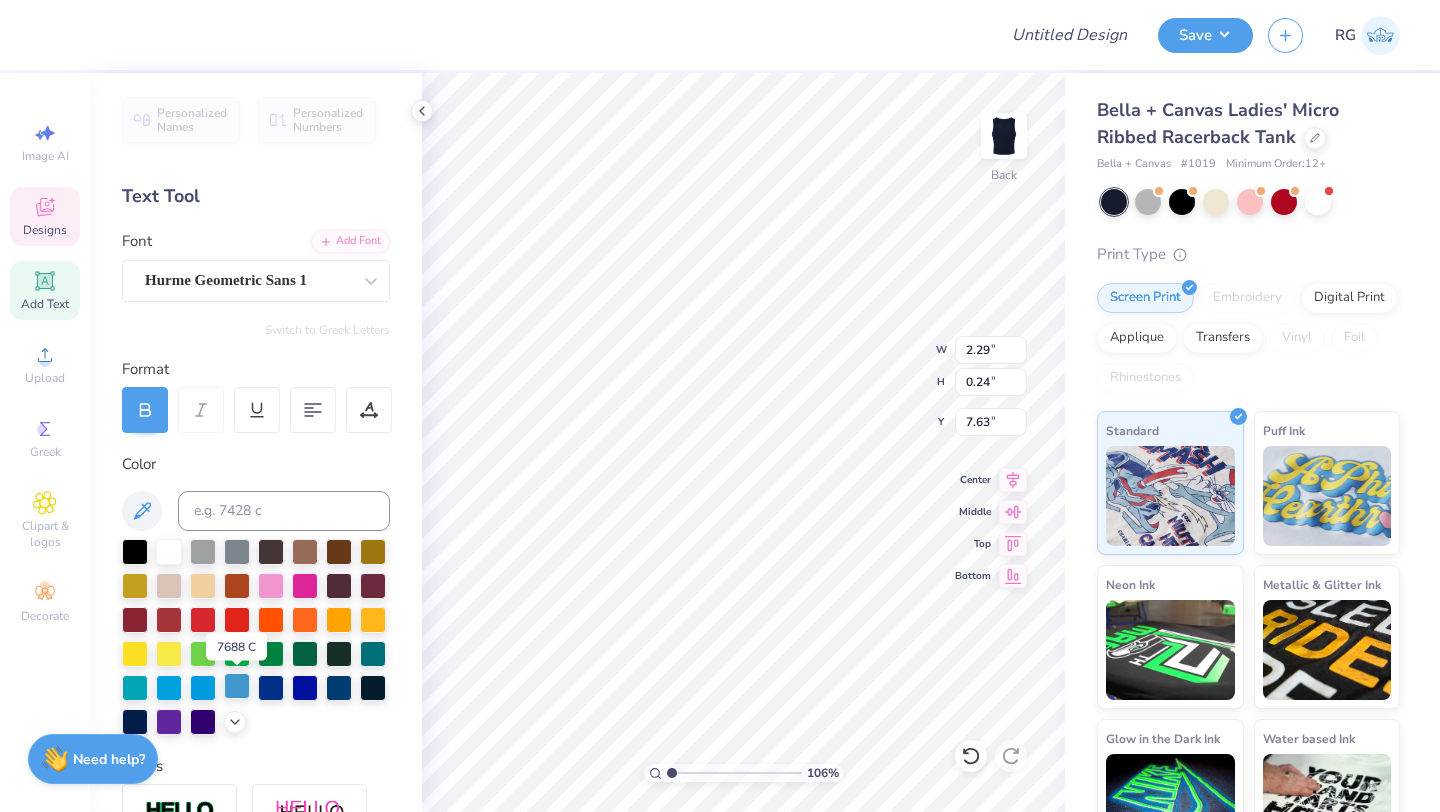 click at bounding box center [237, 686] 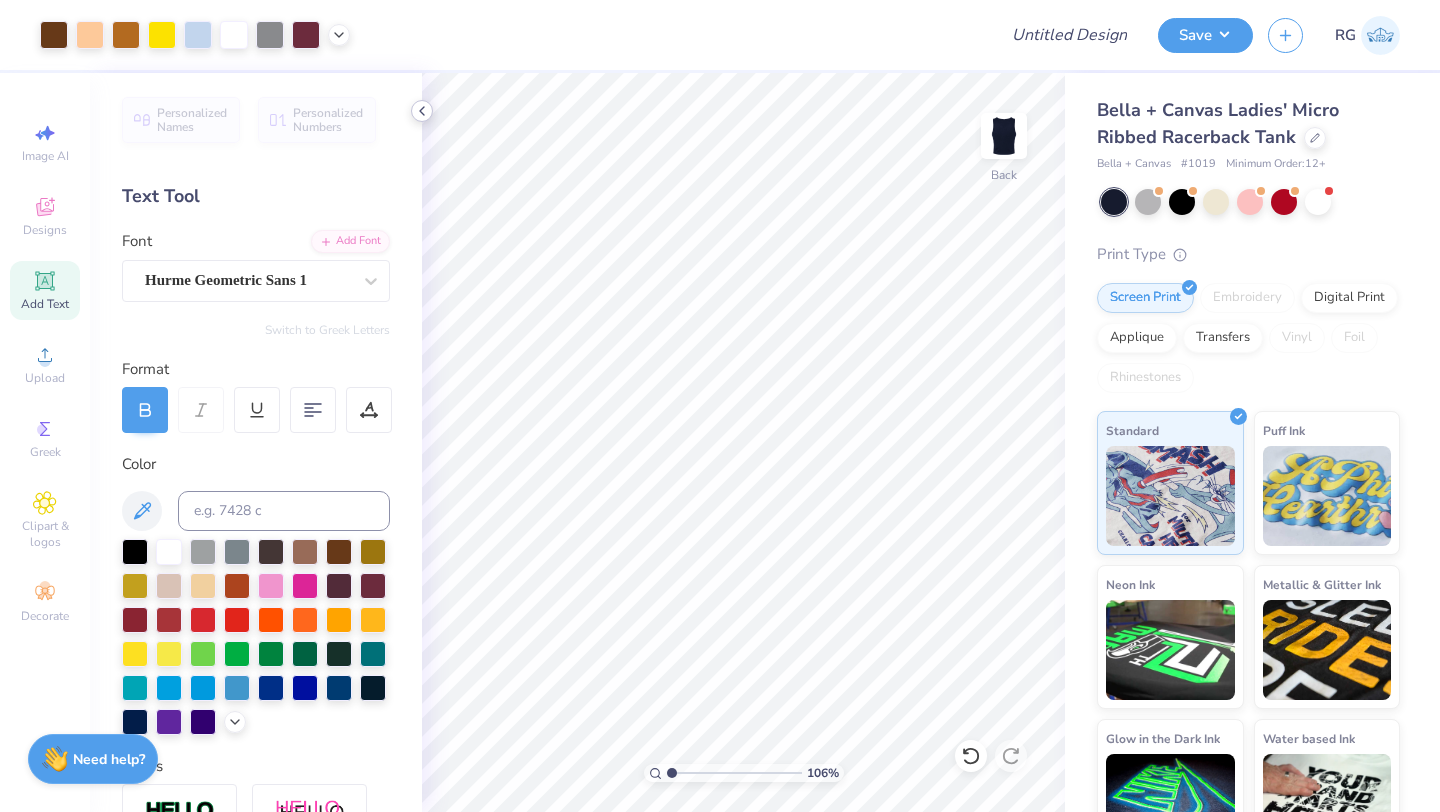 click 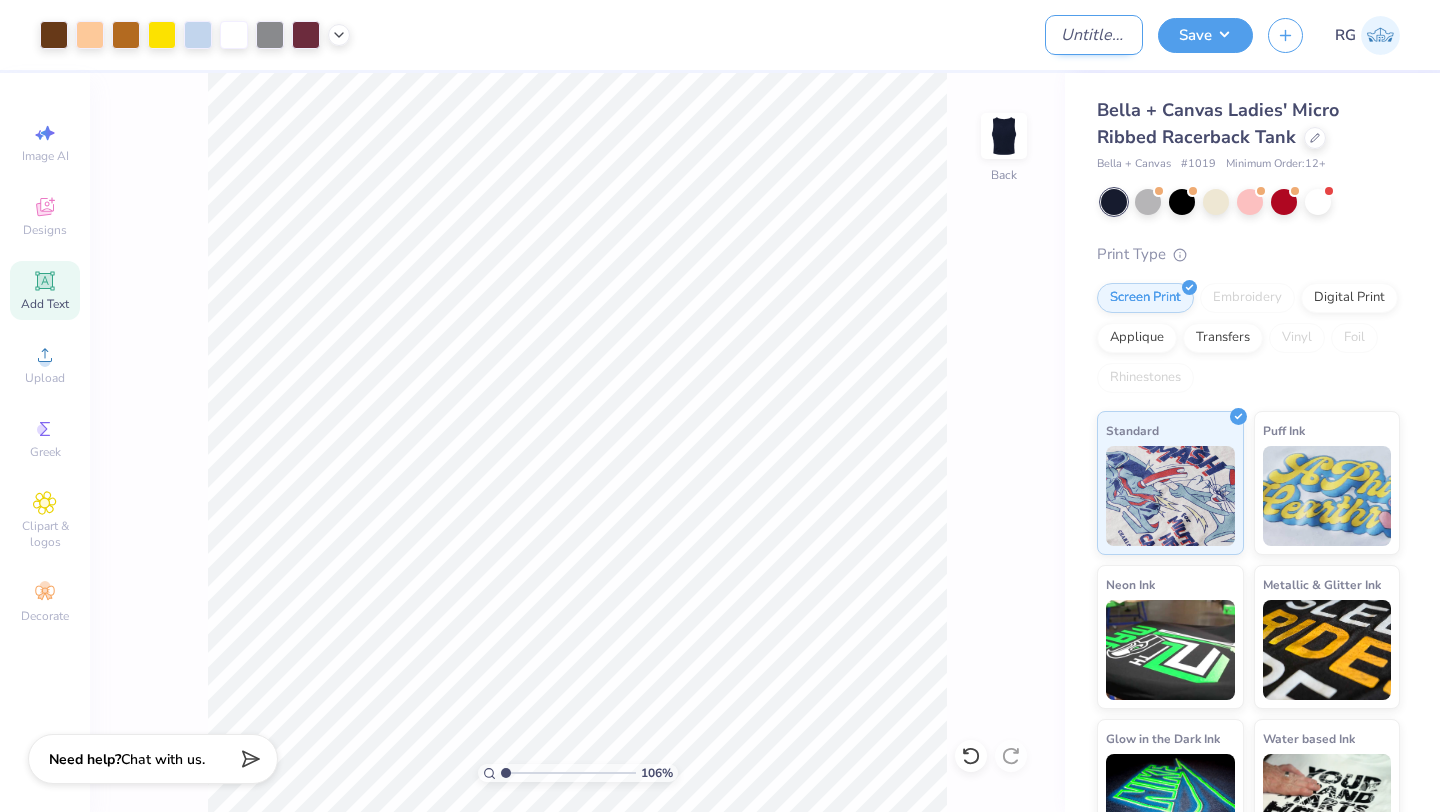 click on "Design Title" at bounding box center (1094, 35) 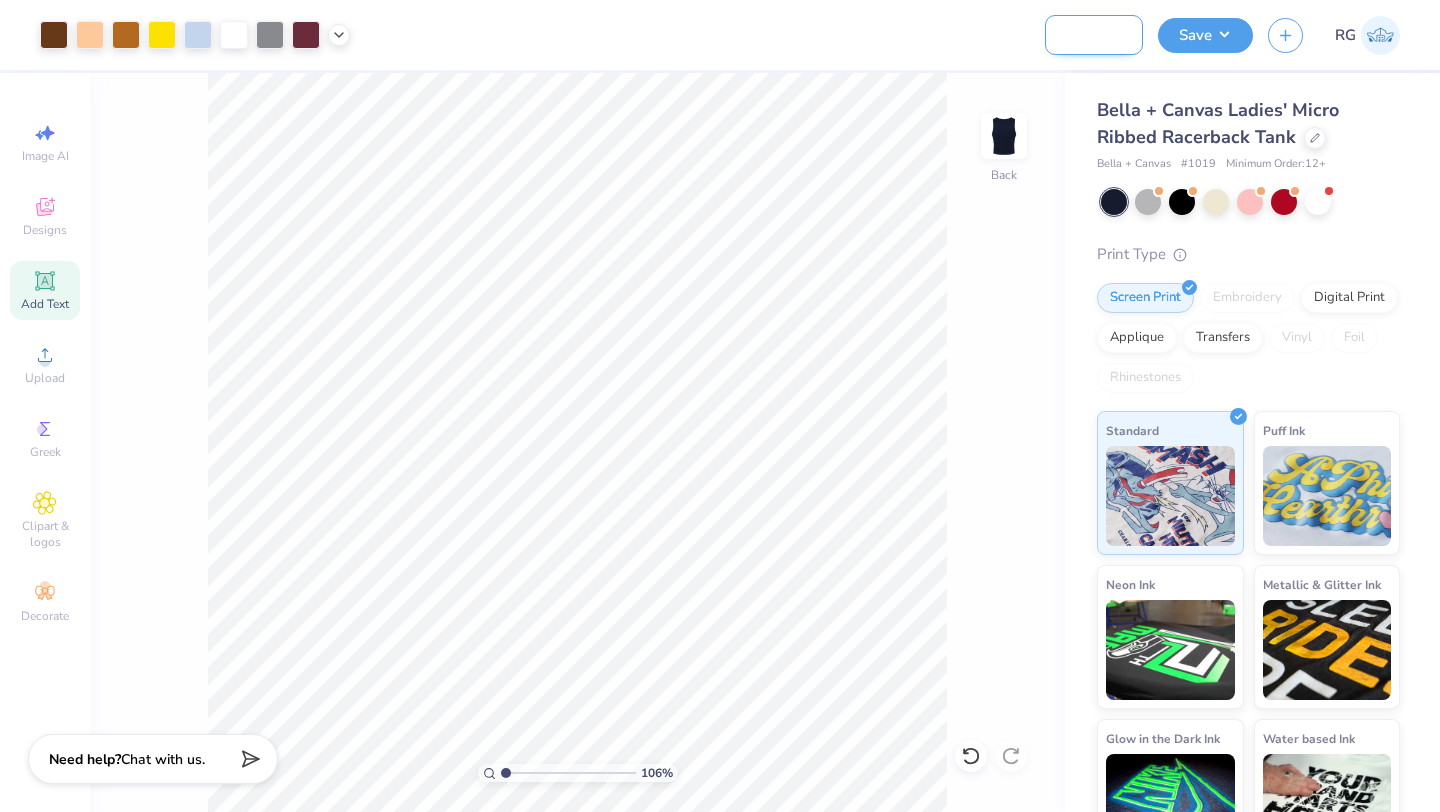 scroll, scrollTop: 0, scrollLeft: 172, axis: horizontal 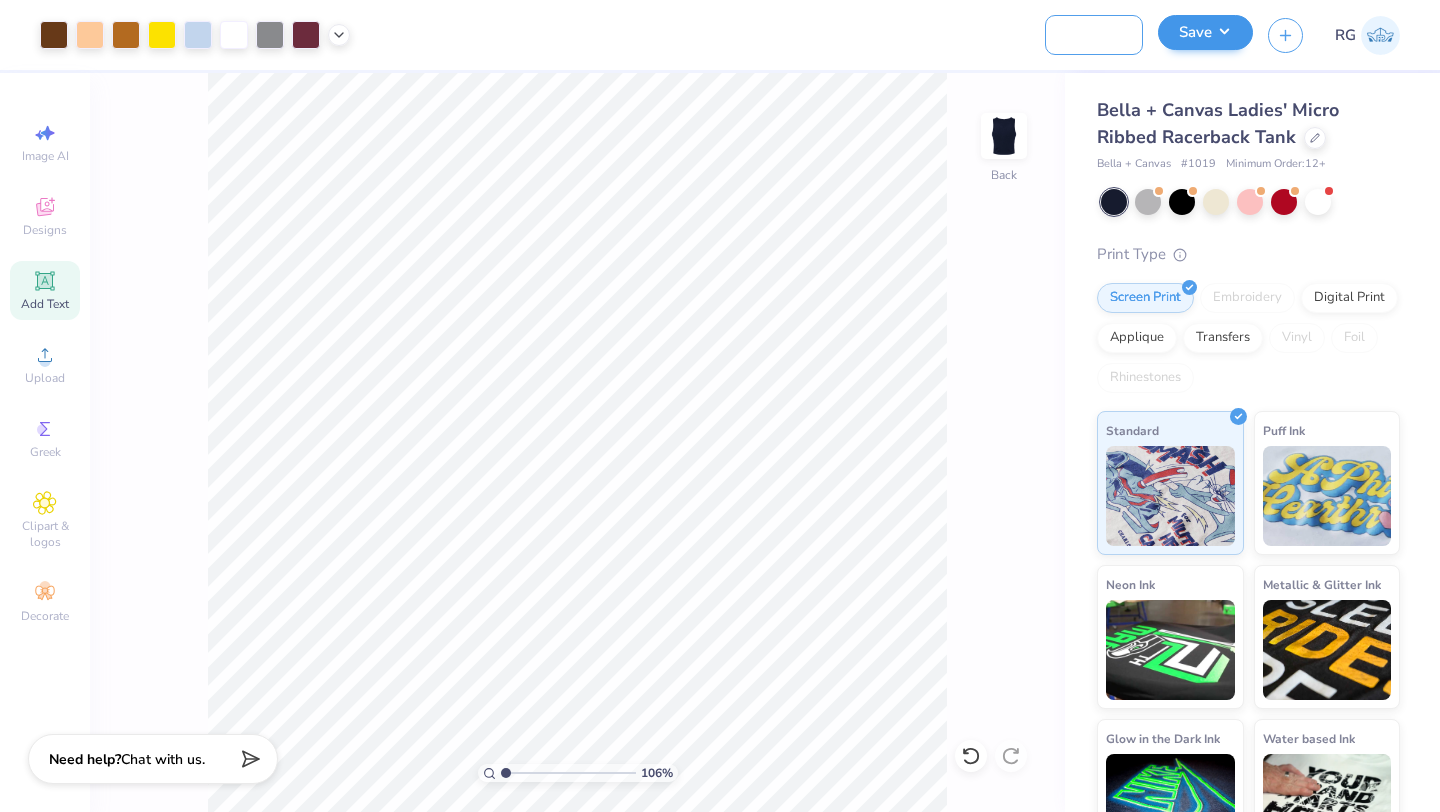 type on "Tennis tanks for [NAME] Tennis" 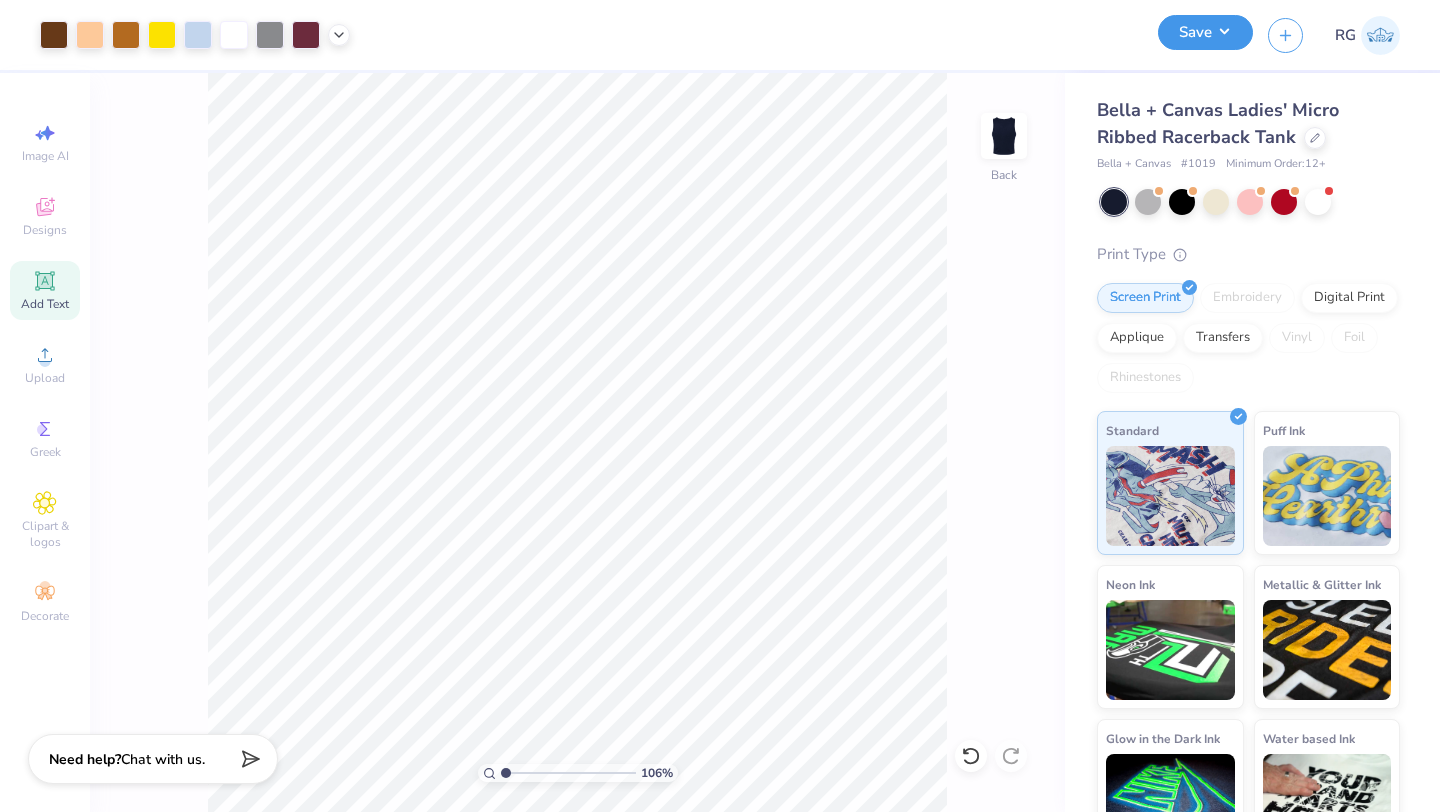 click on "Save" at bounding box center [1205, 32] 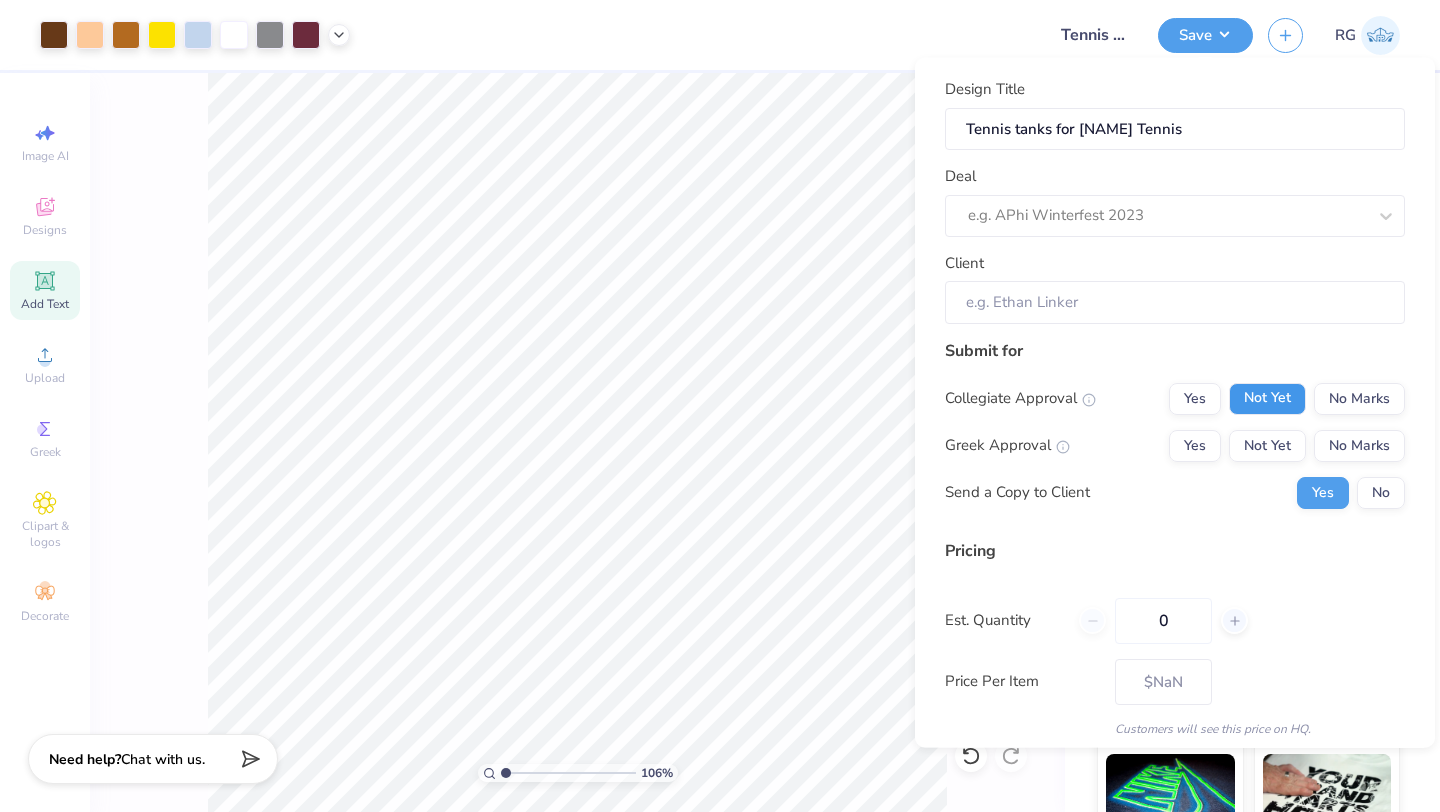 click on "Not Yet" at bounding box center (1267, 398) 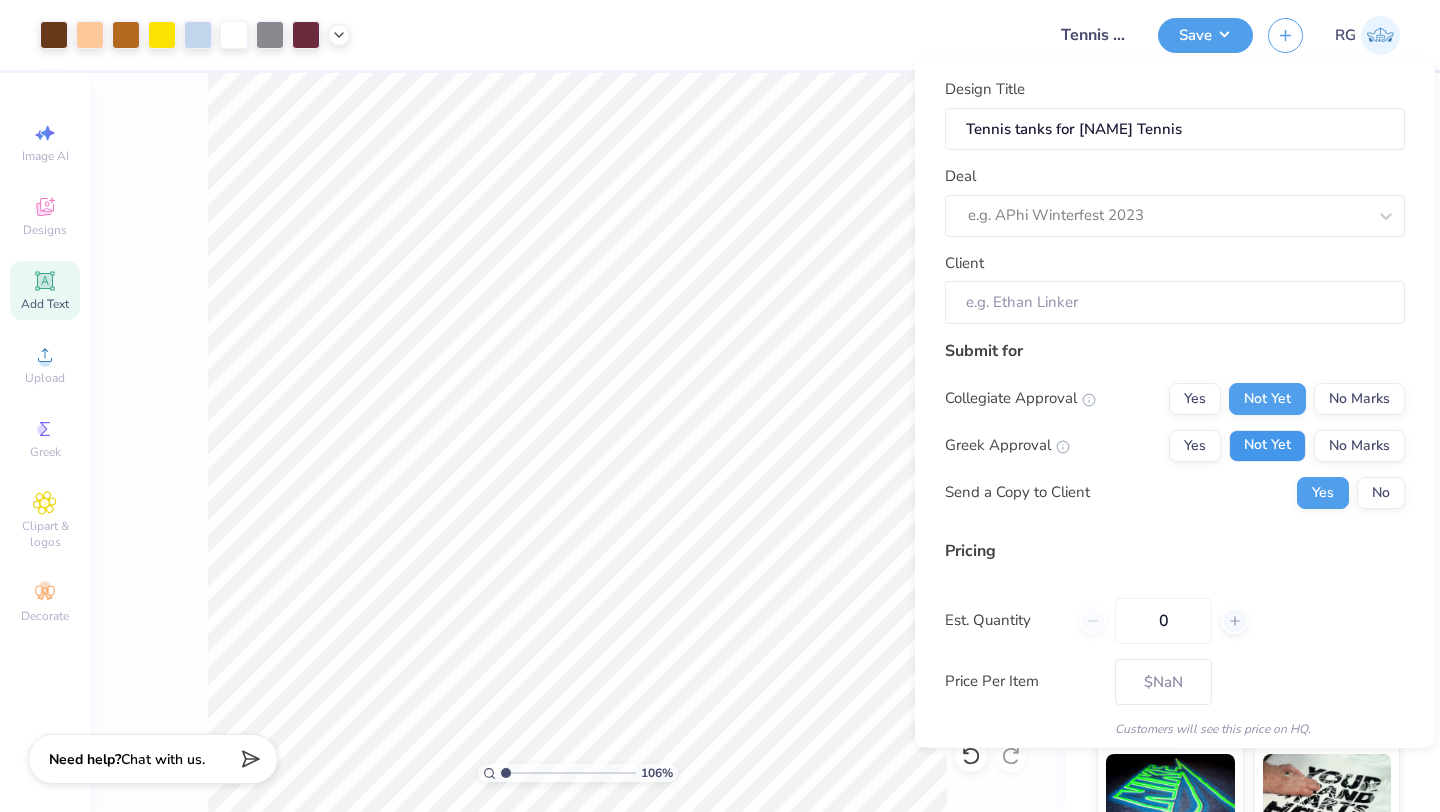 click on "Not Yet" at bounding box center [1267, 445] 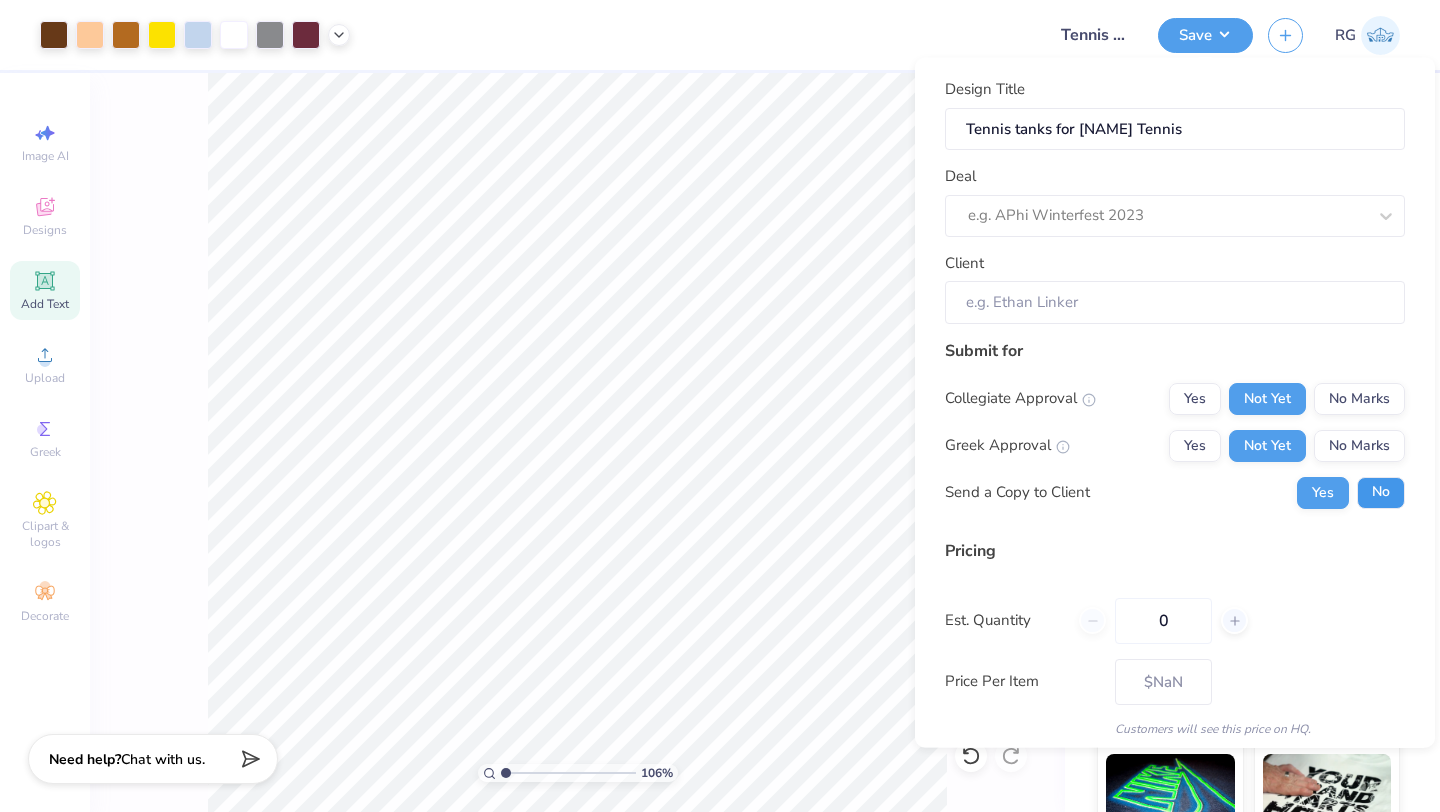 click on "No" at bounding box center (1381, 492) 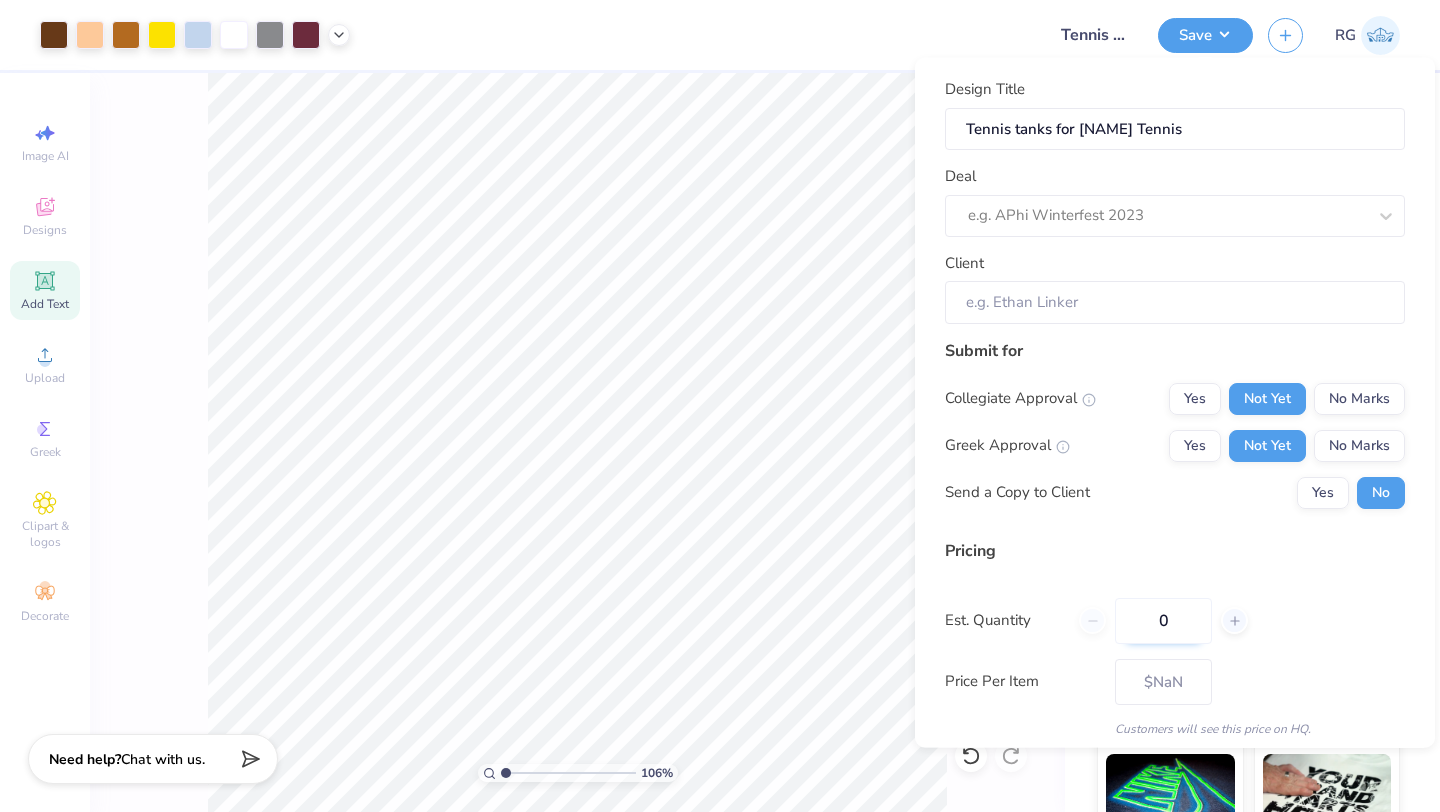 click on "0" at bounding box center [1163, 620] 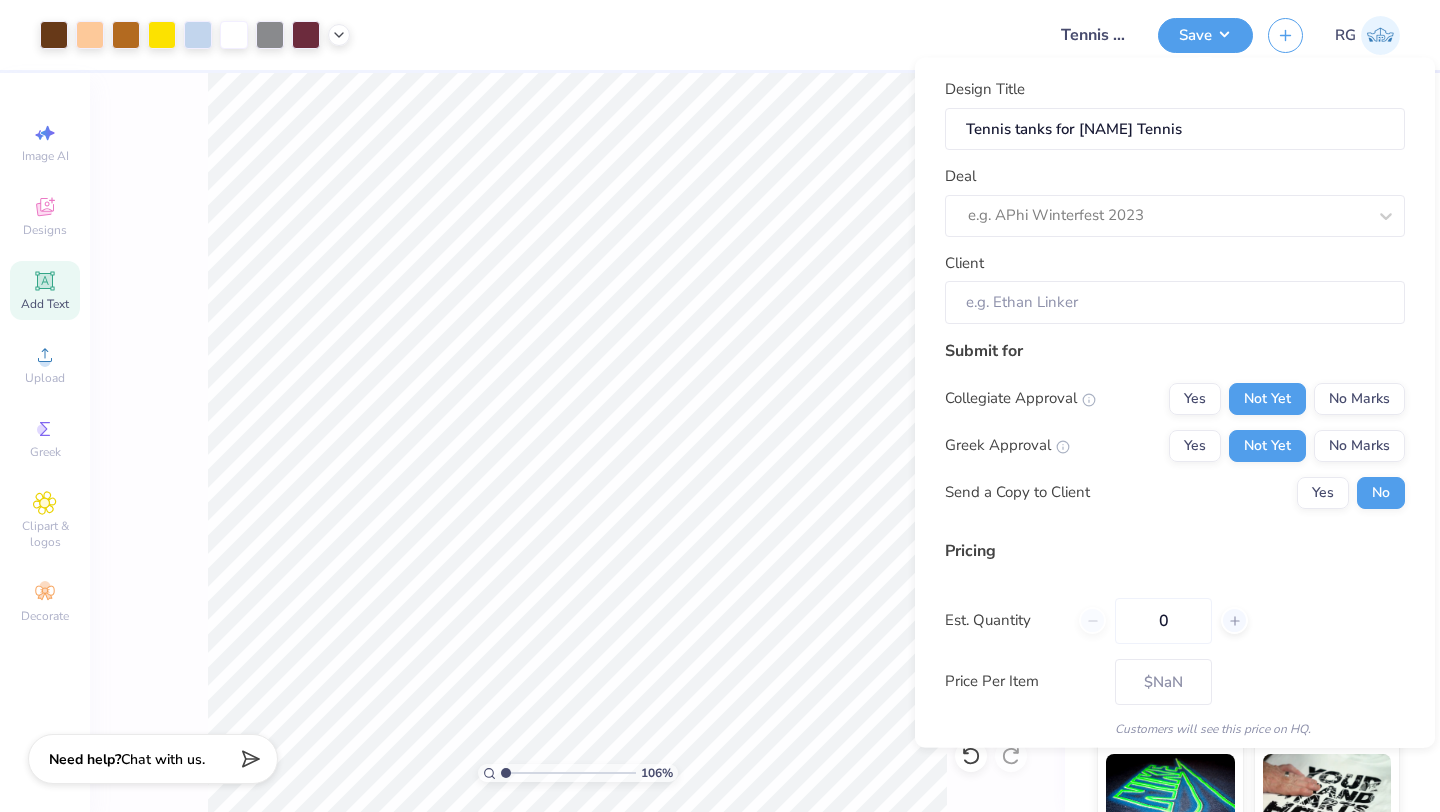 scroll, scrollTop: 115, scrollLeft: 0, axis: vertical 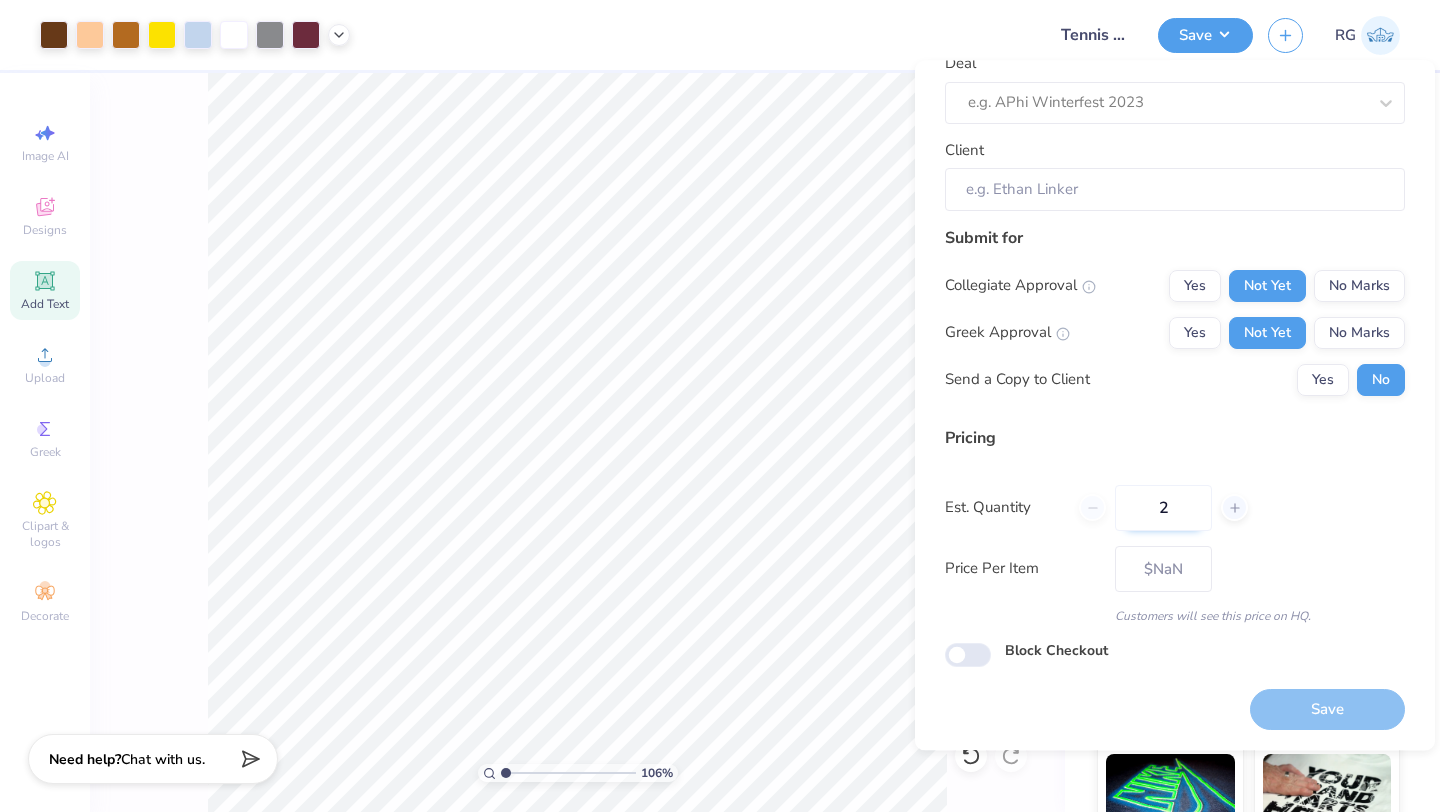 type on "24" 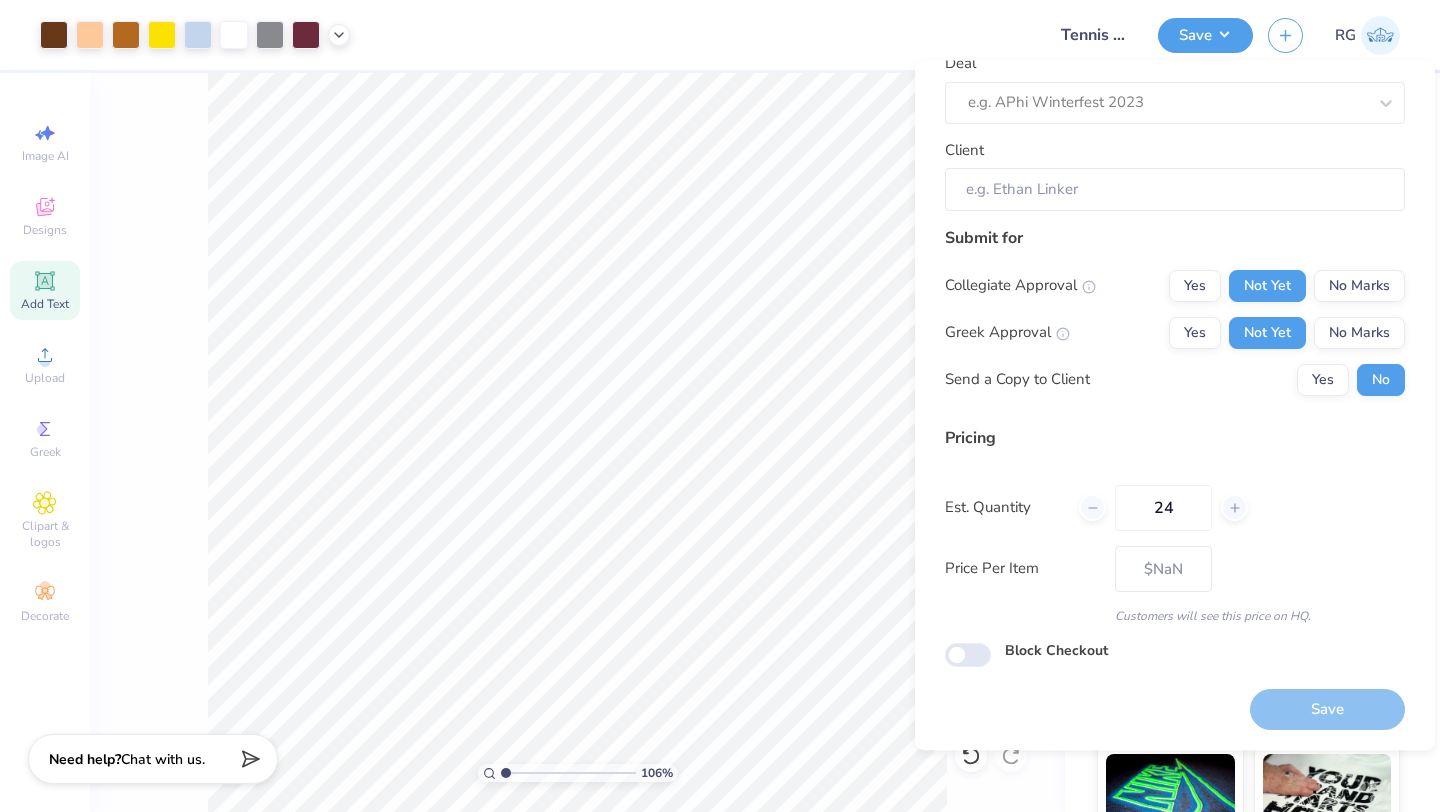 type on "– –" 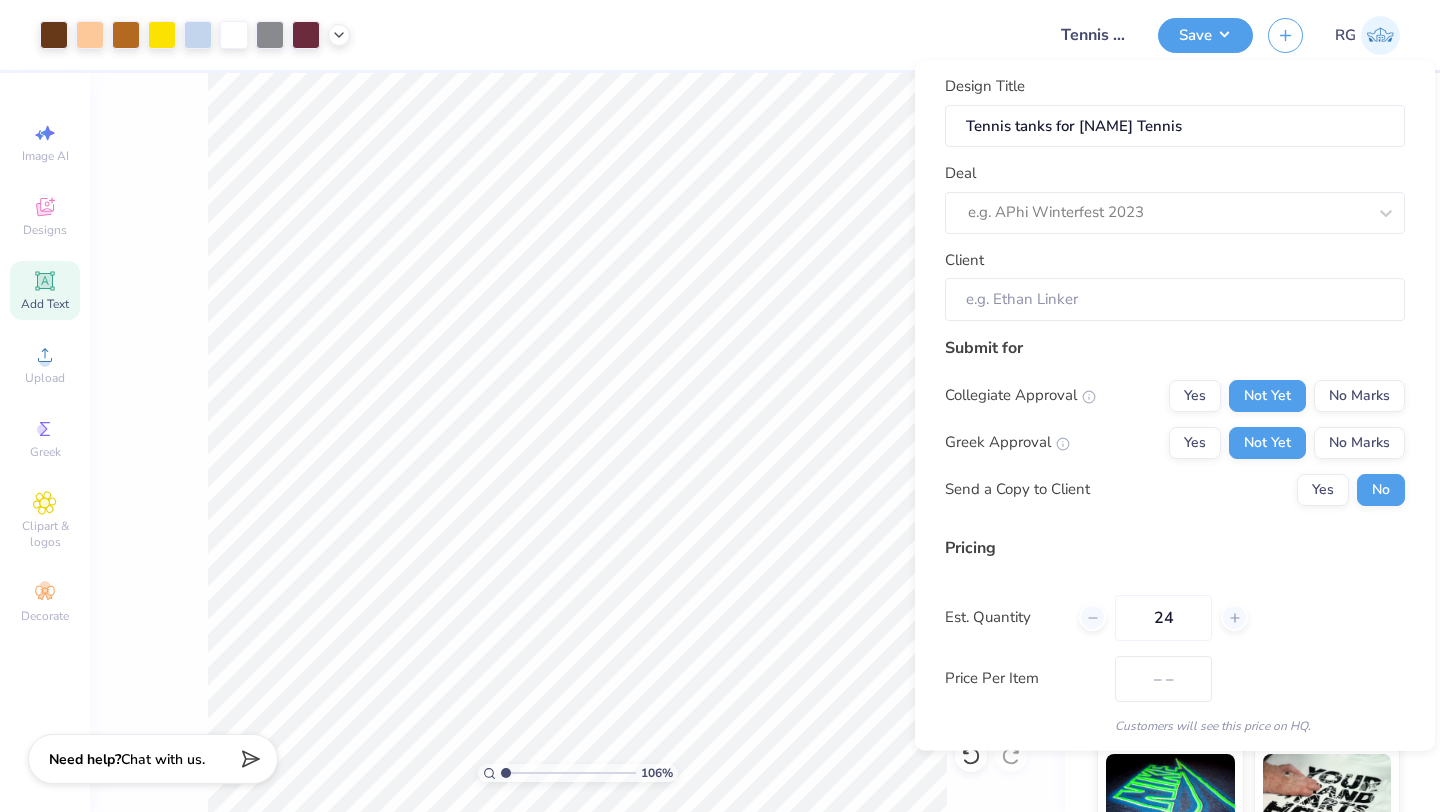 scroll, scrollTop: 0, scrollLeft: 0, axis: both 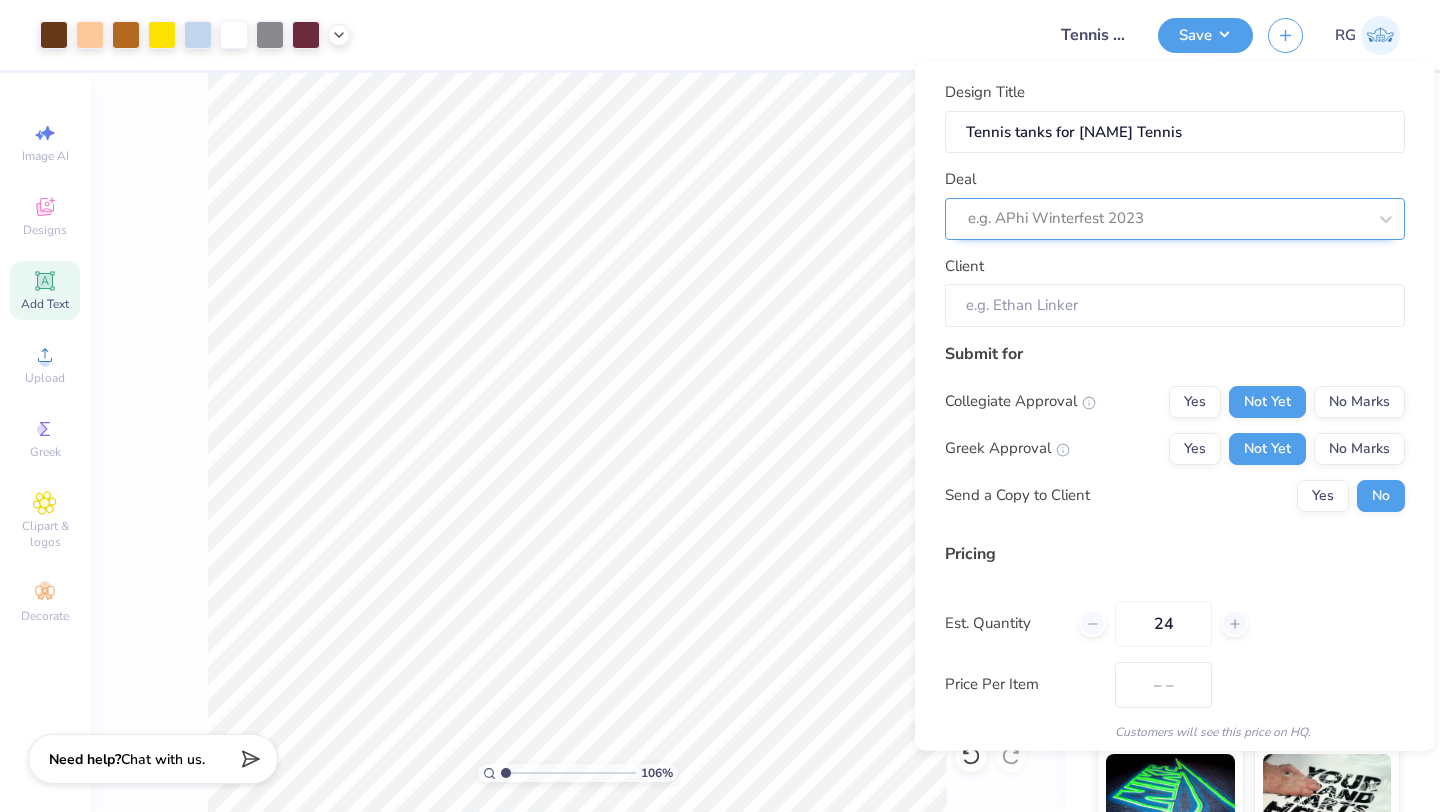 type on "24" 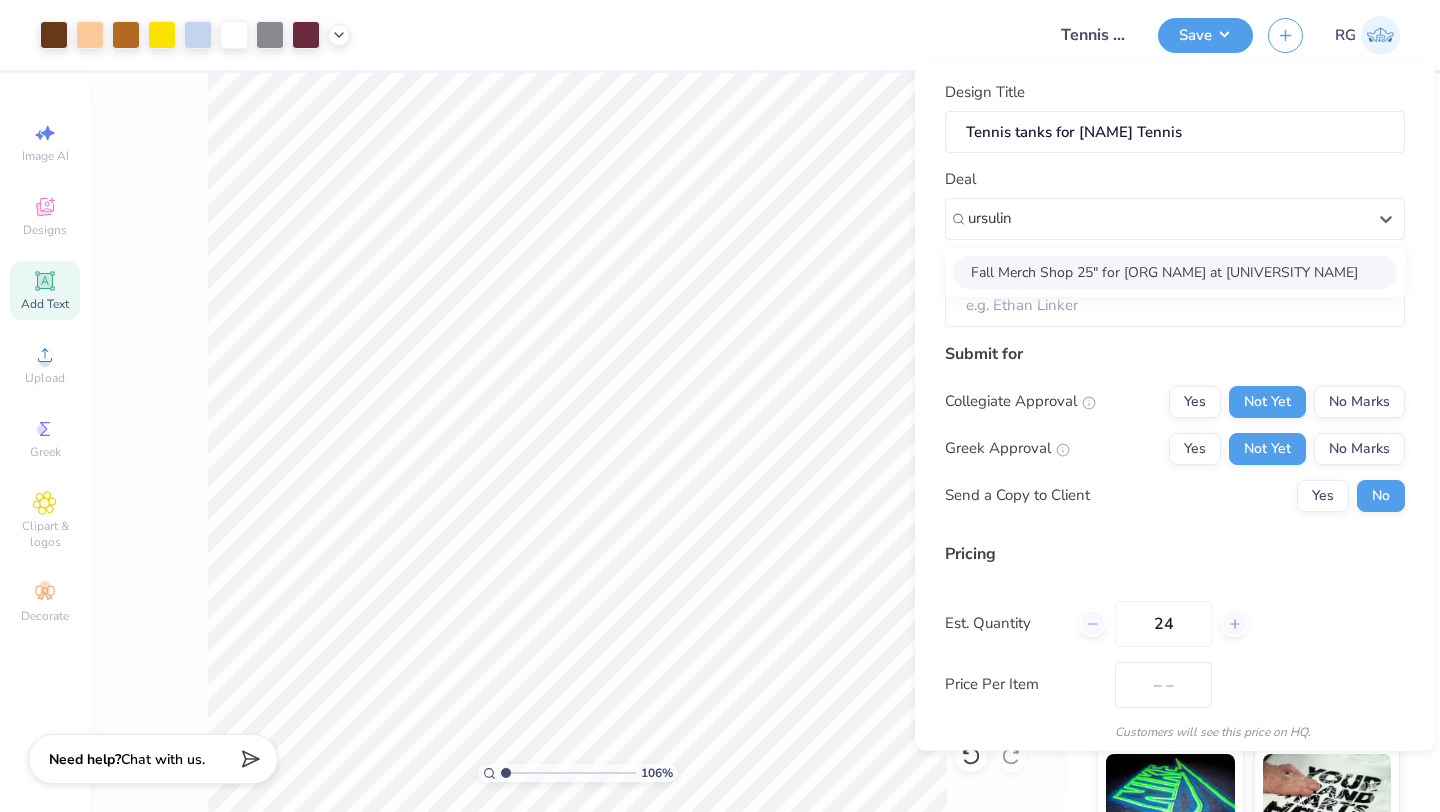 click on "Fall Merch Shop 25" for [ORG NAME] at [UNIVERSITY NAME]" at bounding box center (1175, 271) 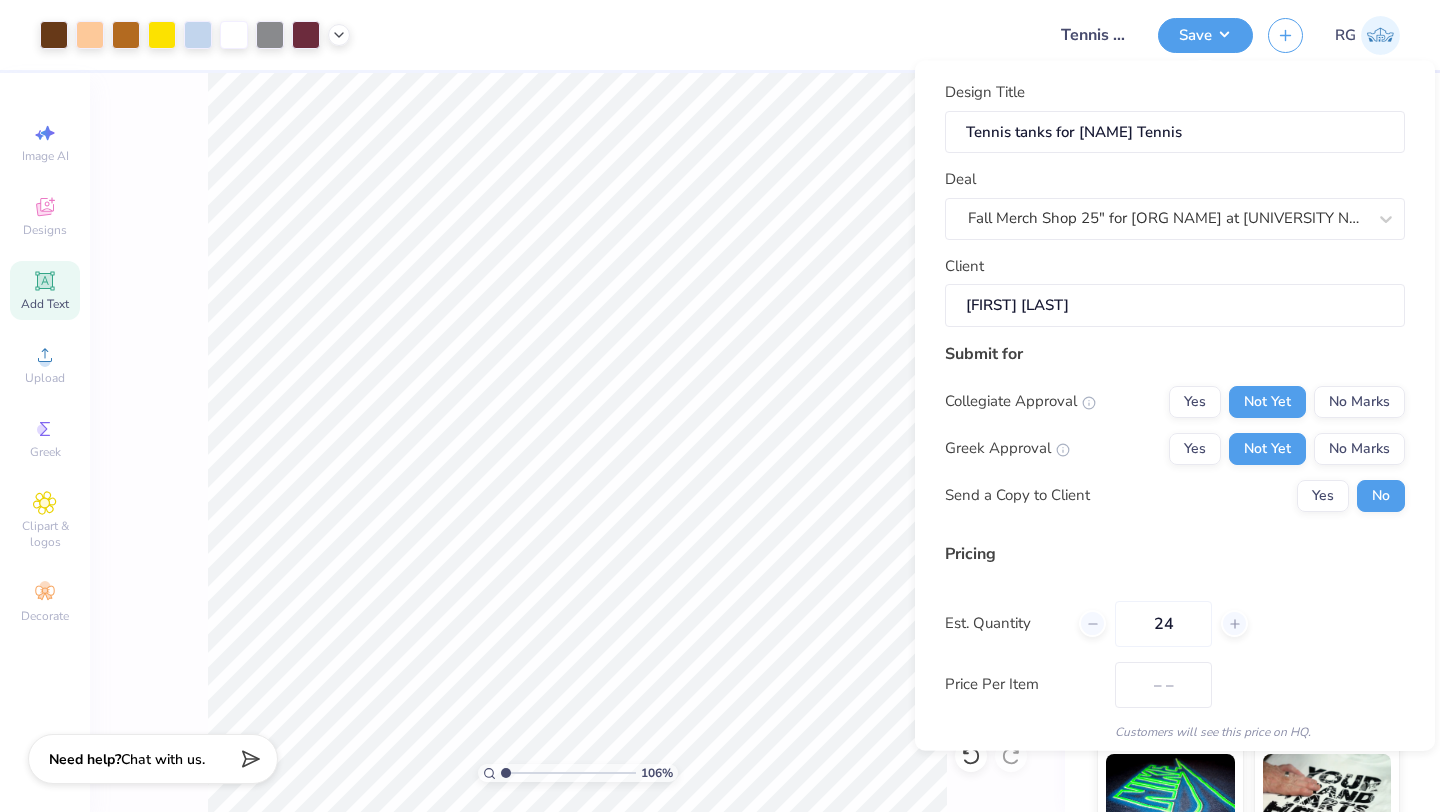 scroll, scrollTop: 115, scrollLeft: 0, axis: vertical 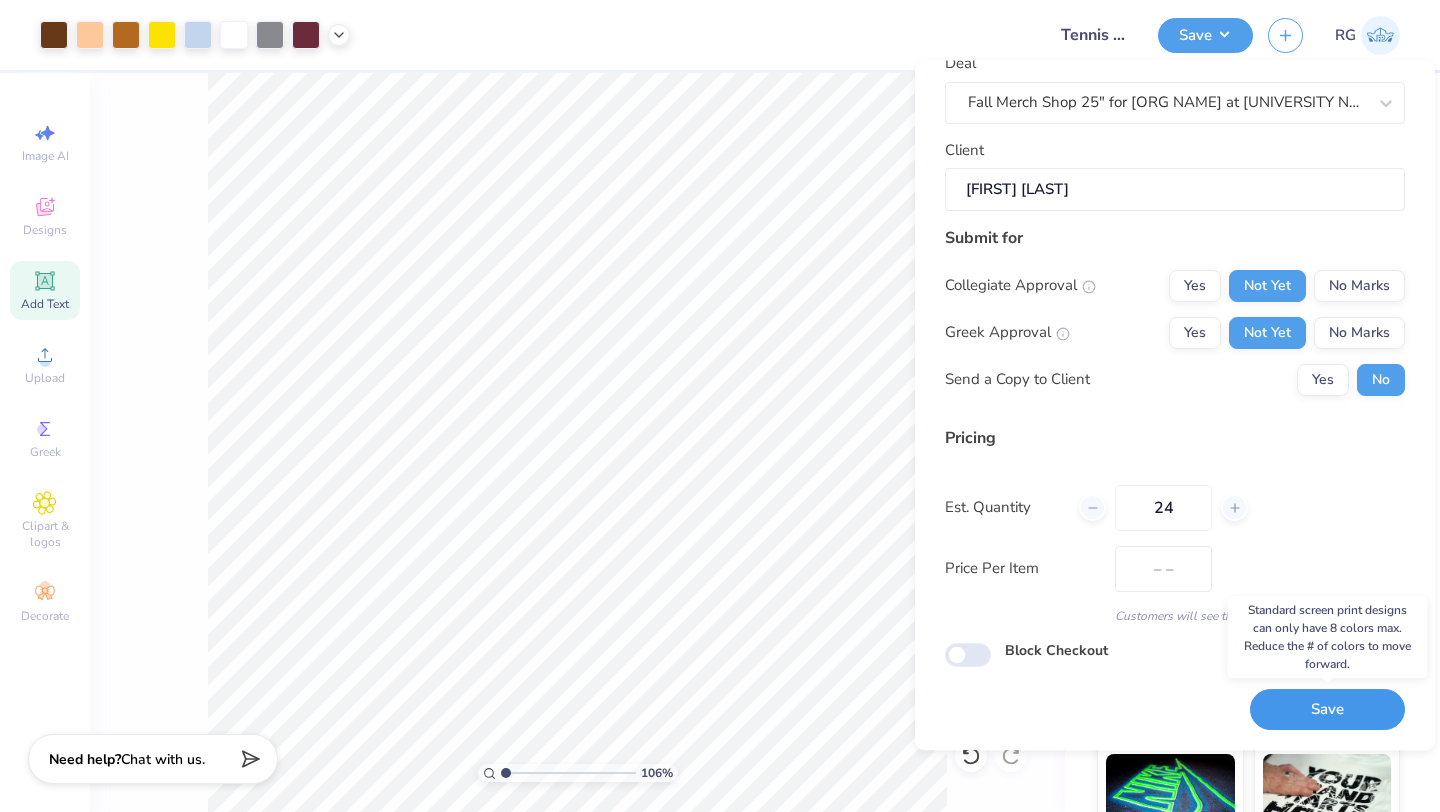 click on "Save" at bounding box center (1327, 710) 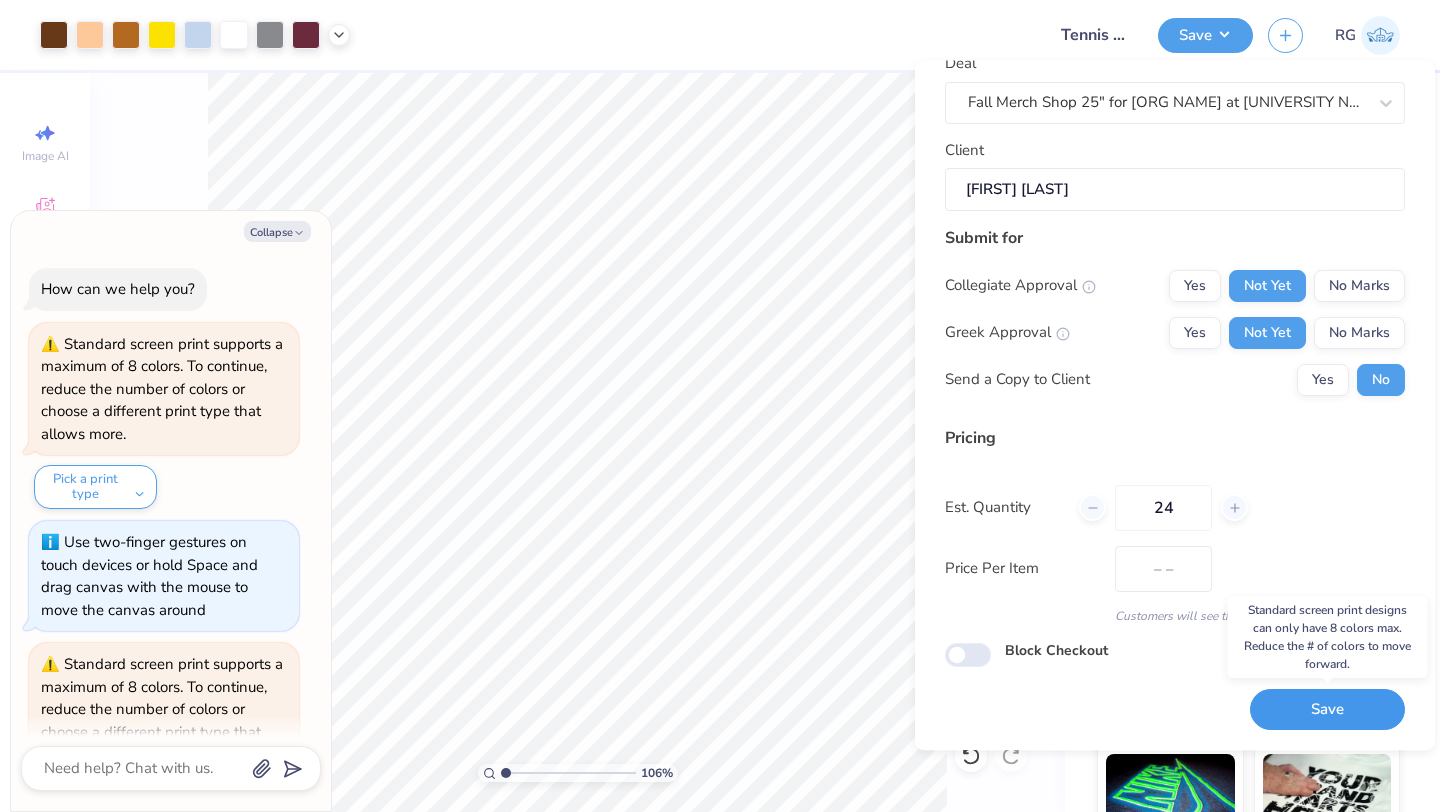 scroll, scrollTop: 506, scrollLeft: 0, axis: vertical 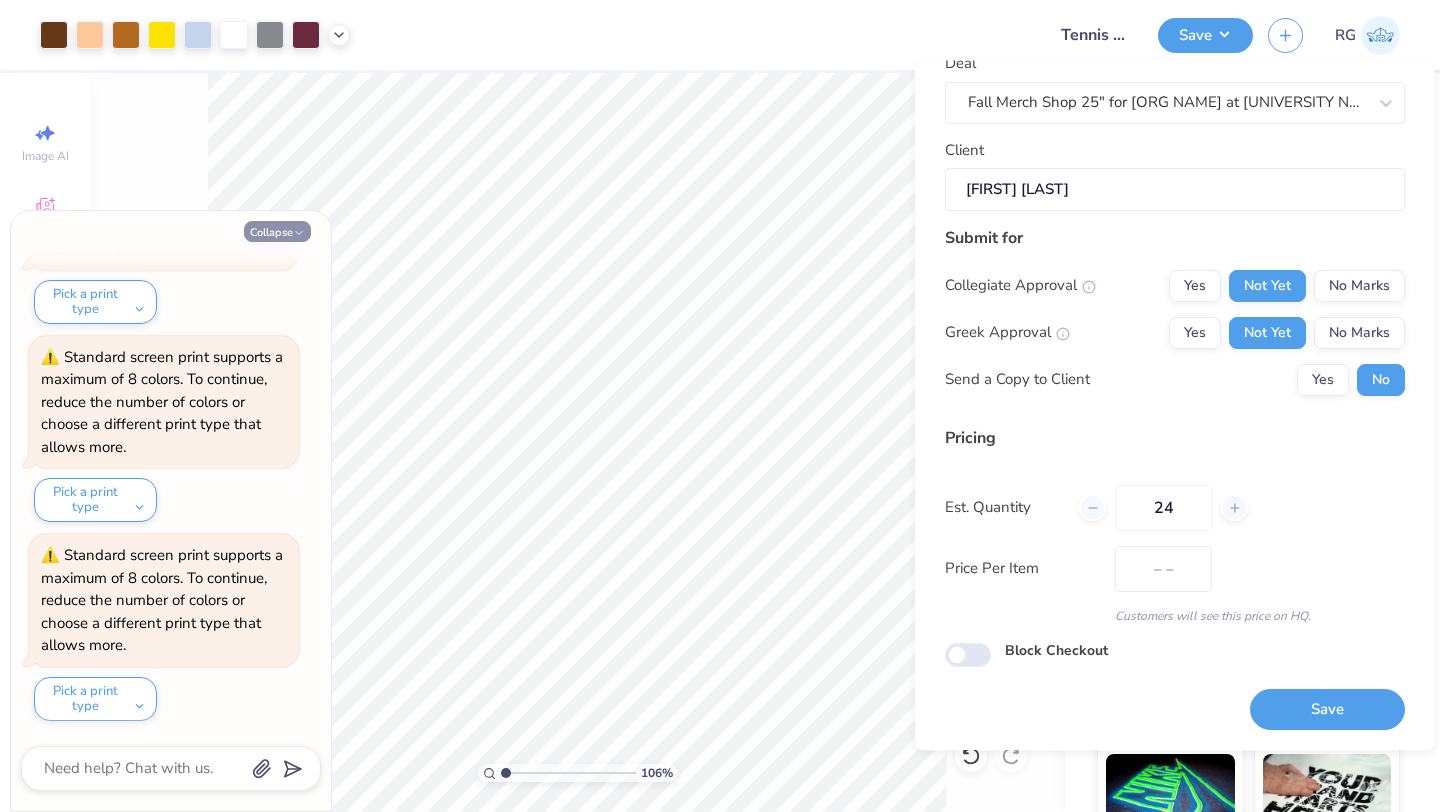 click on "Collapse" at bounding box center (277, 231) 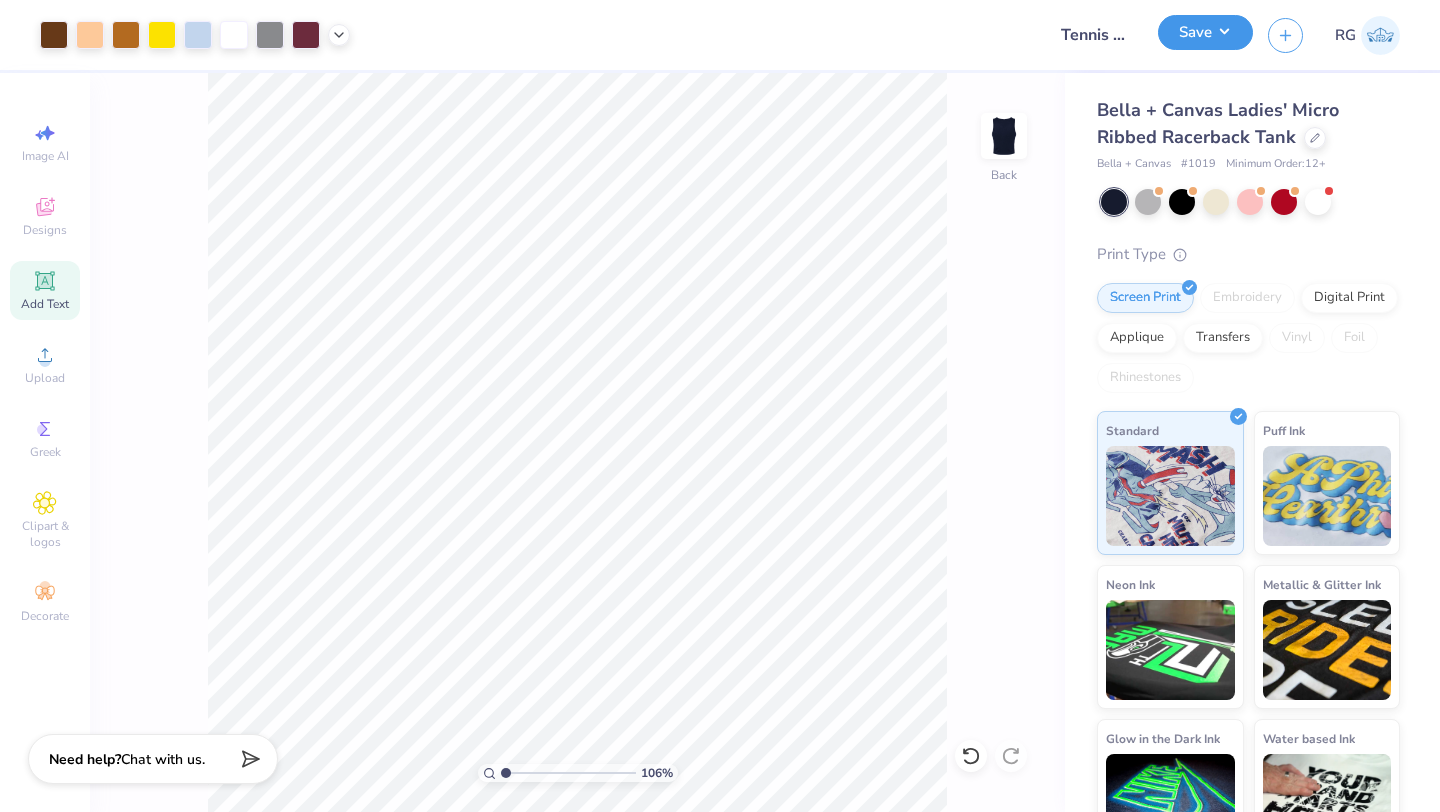click on "Save" at bounding box center [1205, 32] 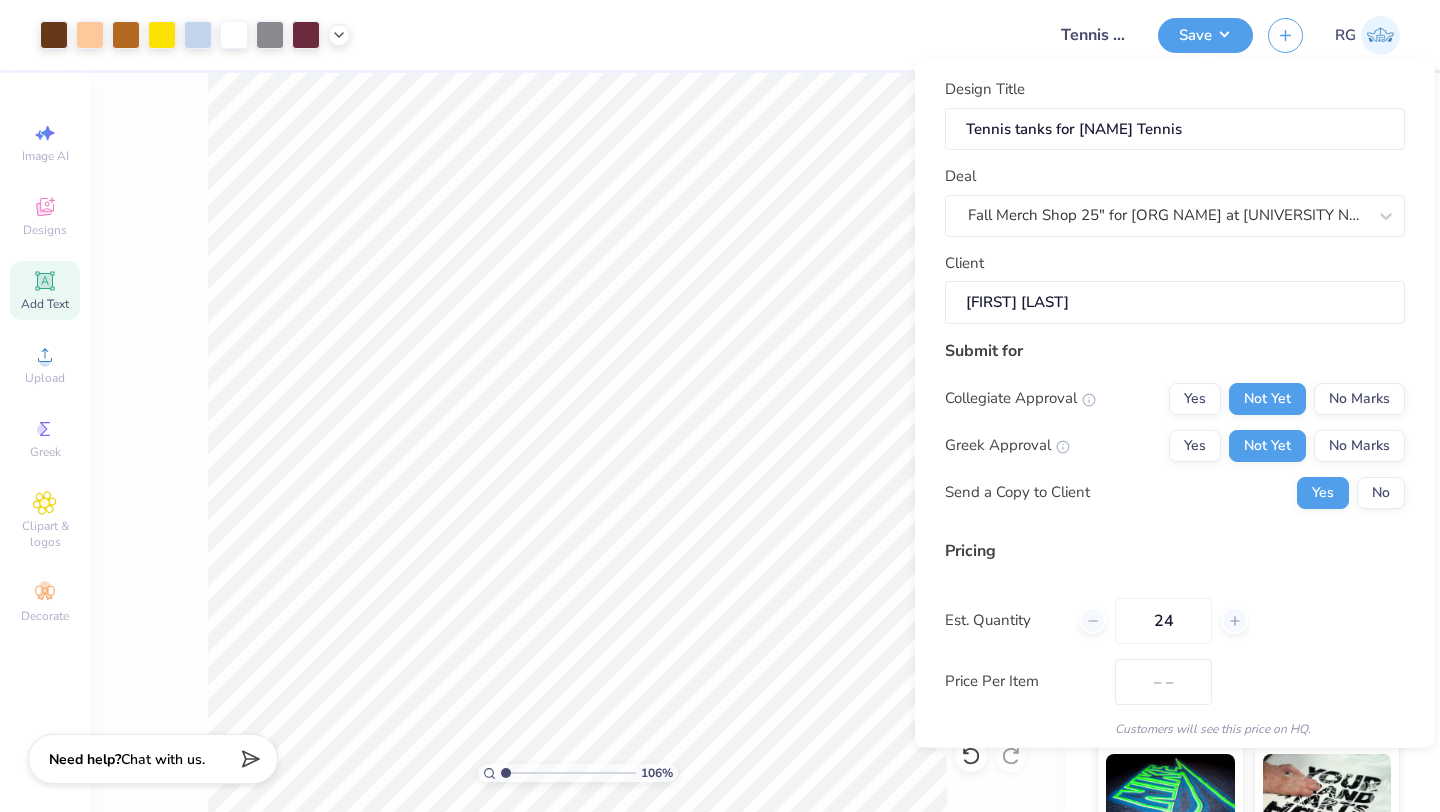 scroll, scrollTop: 115, scrollLeft: 0, axis: vertical 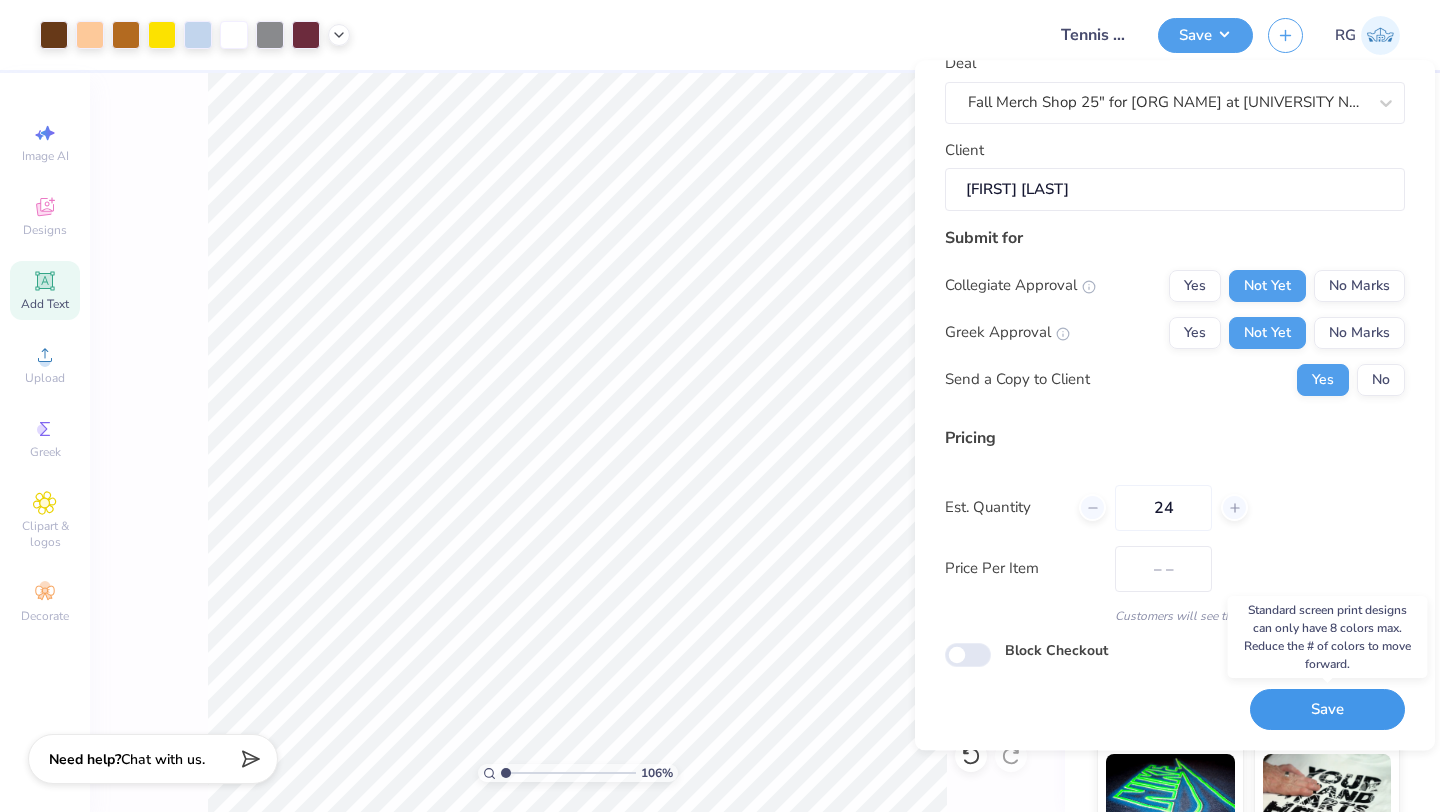click on "Save" at bounding box center (1327, 710) 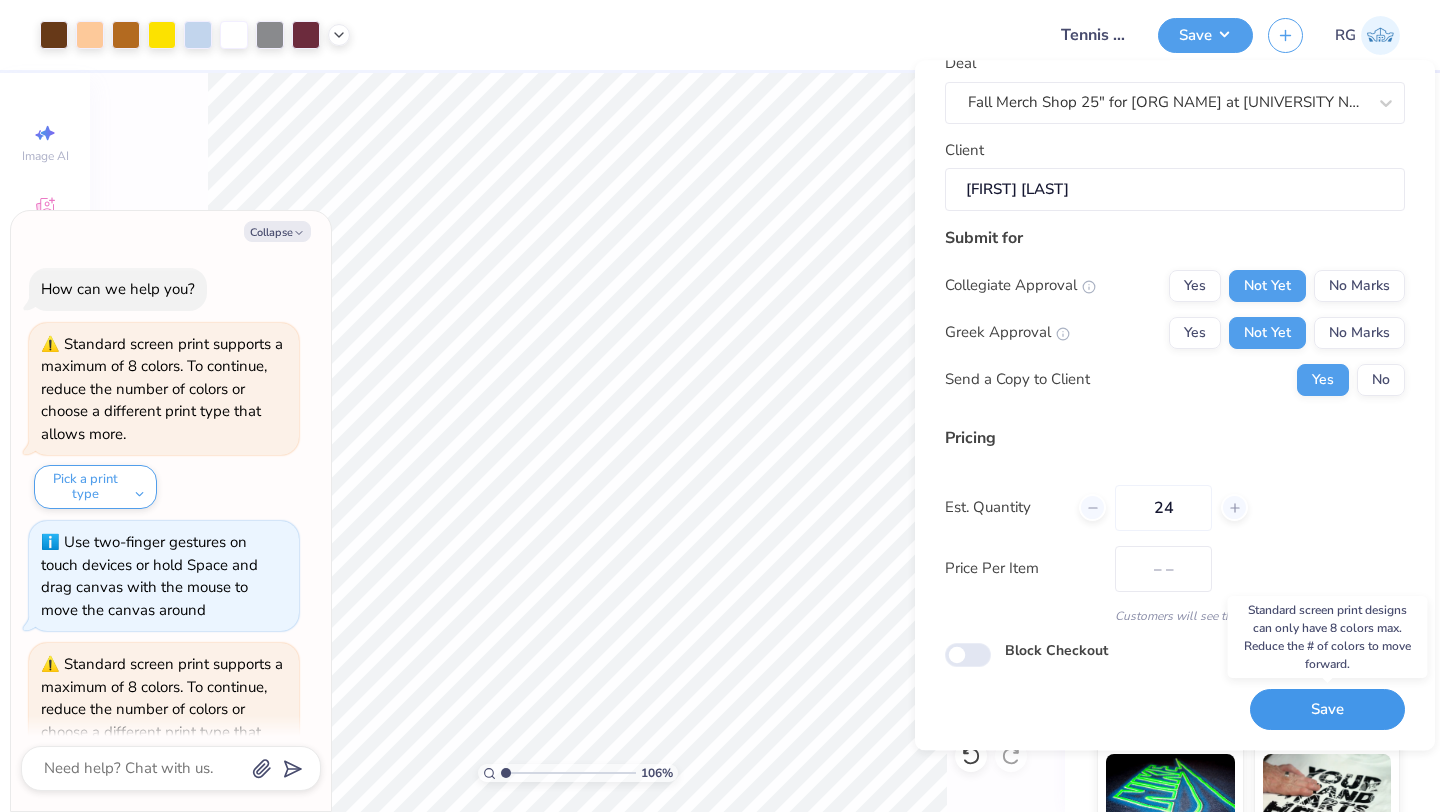 scroll, scrollTop: 705, scrollLeft: 0, axis: vertical 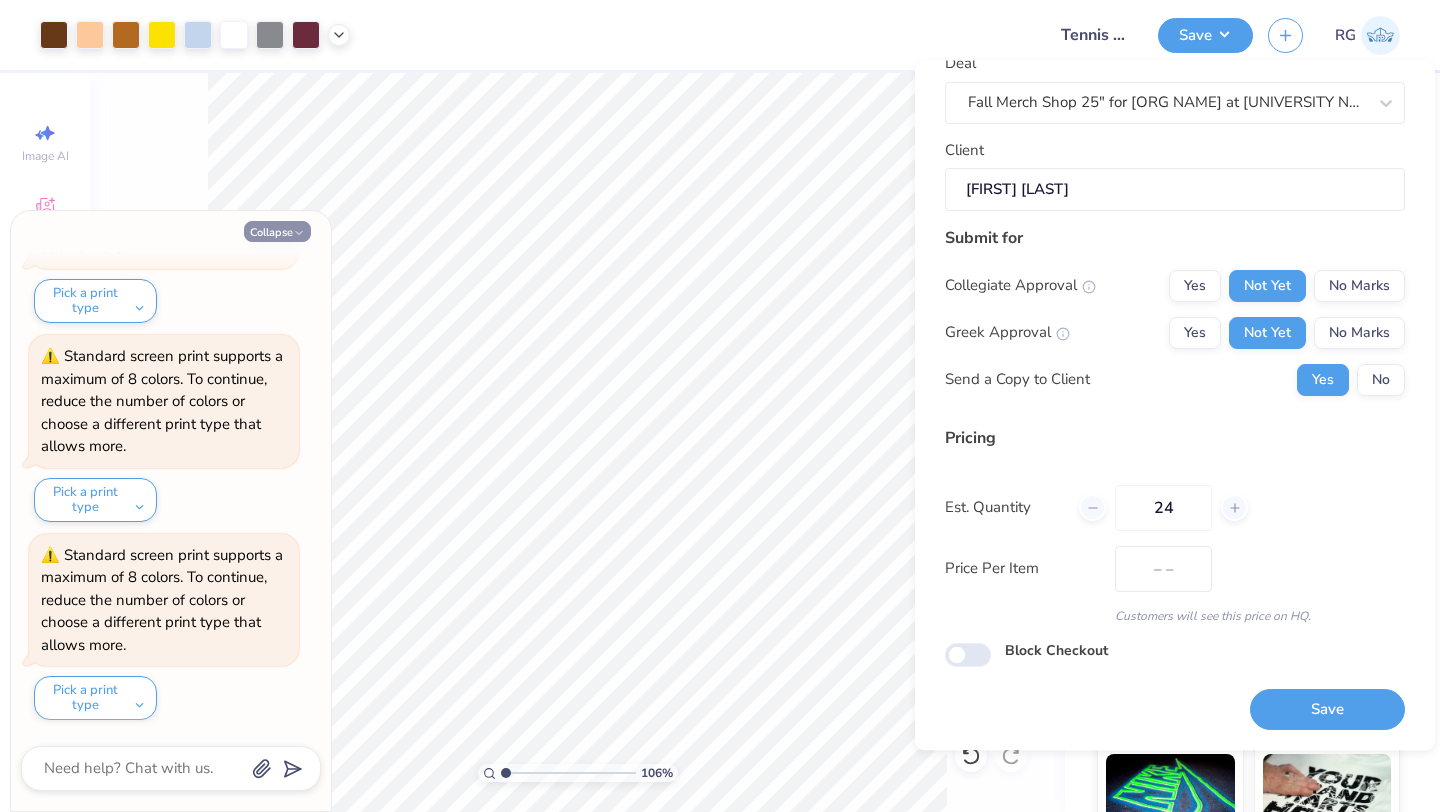 click on "Collapse" at bounding box center (277, 231) 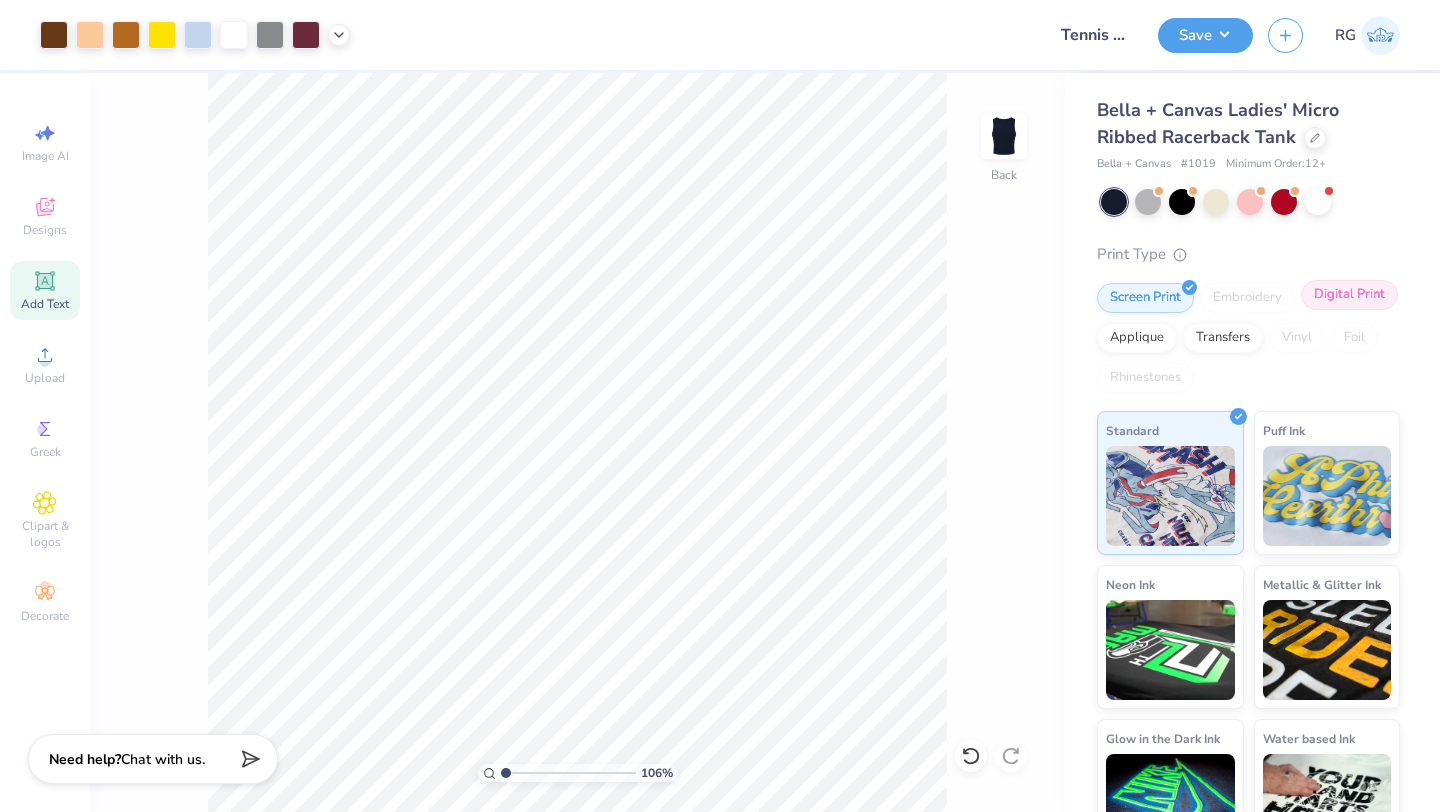 click on "Digital Print" at bounding box center (1349, 295) 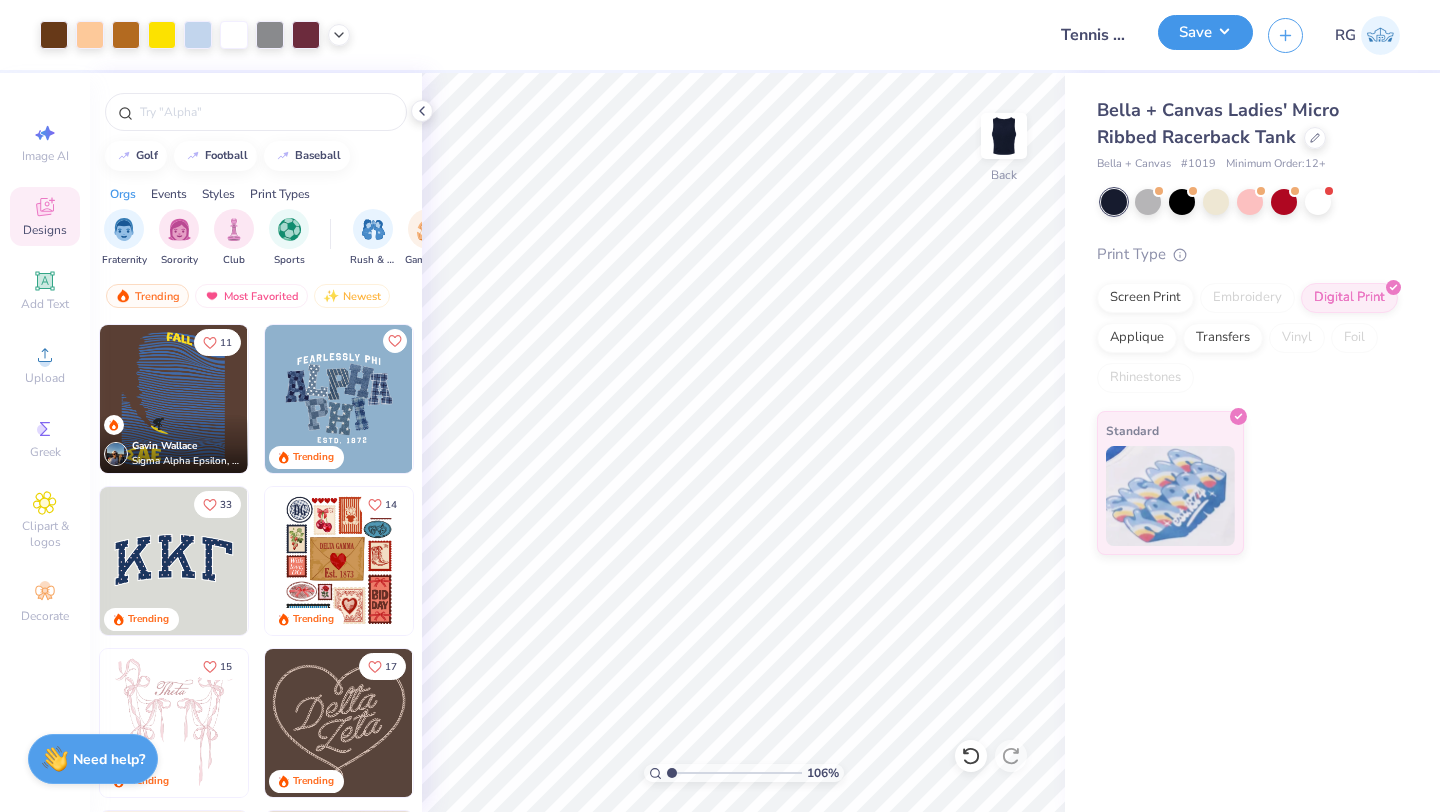 click on "Save" at bounding box center (1205, 32) 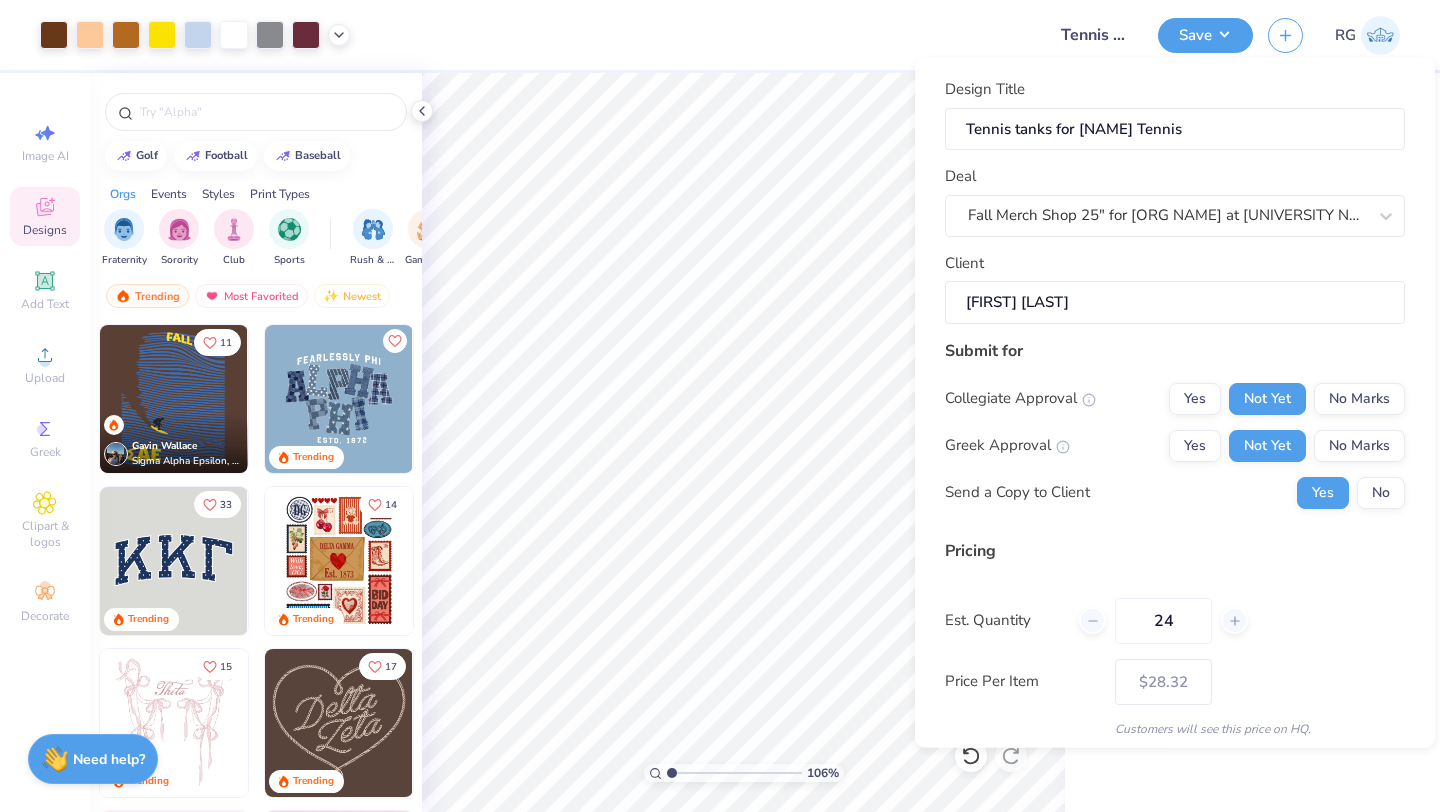 scroll, scrollTop: 115, scrollLeft: 0, axis: vertical 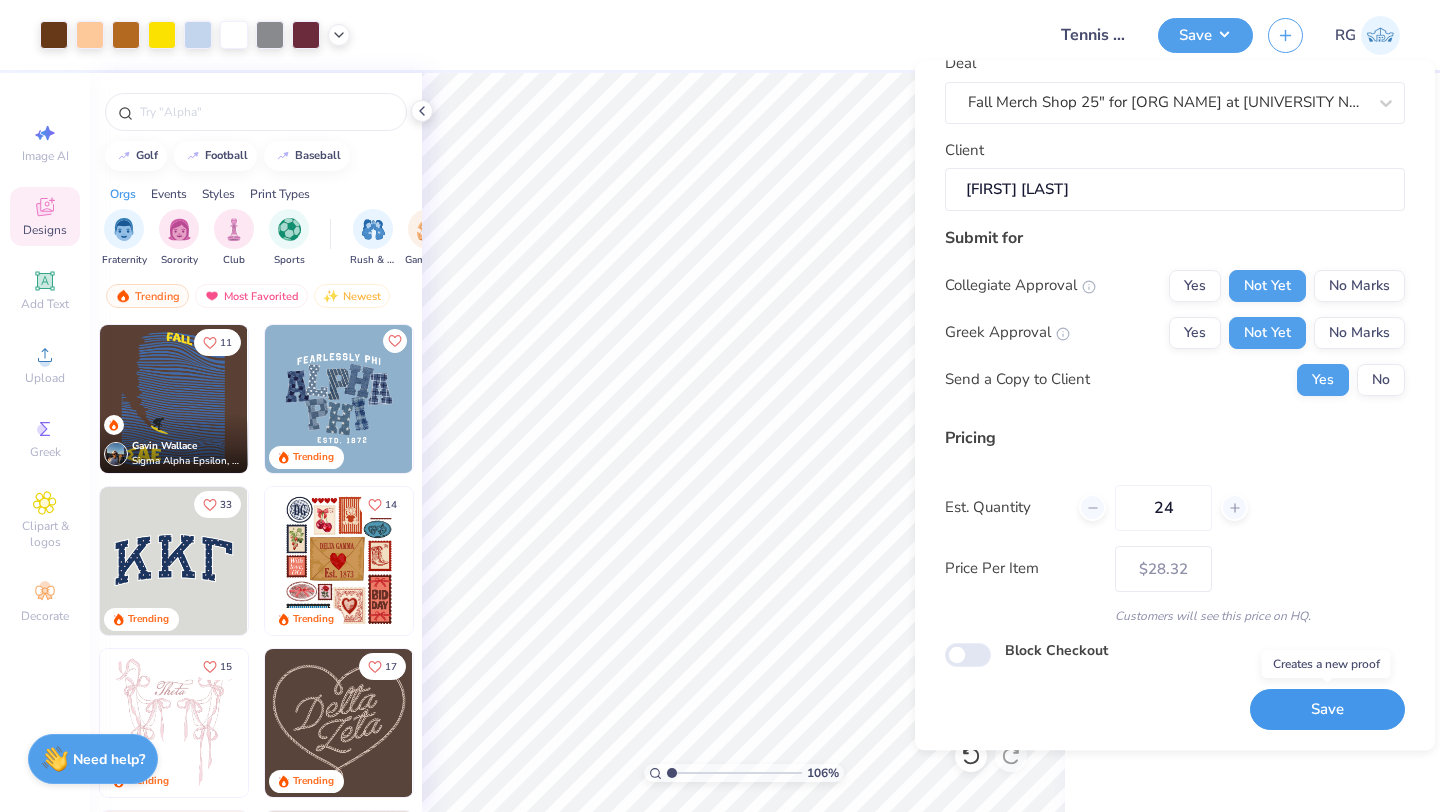 click on "Save" at bounding box center (1327, 710) 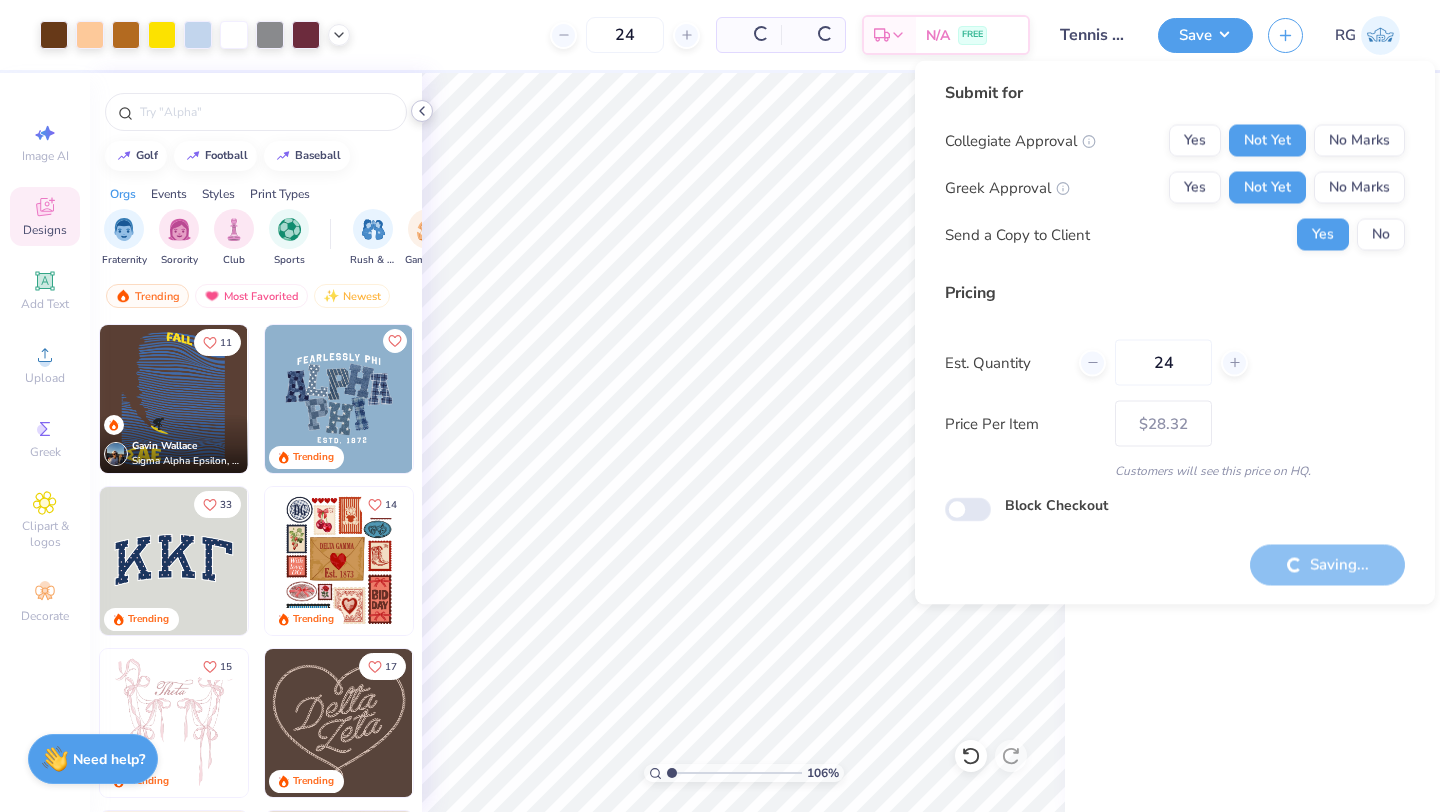 type on "– –" 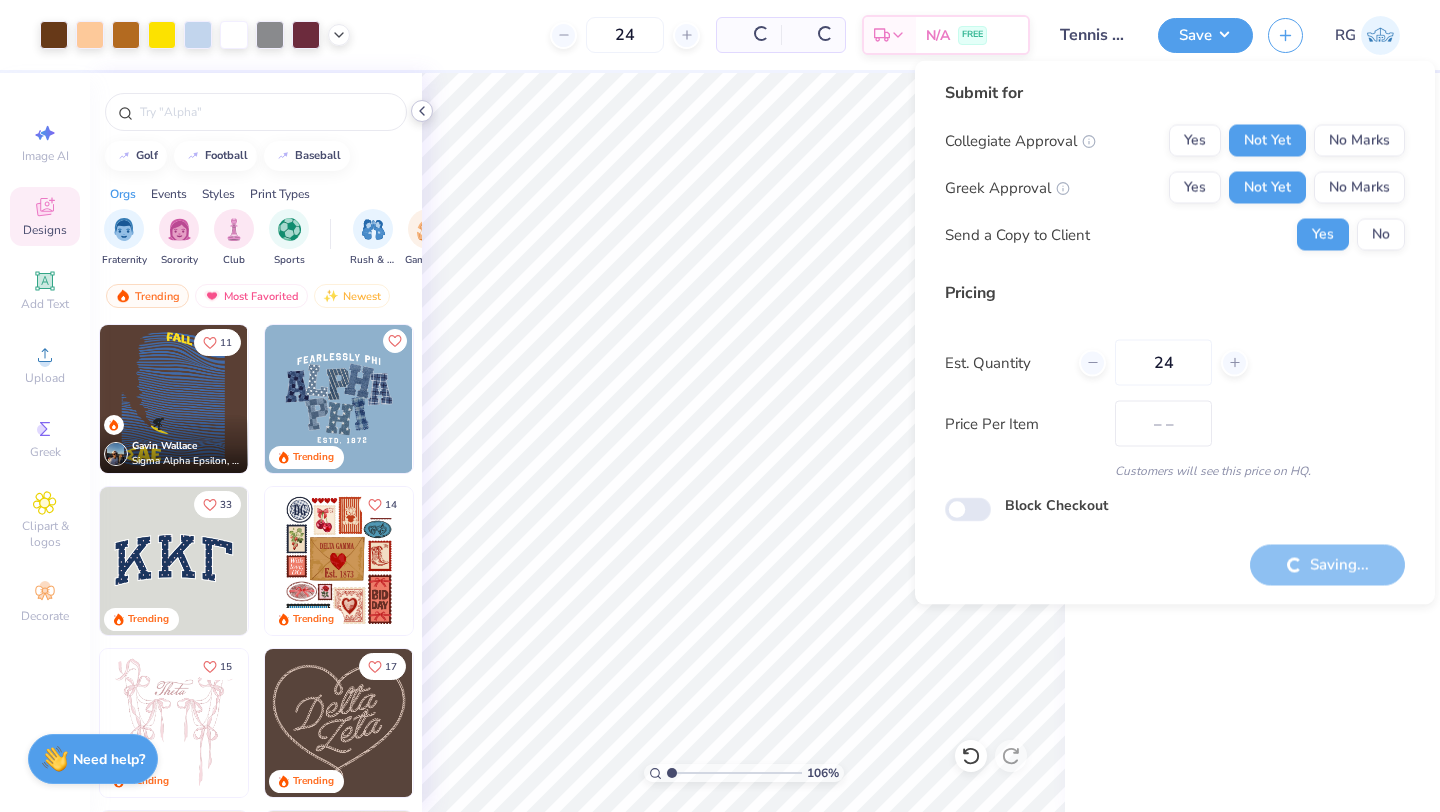 scroll, scrollTop: 0, scrollLeft: 0, axis: both 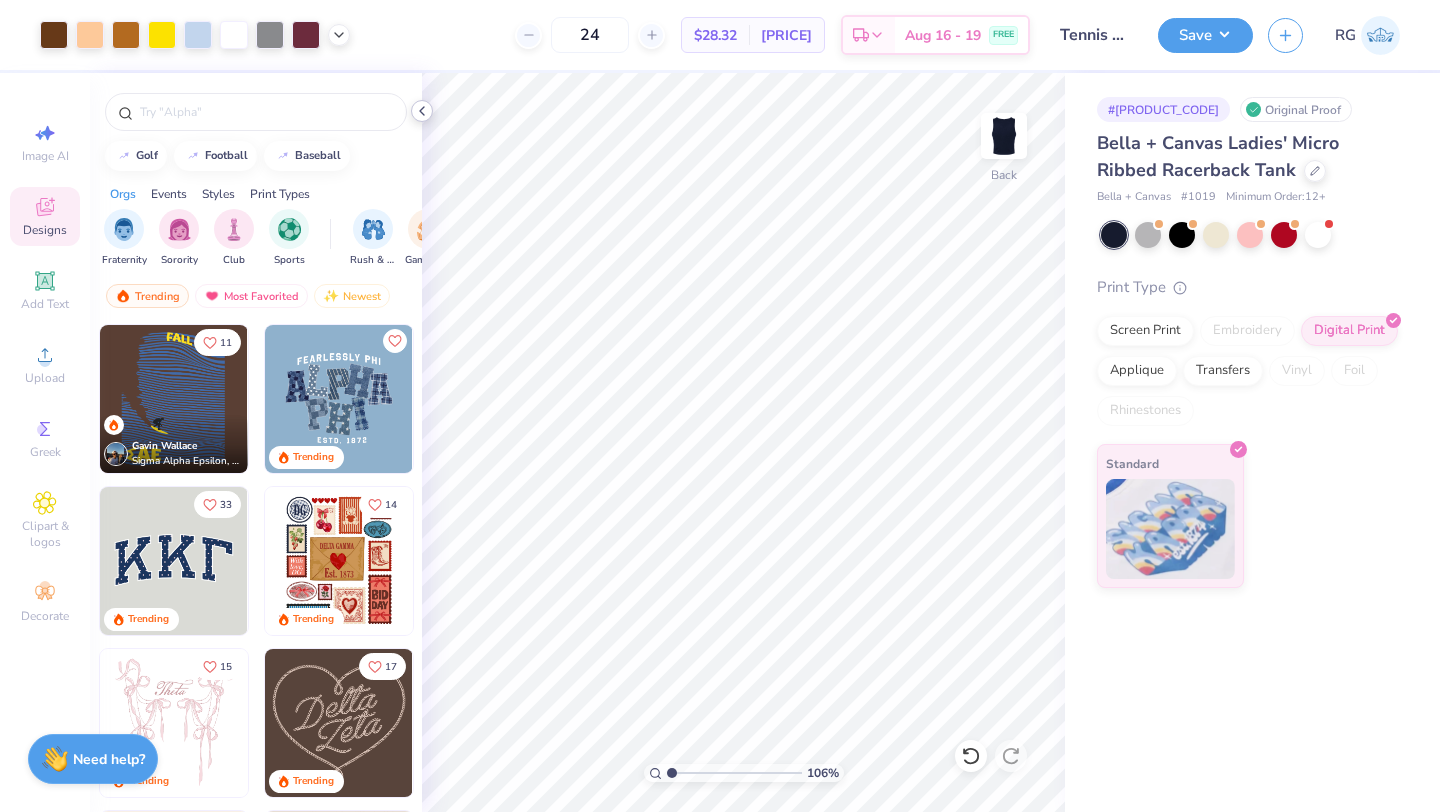 click 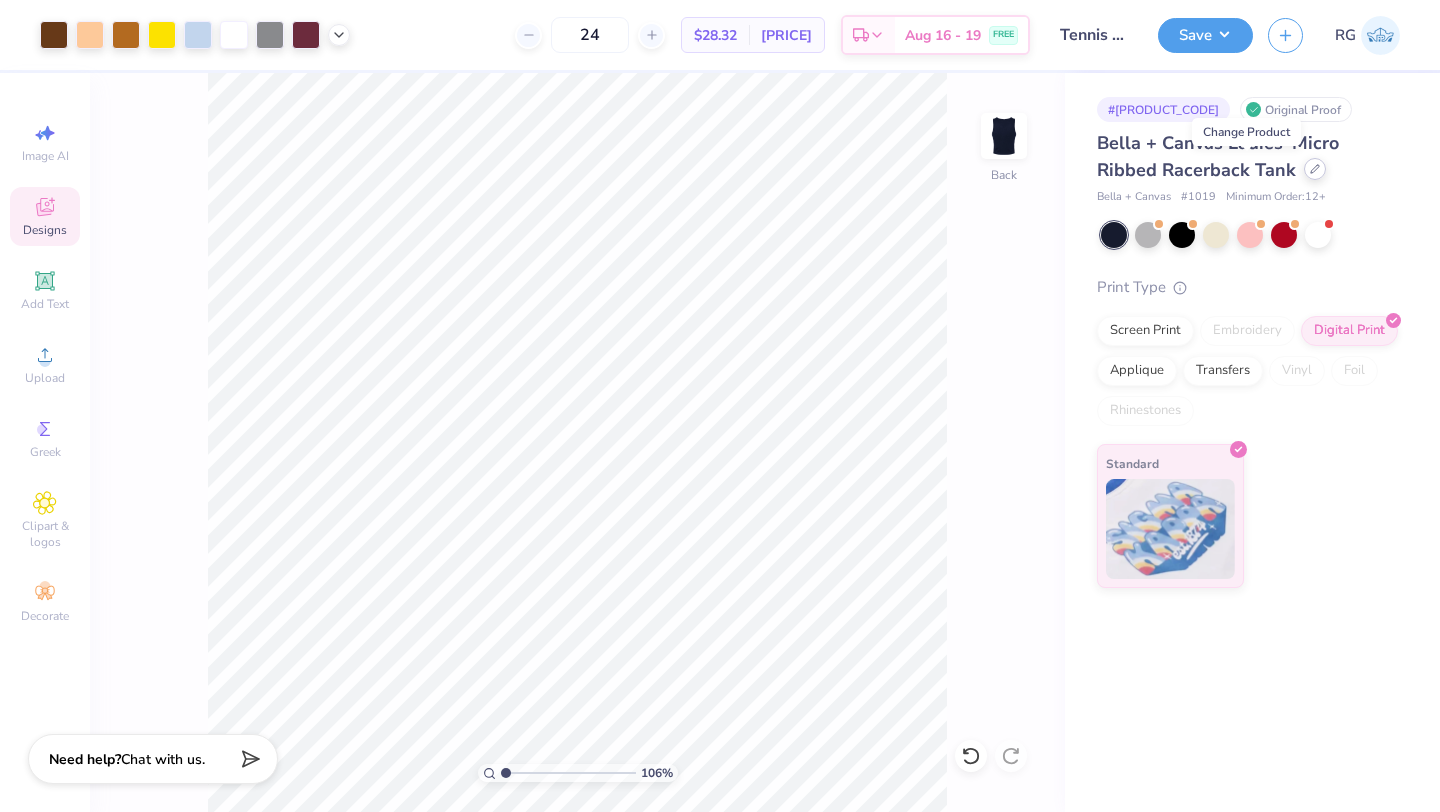 click 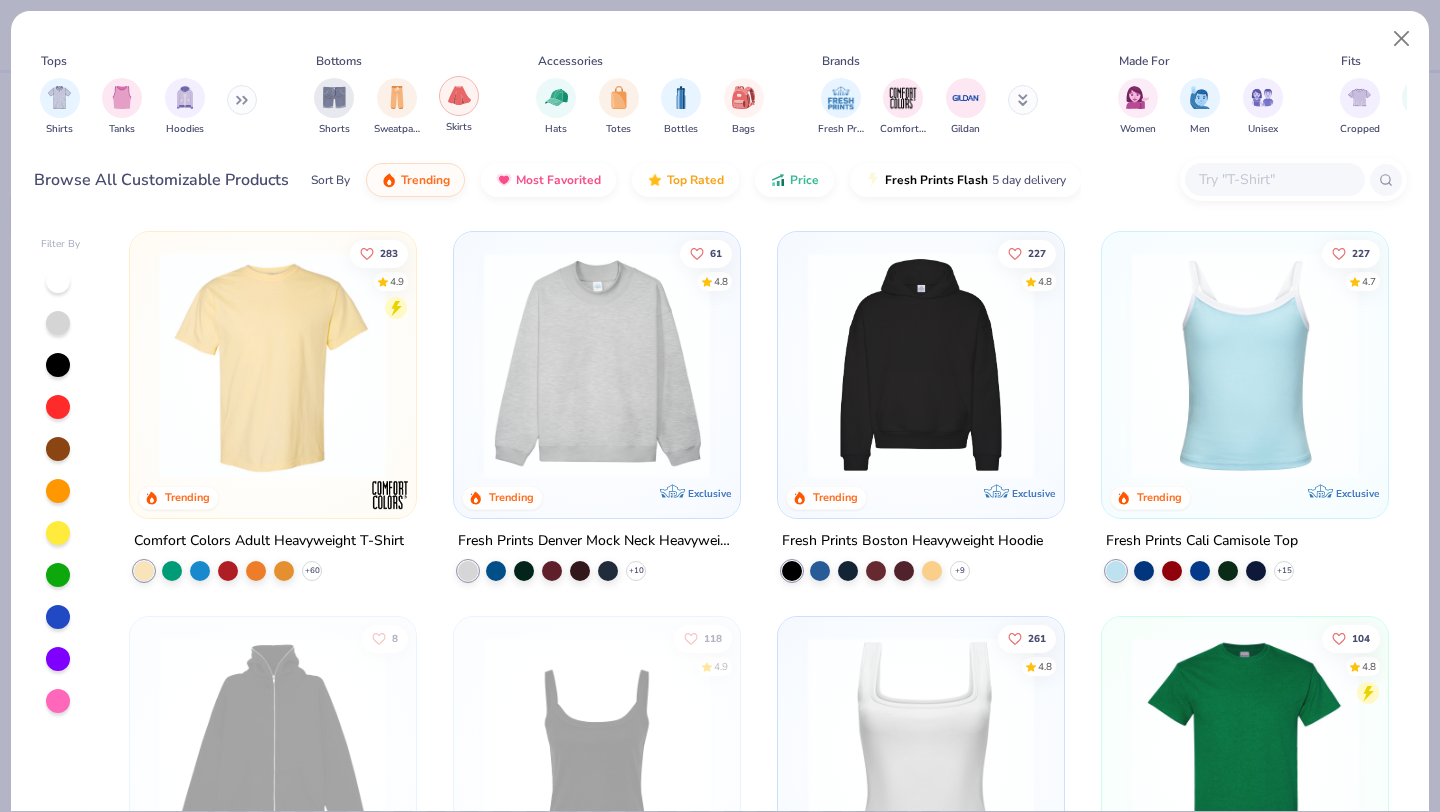 click at bounding box center (459, 95) 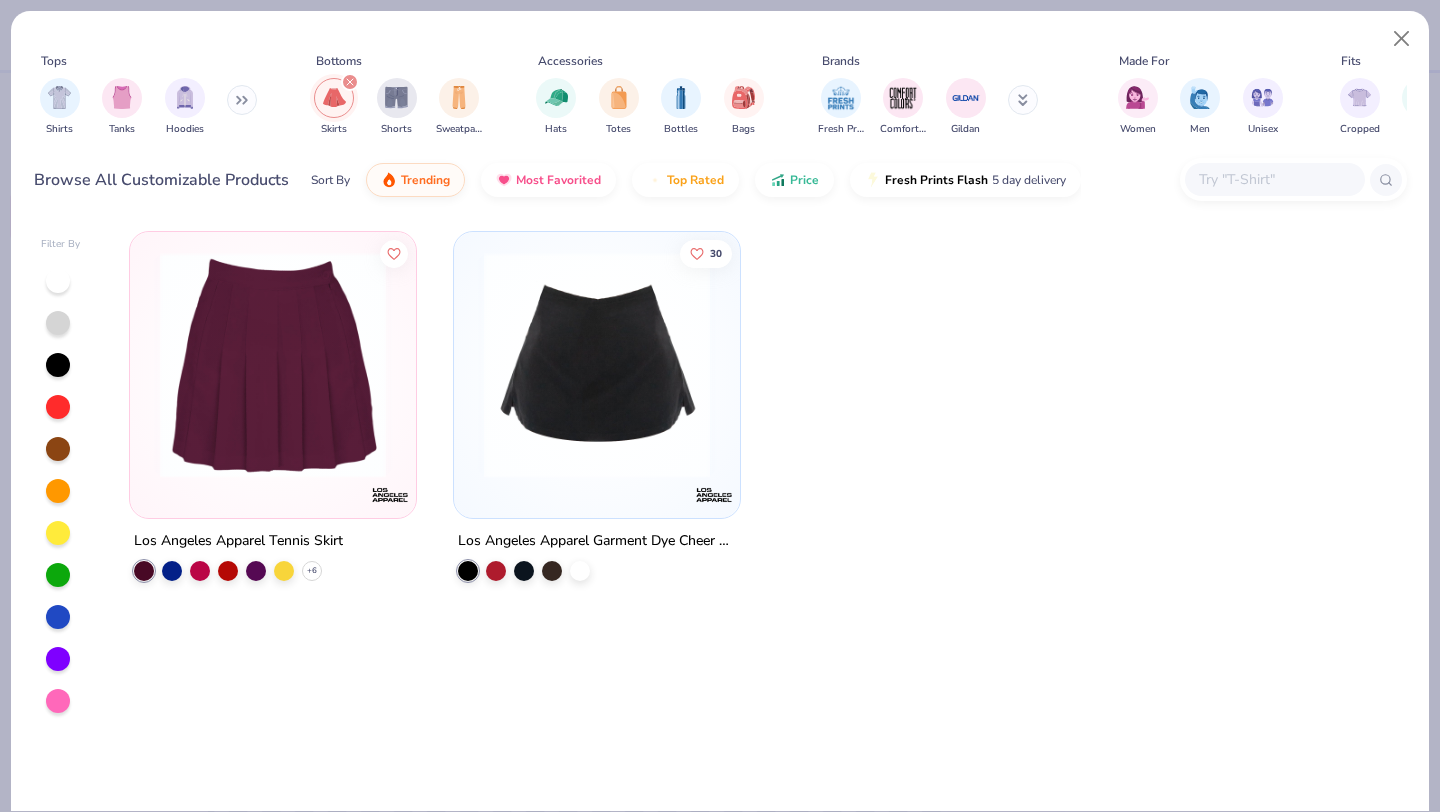 click at bounding box center [273, 365] 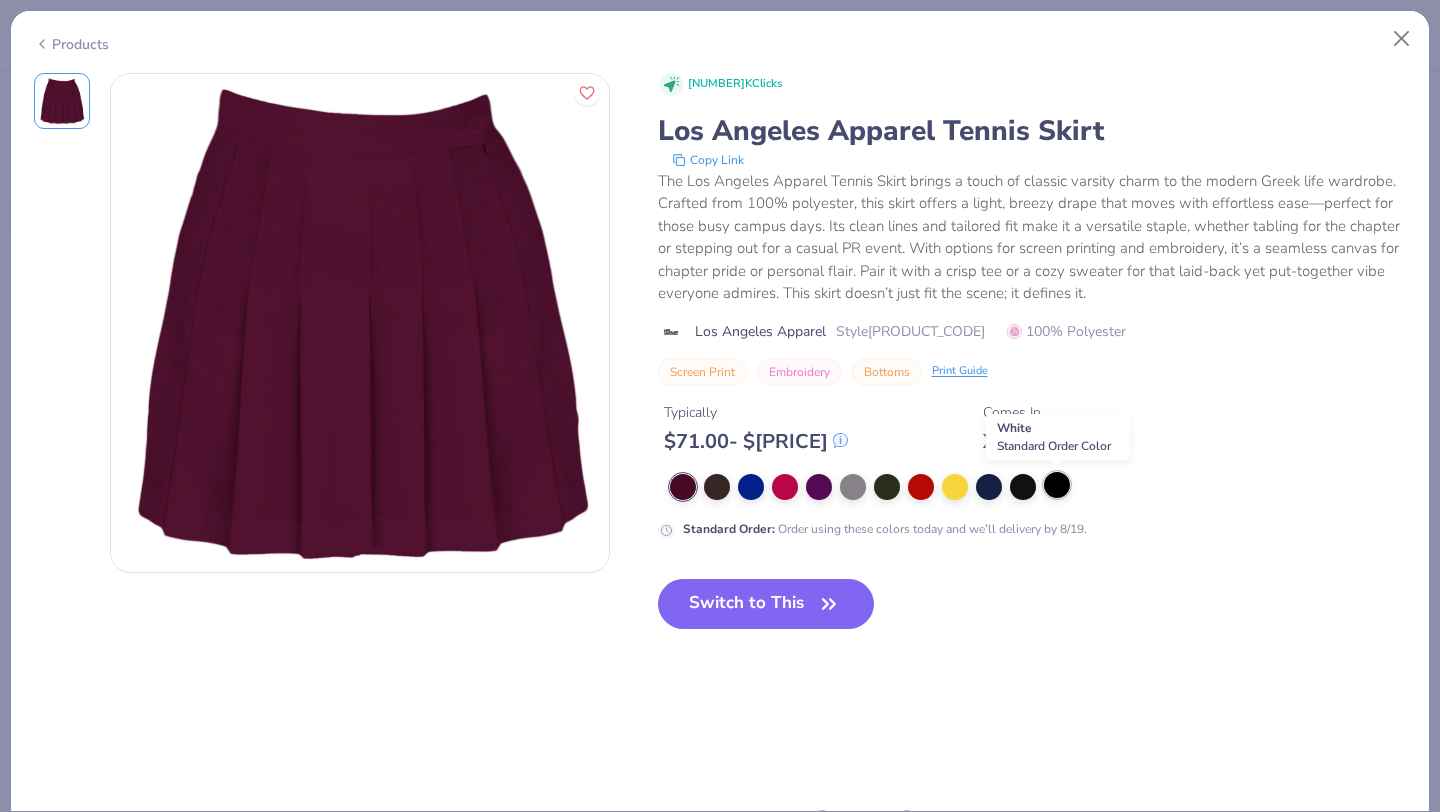 click at bounding box center (1057, 485) 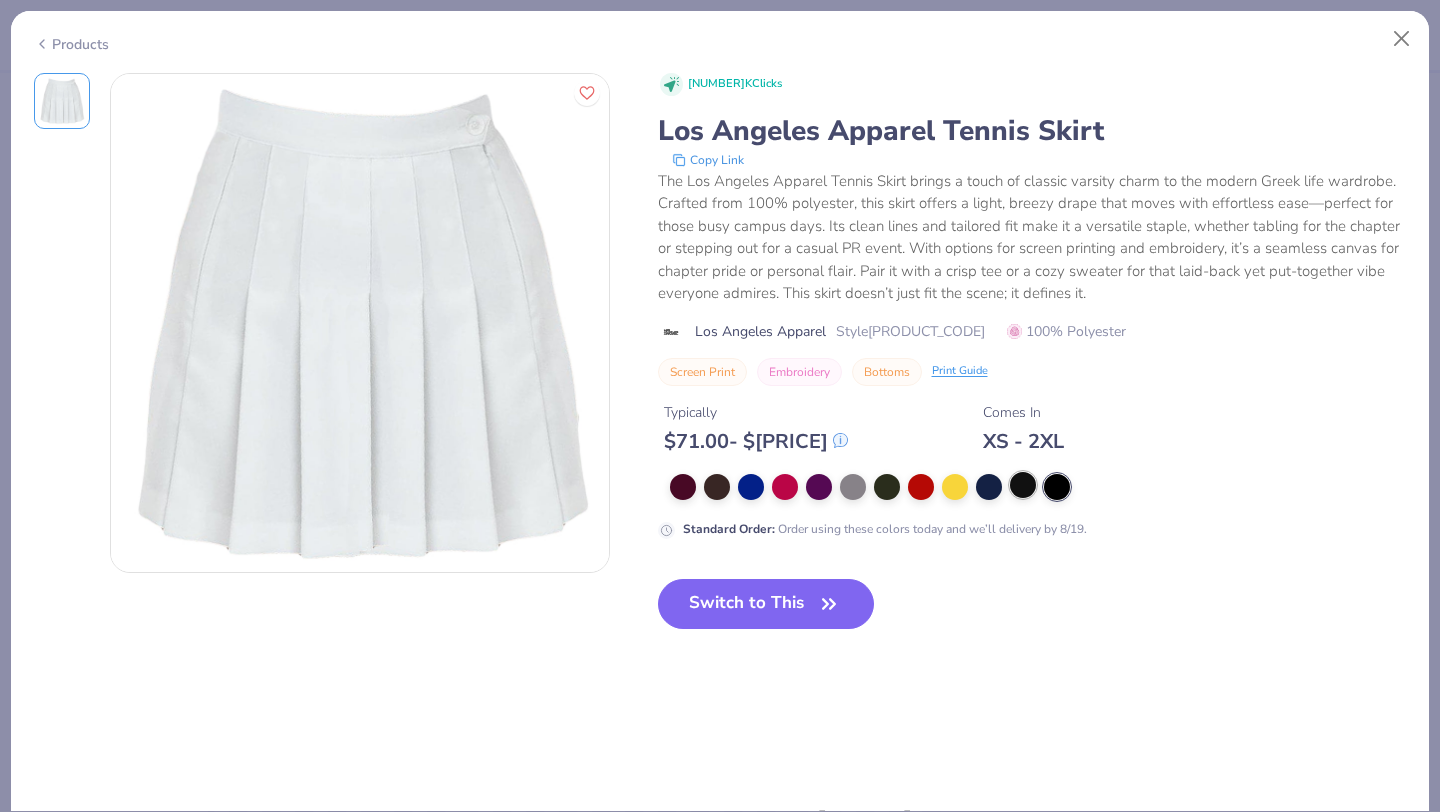click at bounding box center (1023, 485) 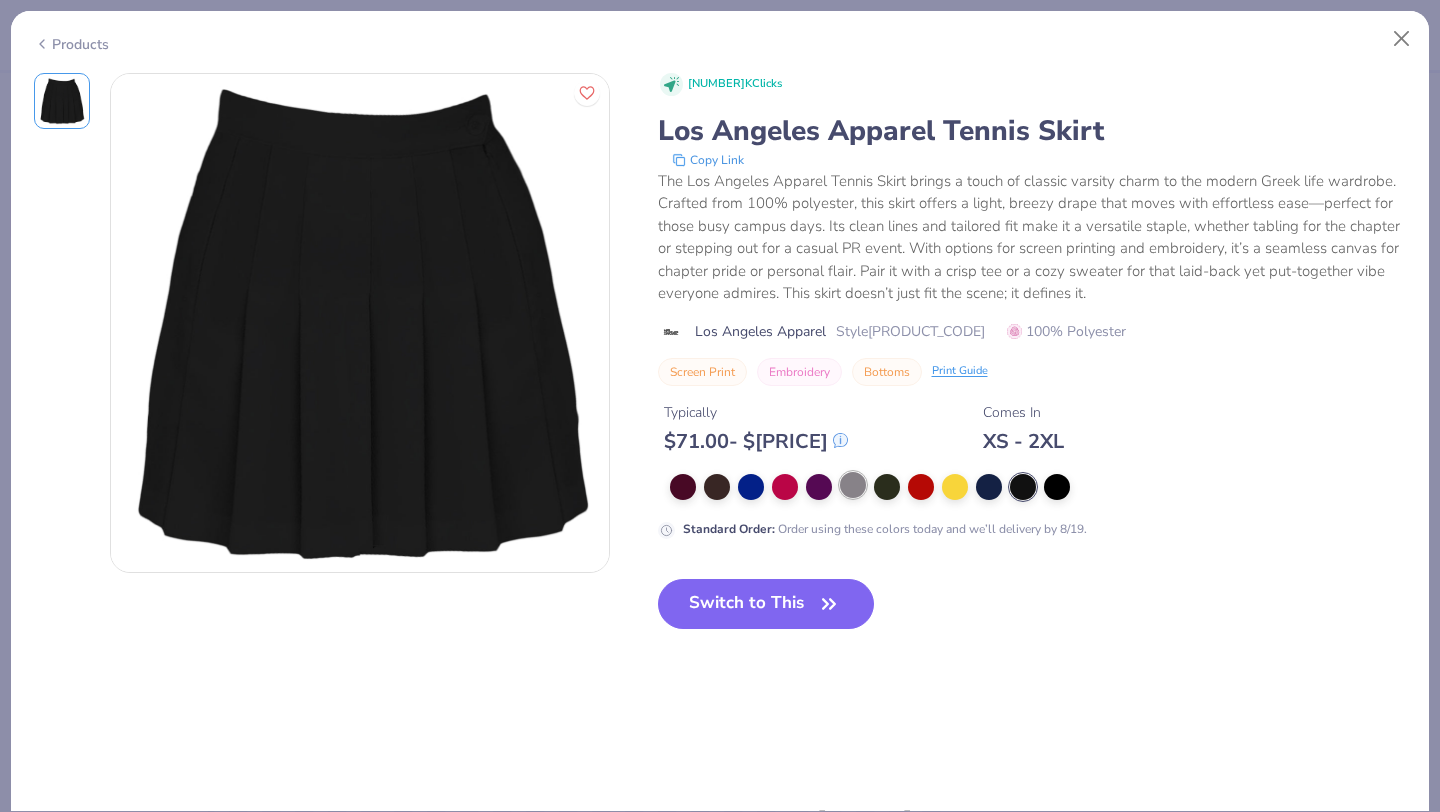 click at bounding box center [853, 485] 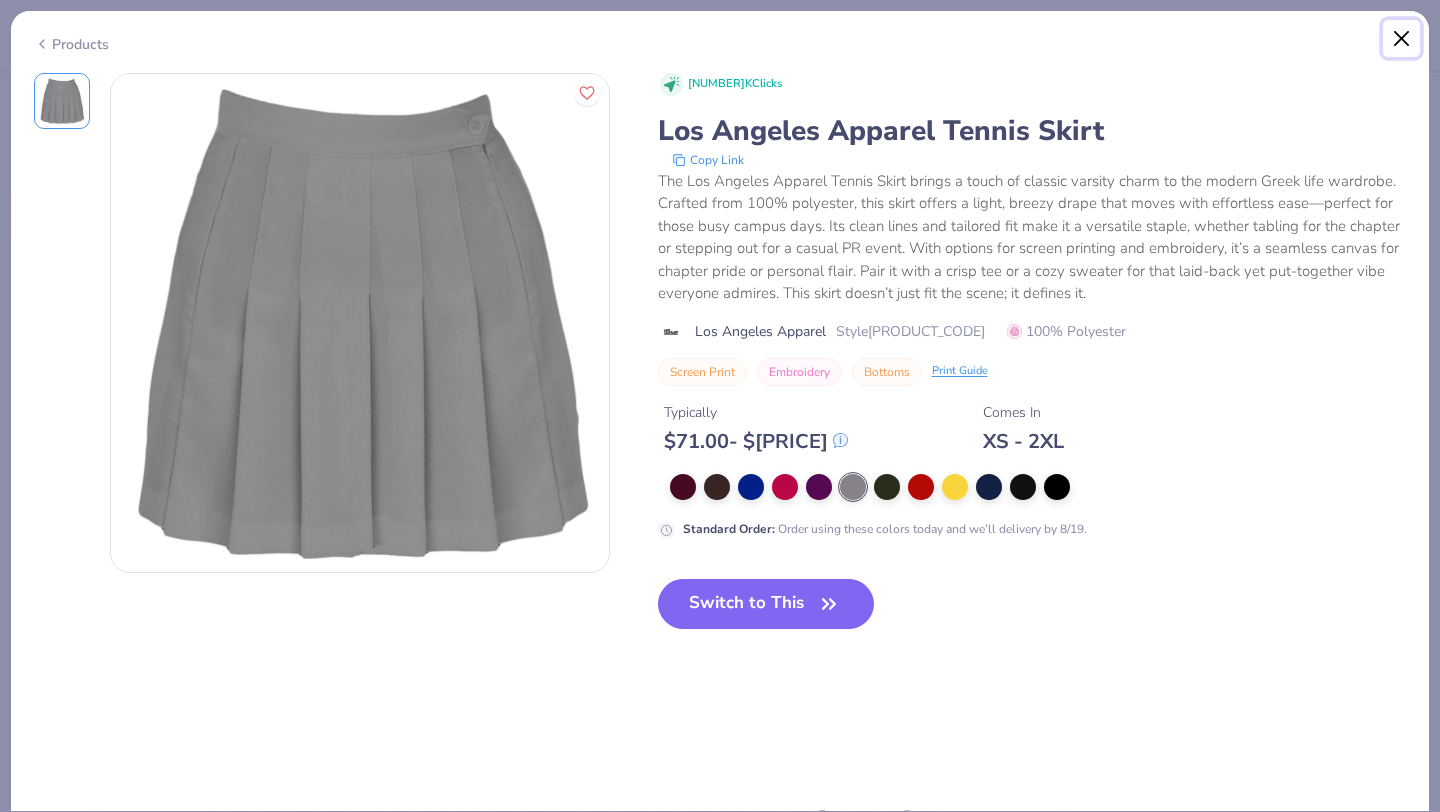 click at bounding box center [1402, 39] 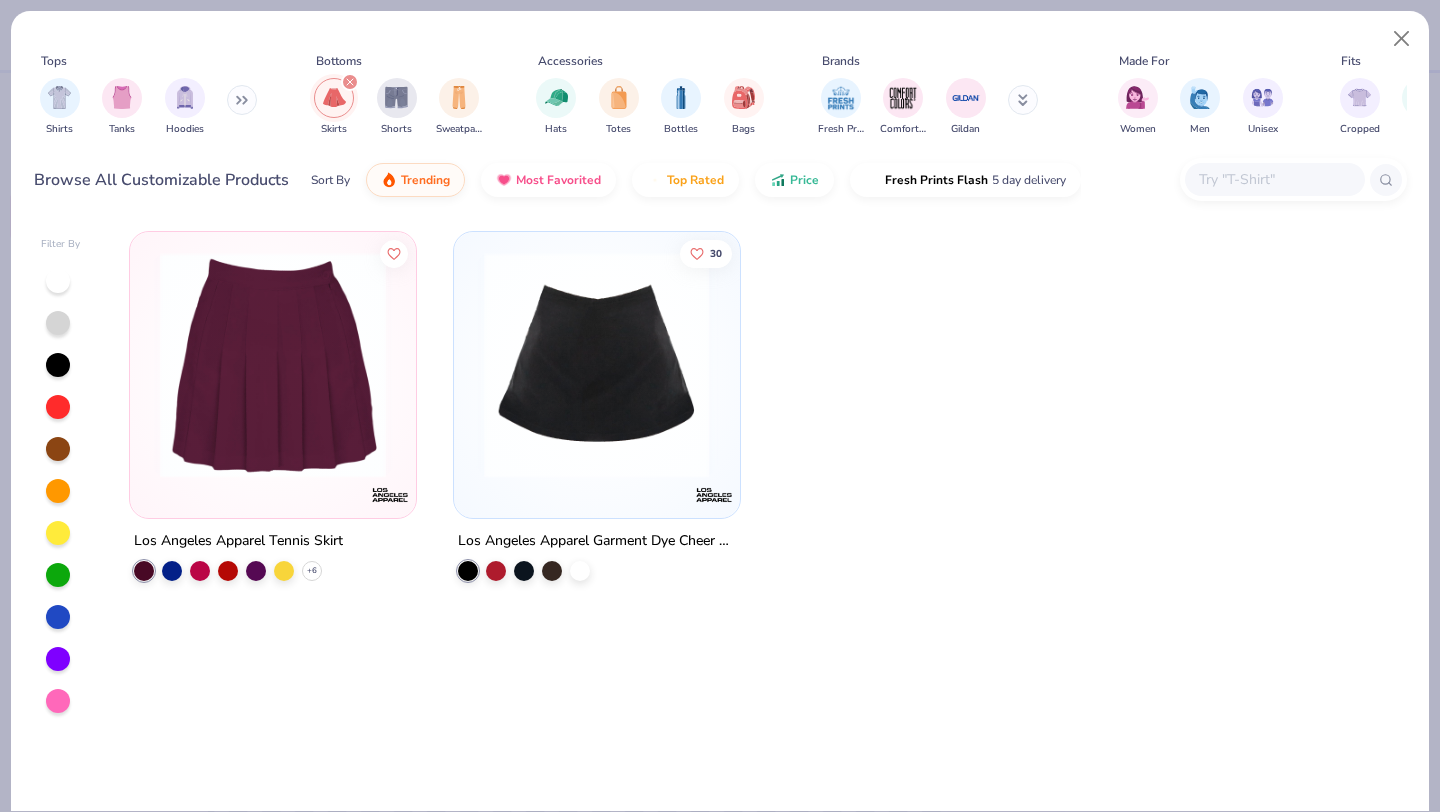 click at bounding box center (597, 365) 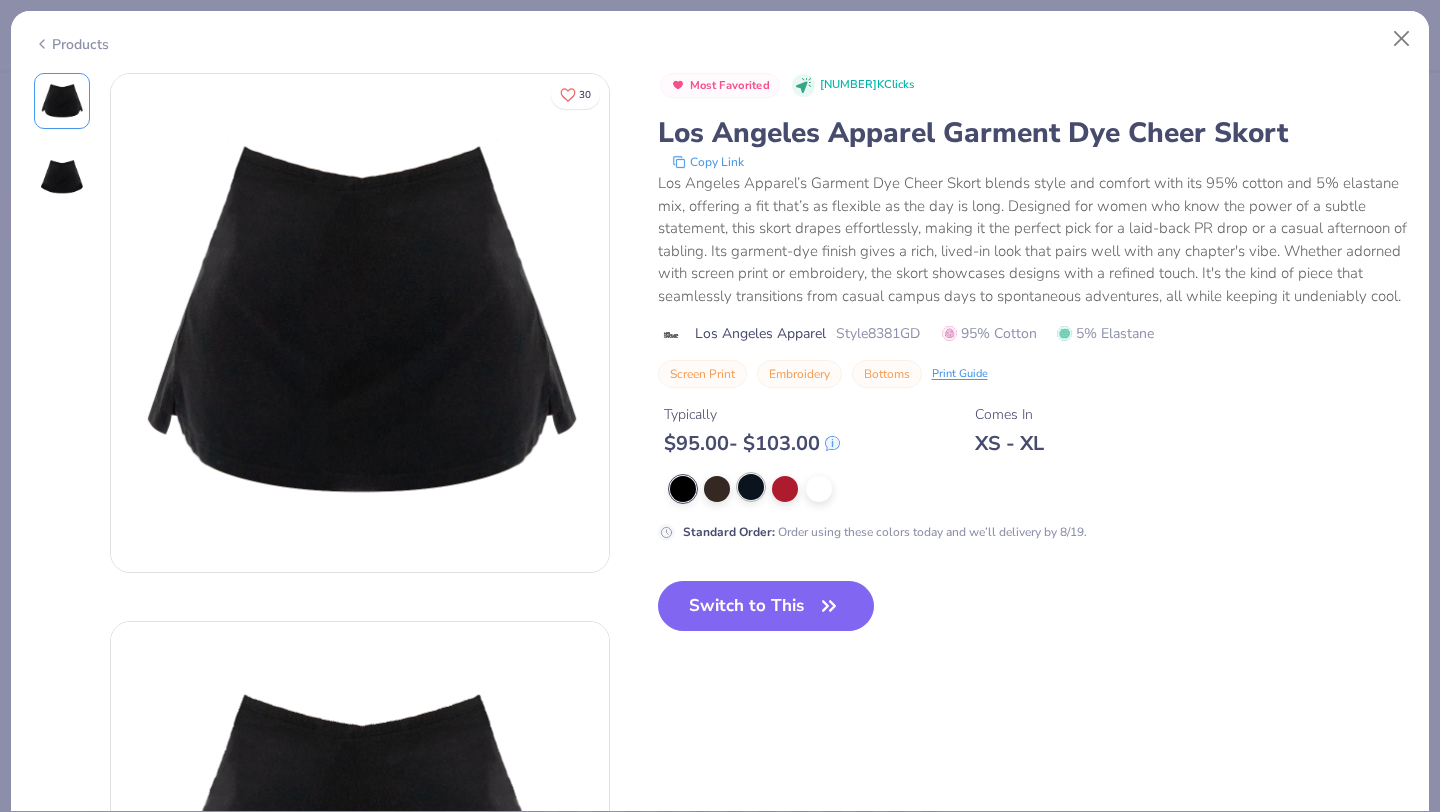 click at bounding box center (751, 487) 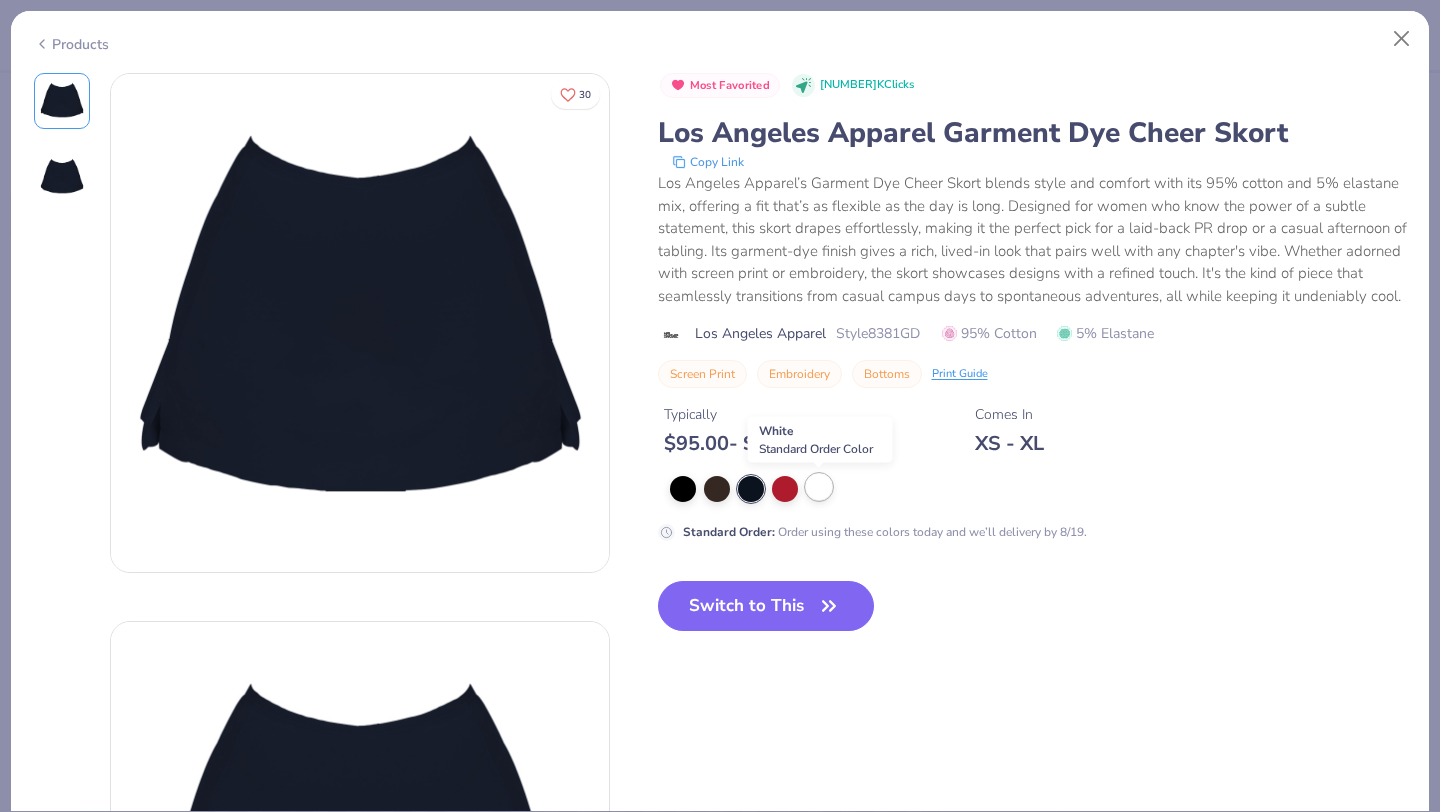 click at bounding box center [819, 487] 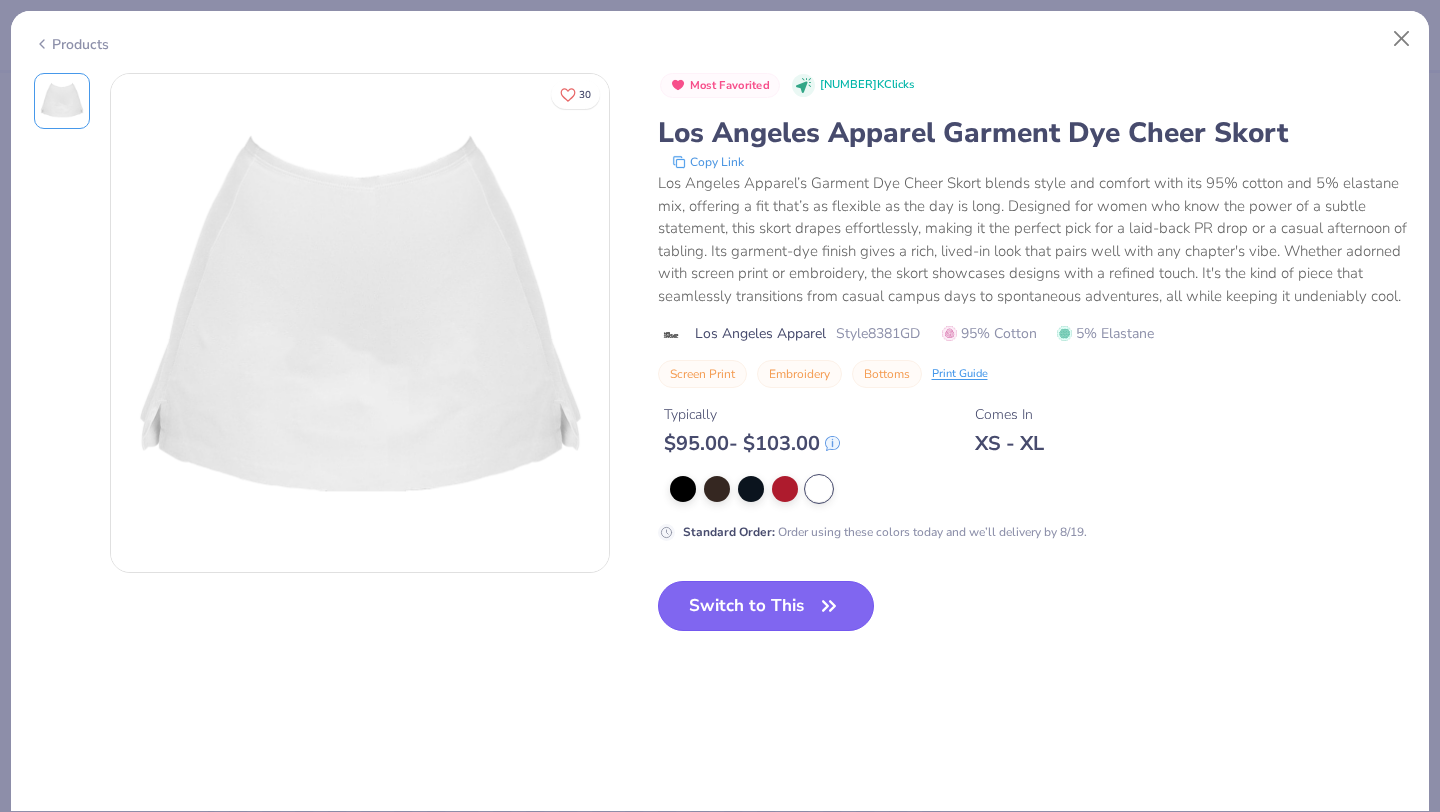 click on "Switch to This" at bounding box center (766, 606) 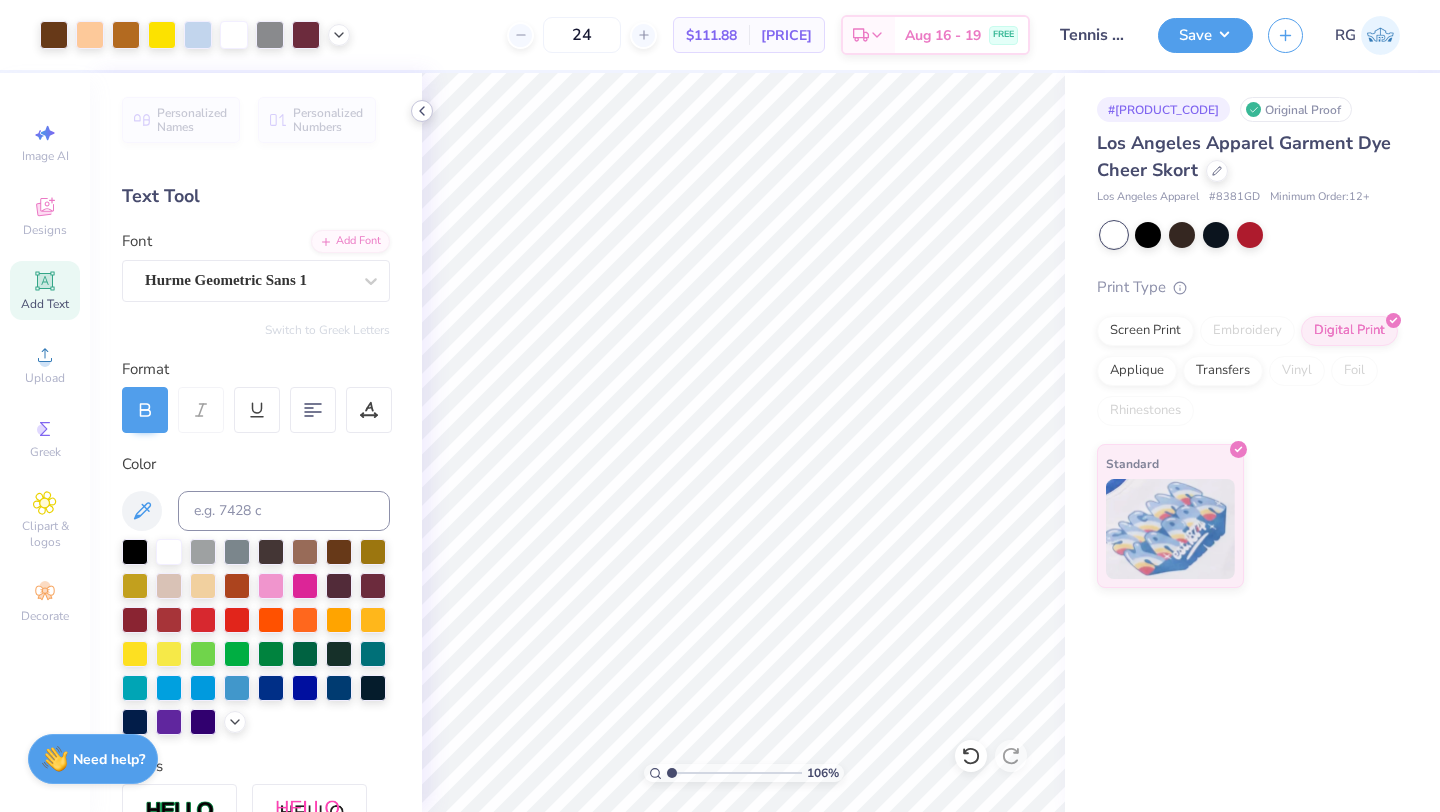 click 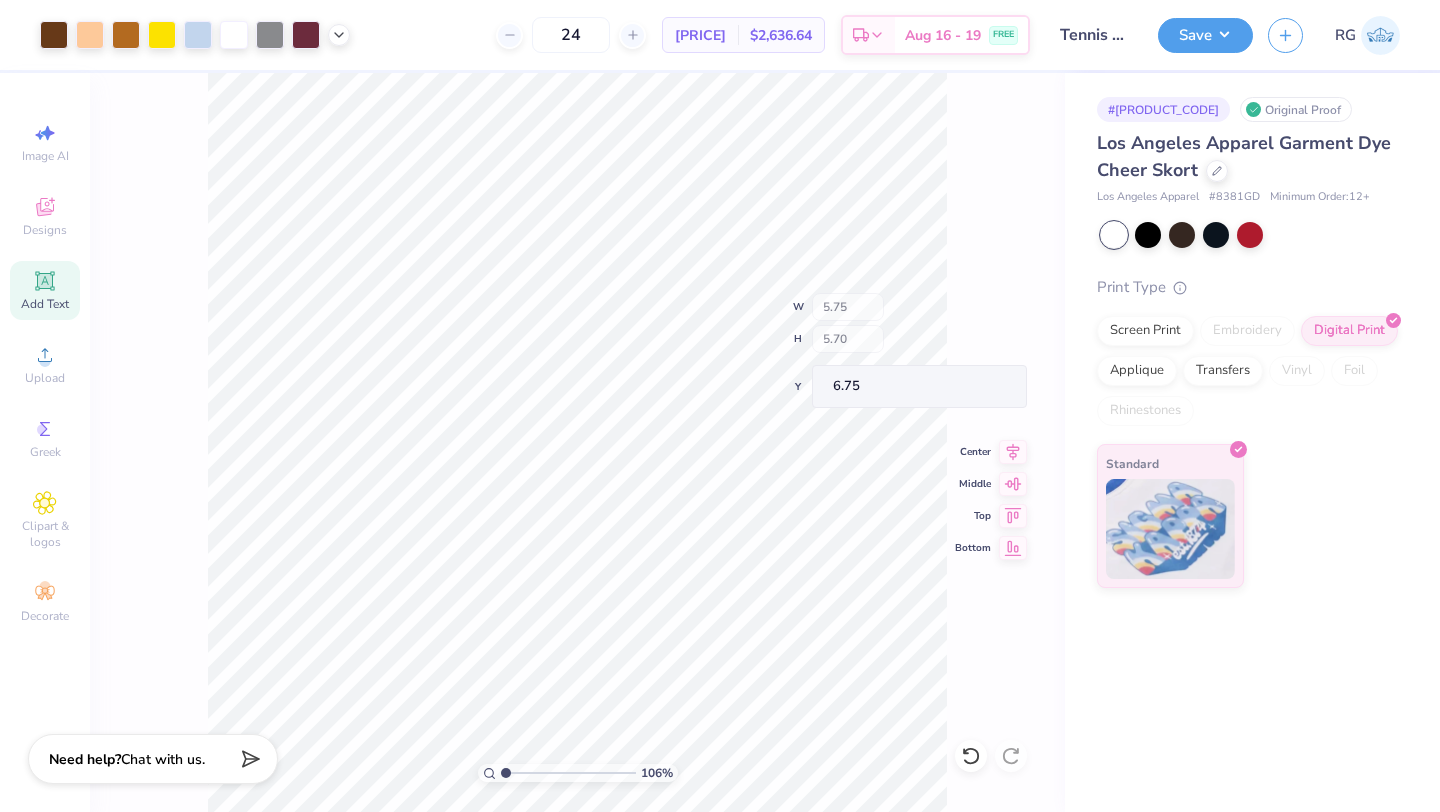 type on "6.75" 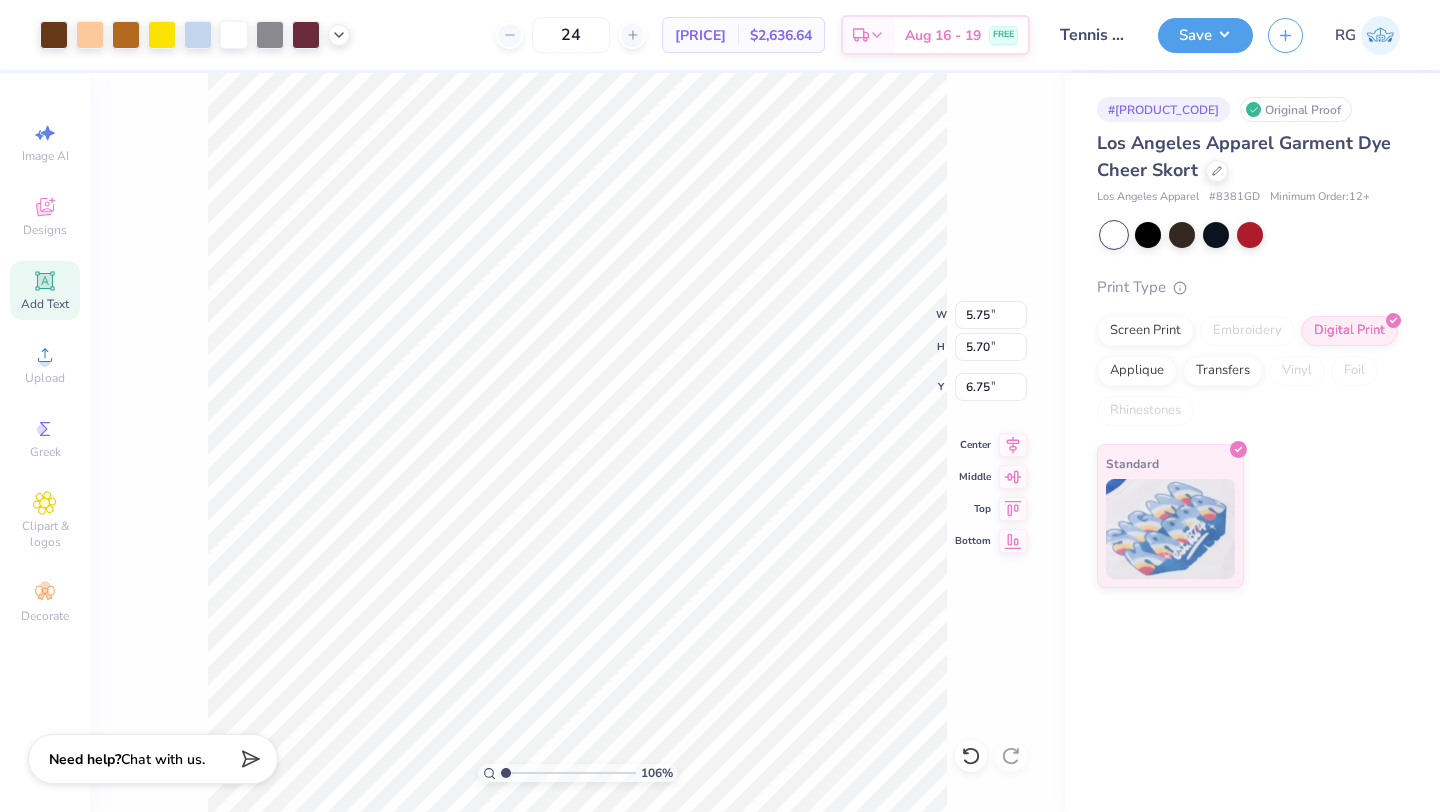 type on "4.01" 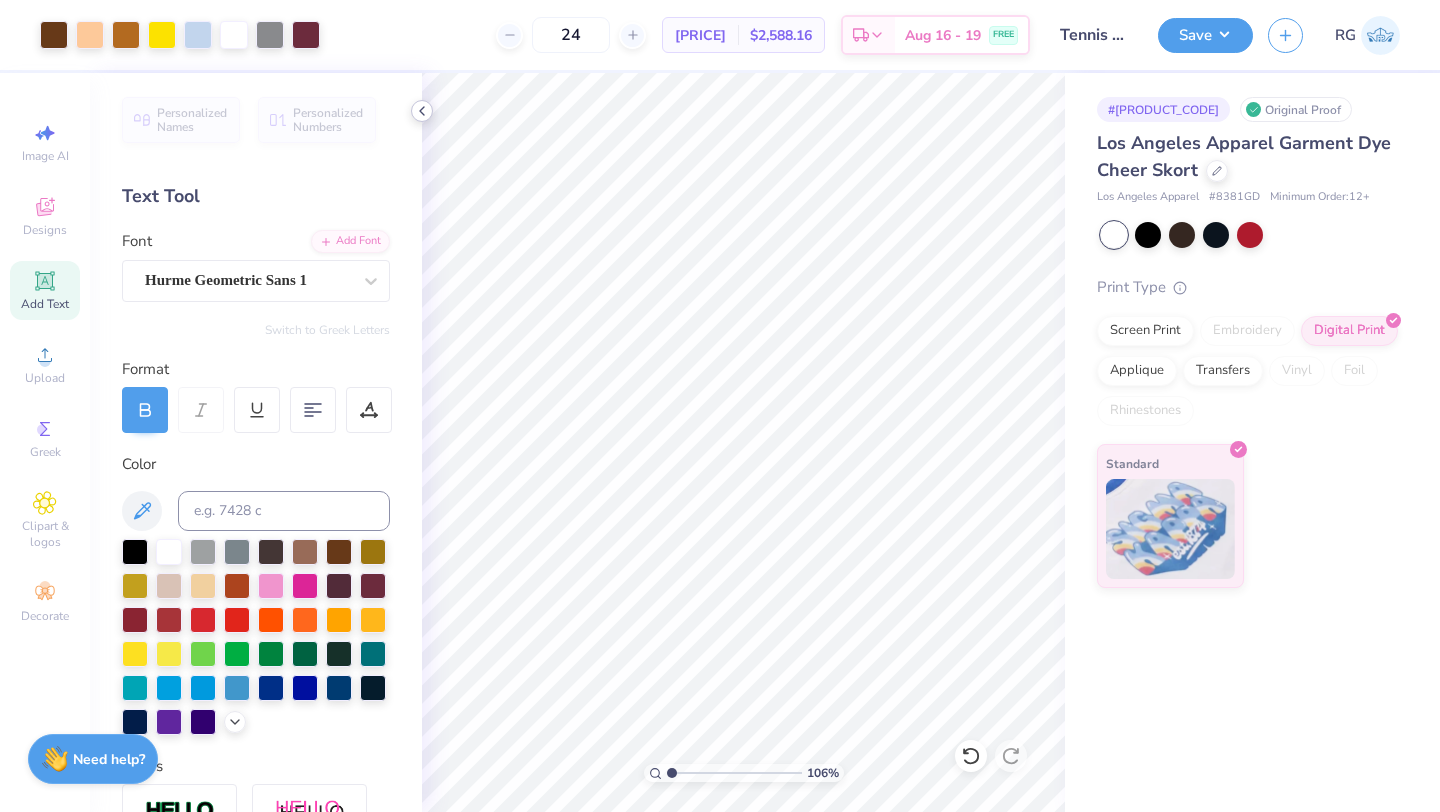 click 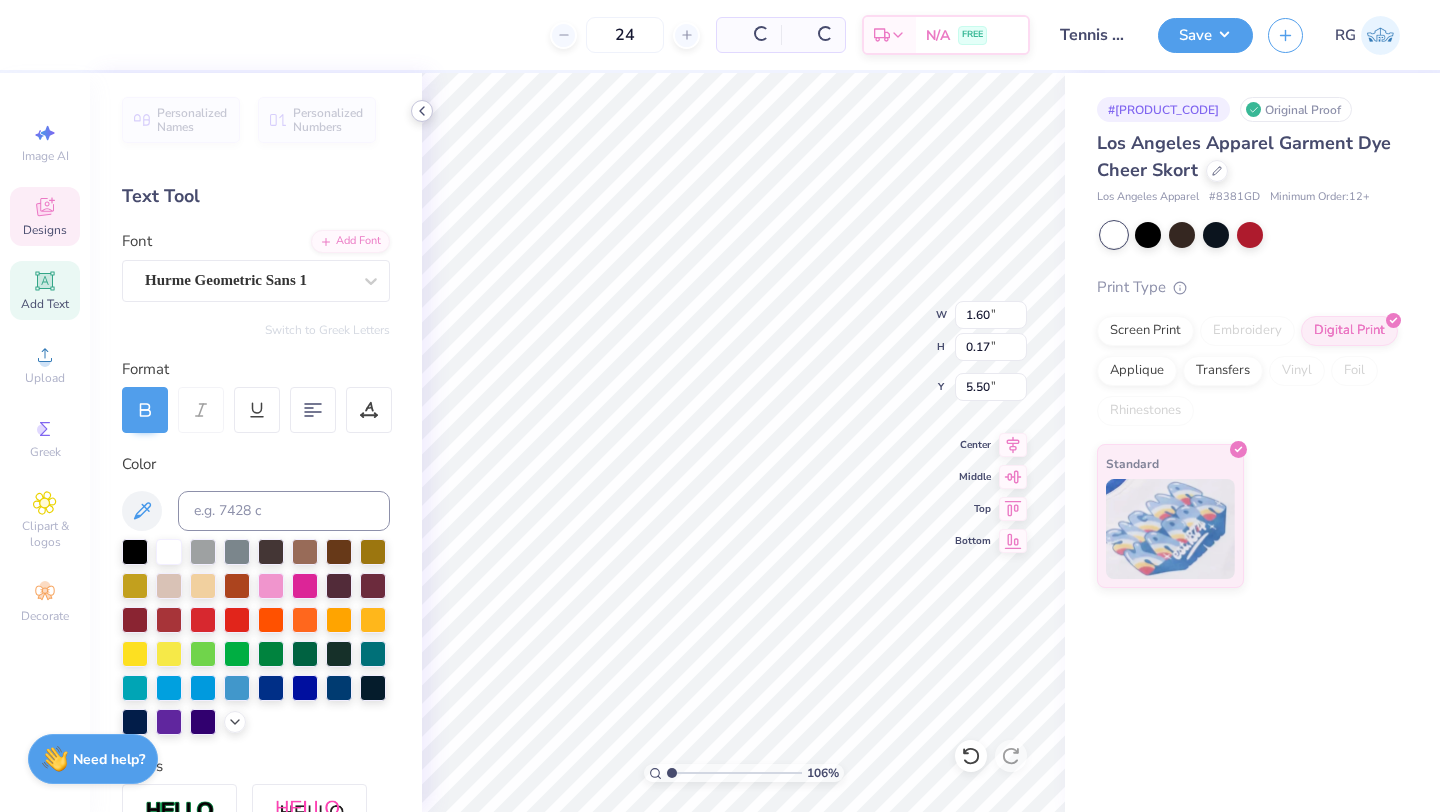 type on "0.92" 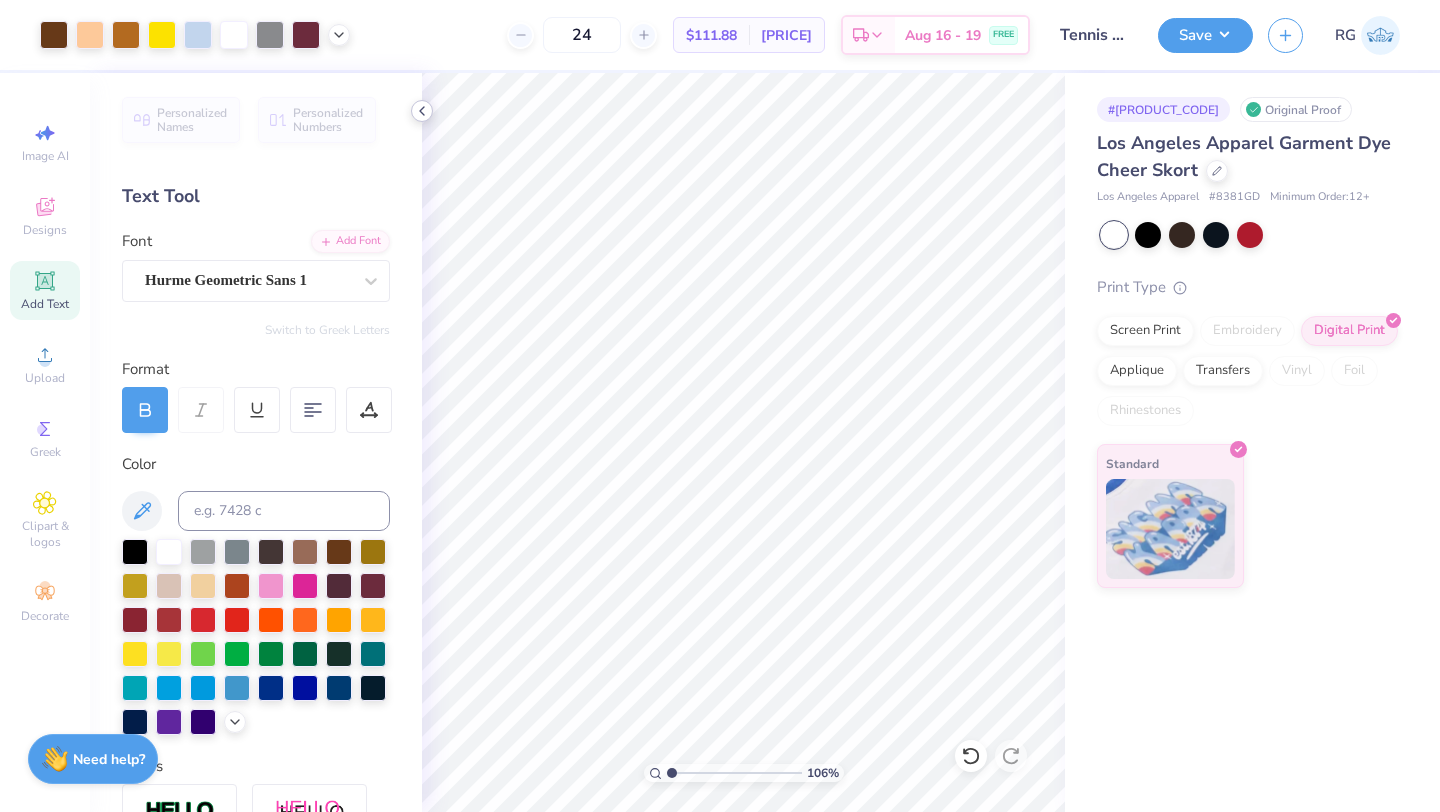 click 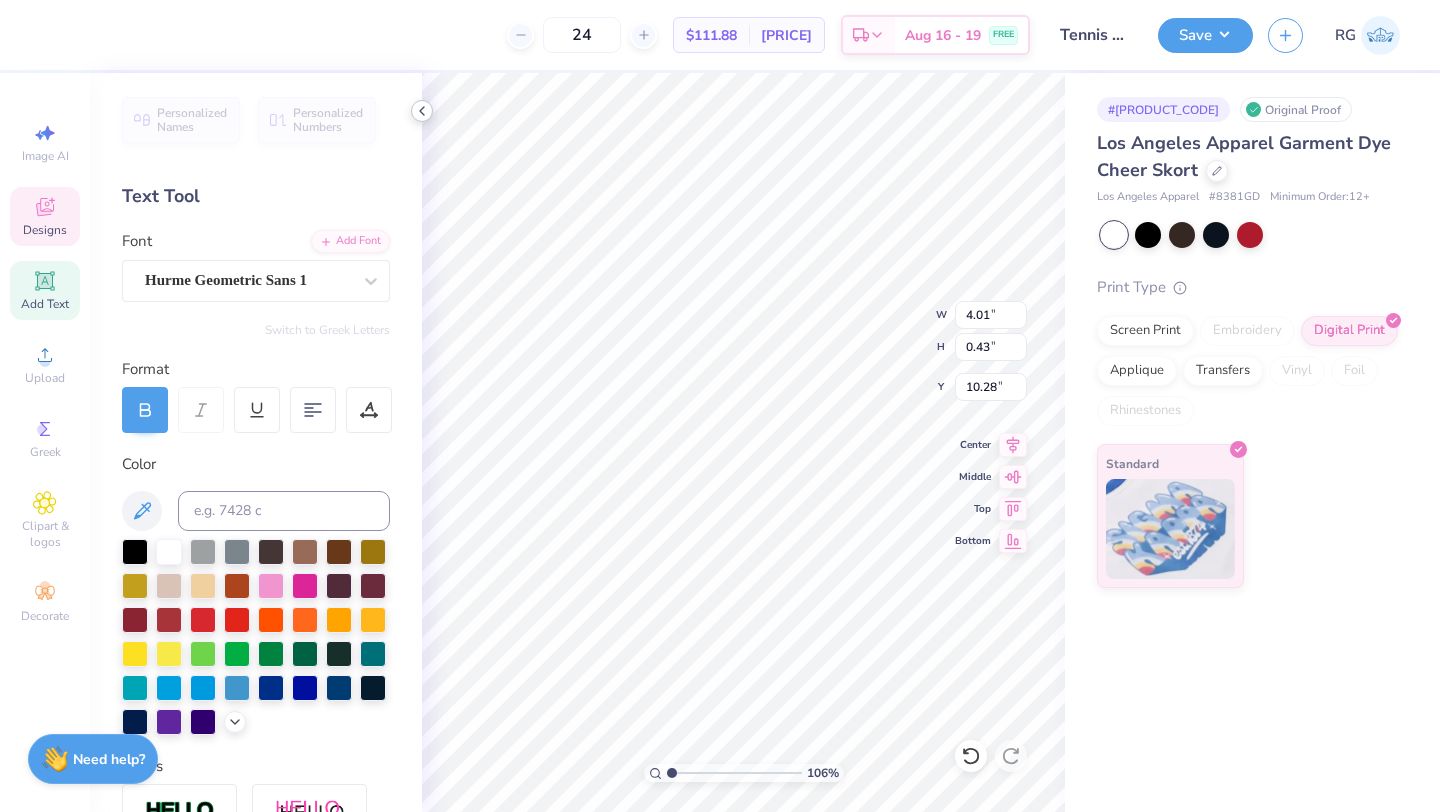 scroll, scrollTop: 0, scrollLeft: 1, axis: horizontal 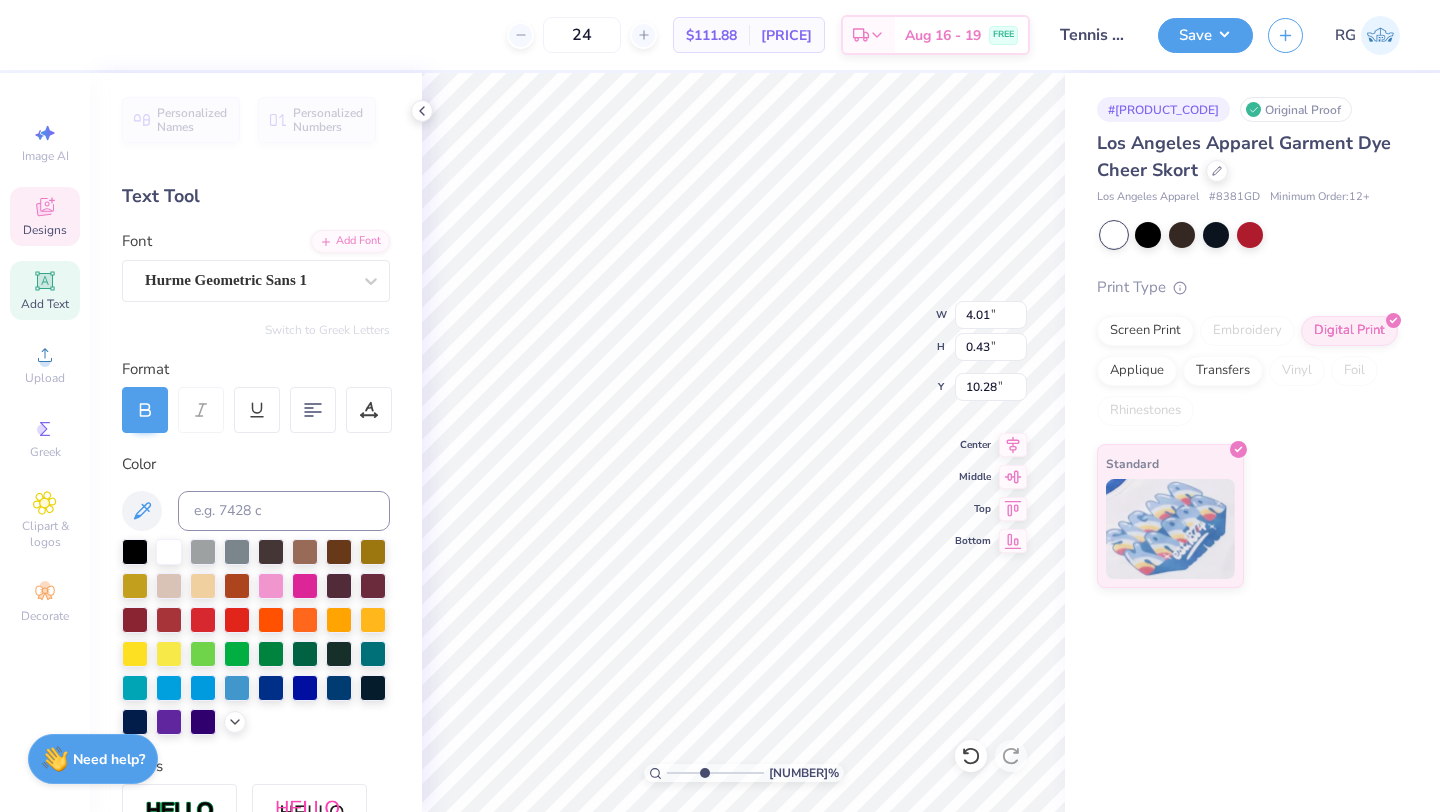 click at bounding box center [715, 773] 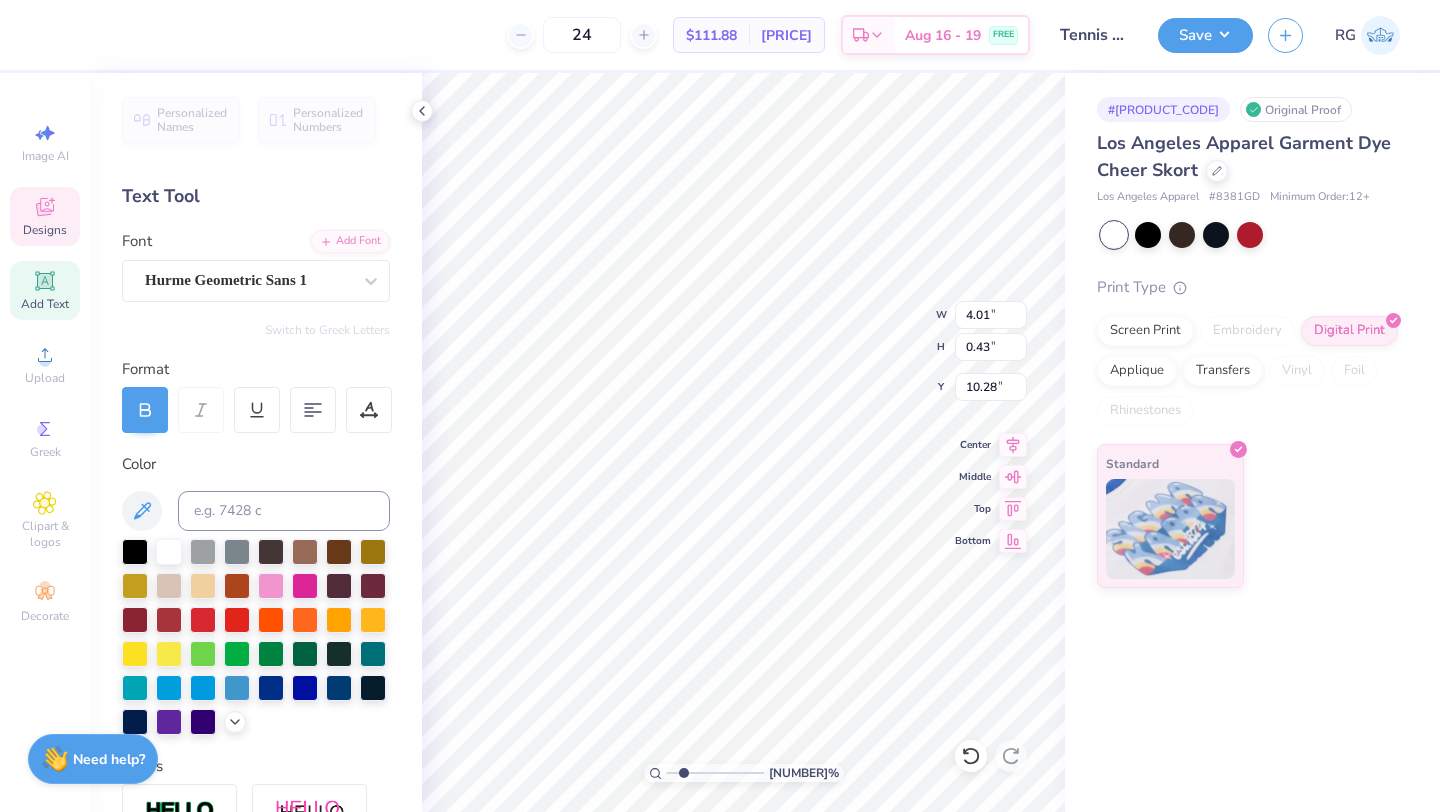type on "2.29" 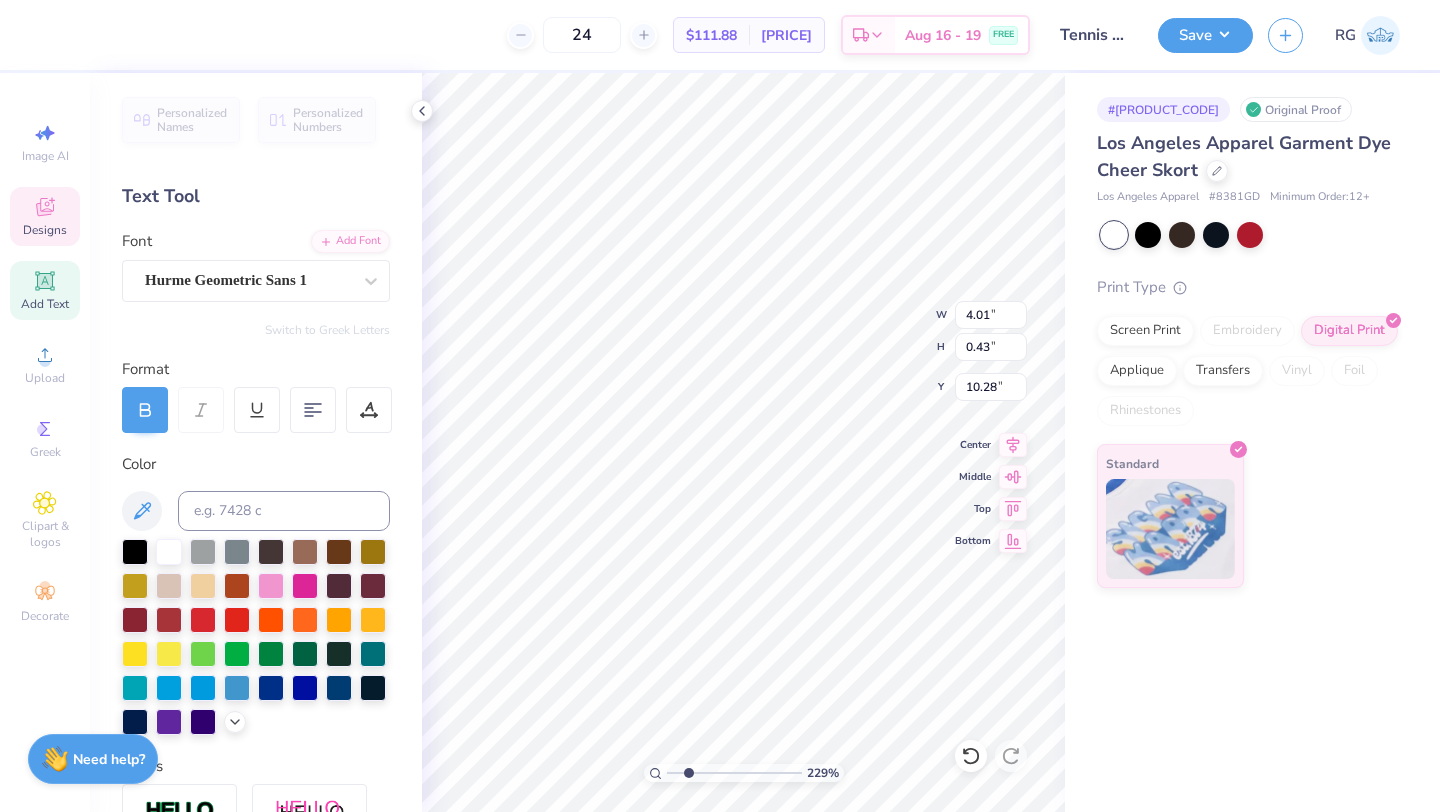 scroll, scrollTop: 0, scrollLeft: 5, axis: horizontal 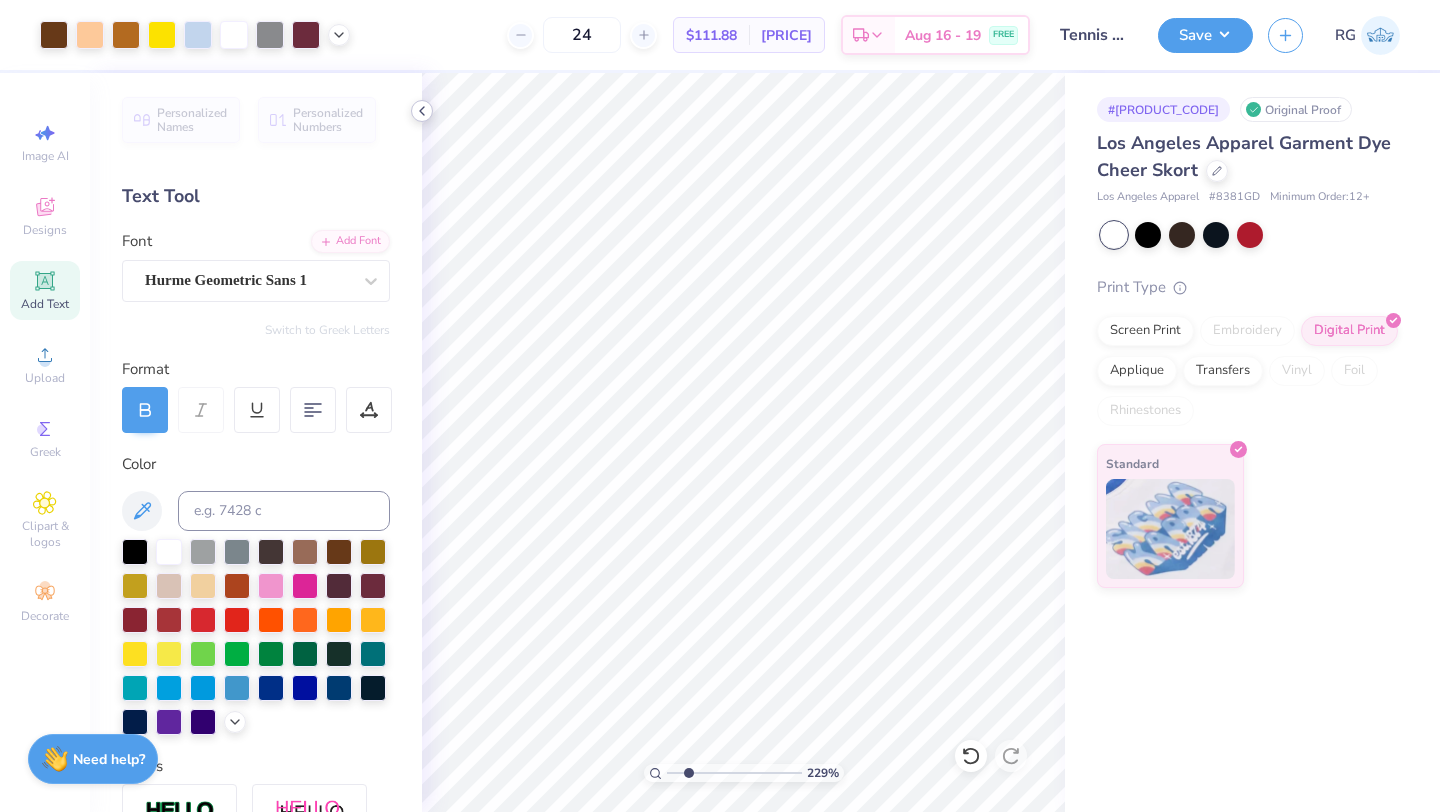 click 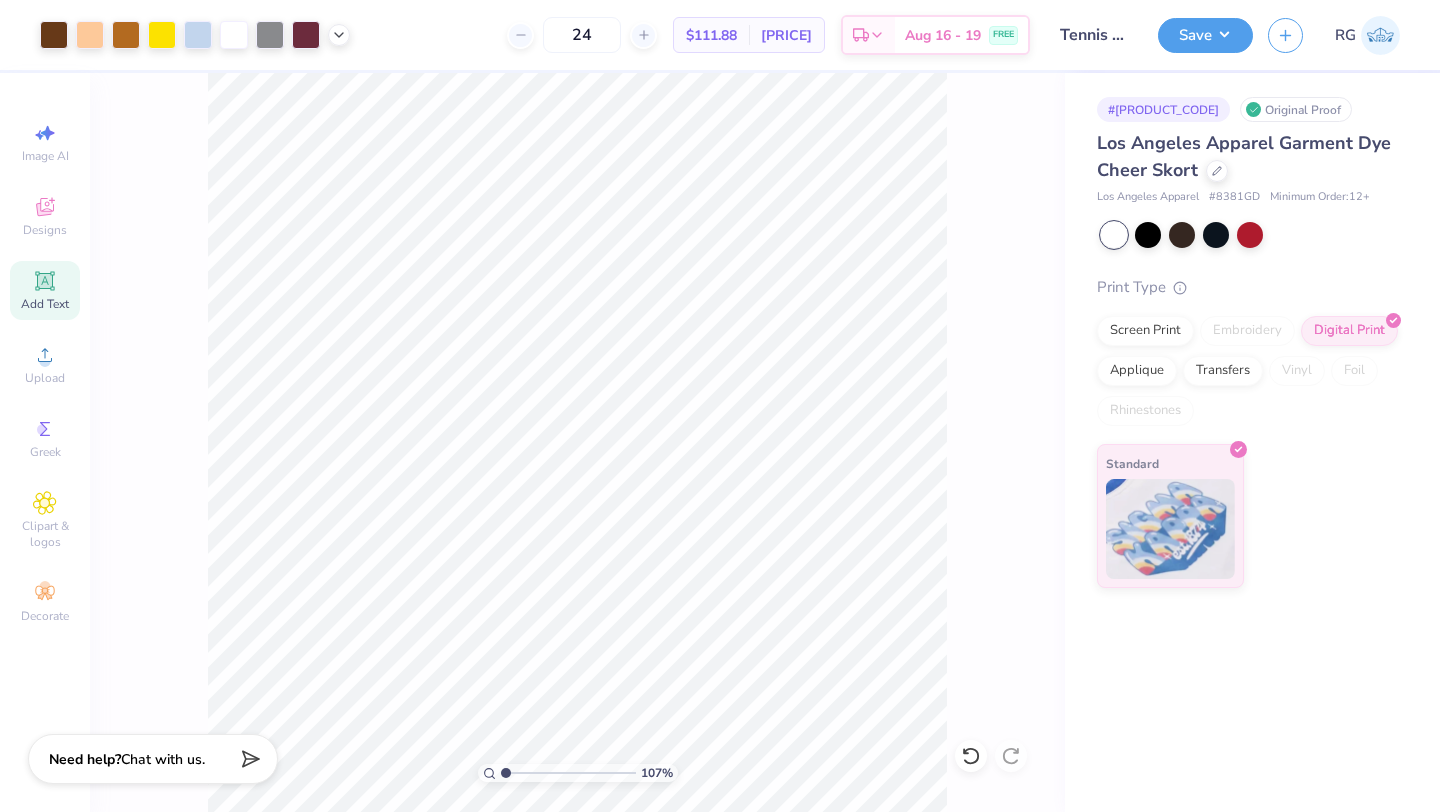 click at bounding box center (568, 773) 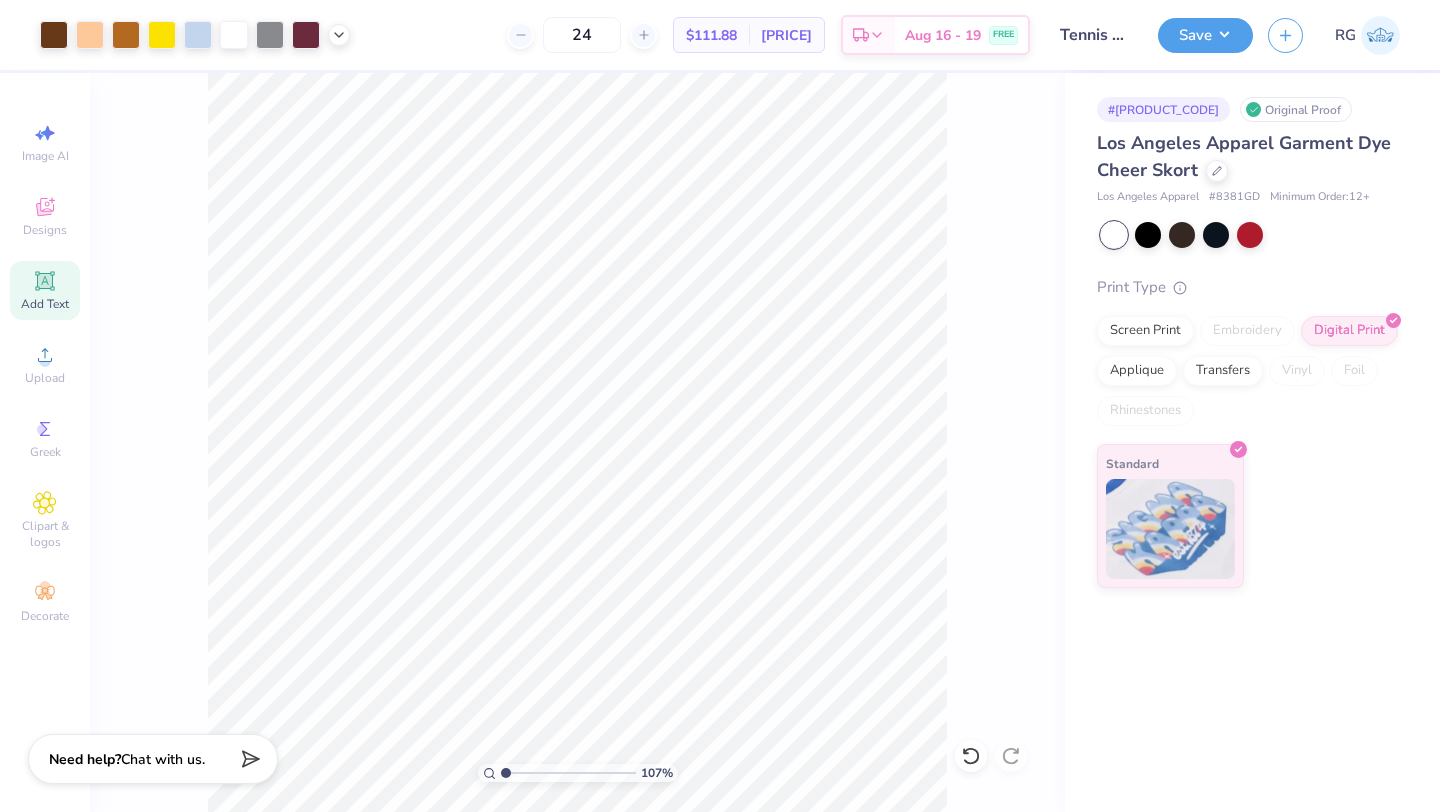type on "2.15" 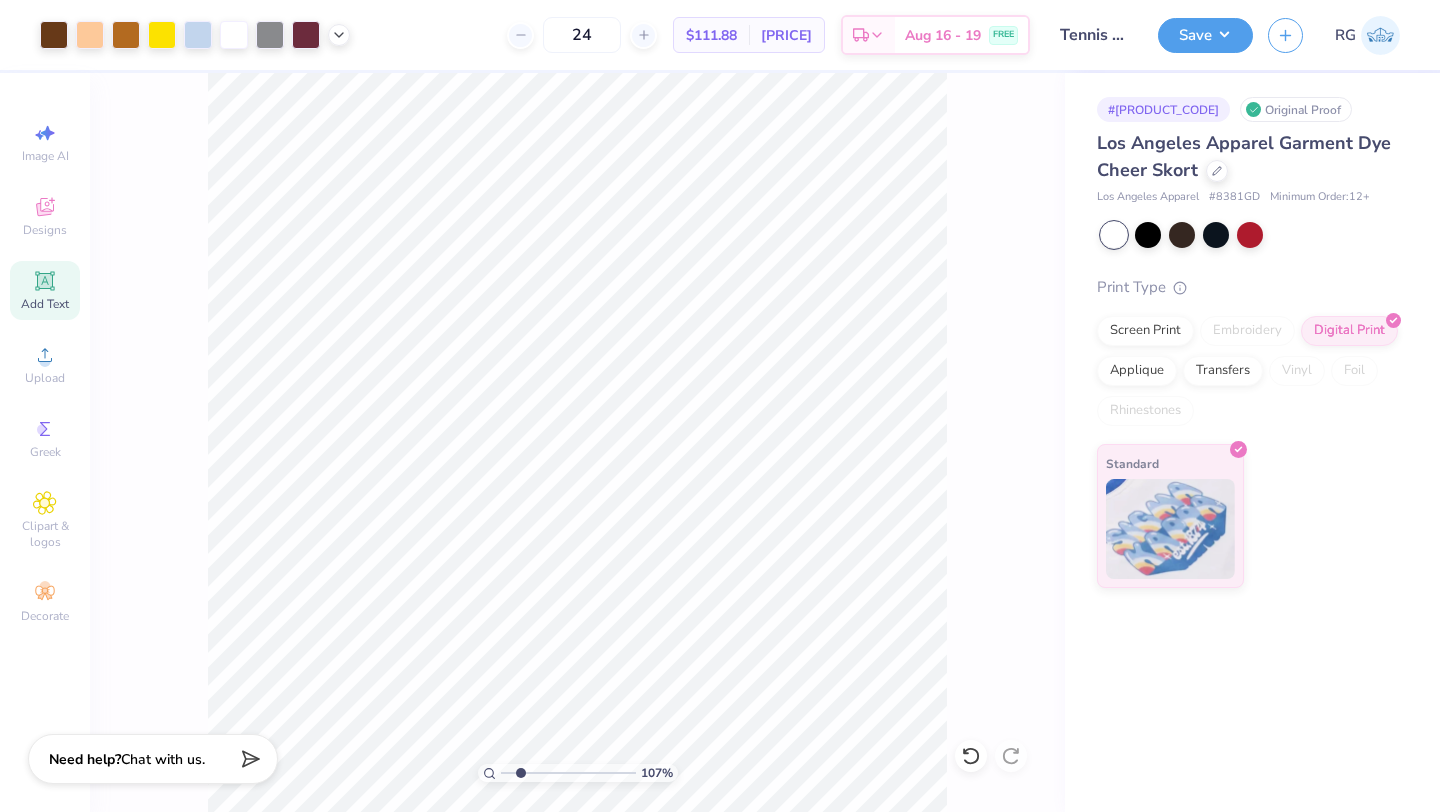 click at bounding box center (568, 773) 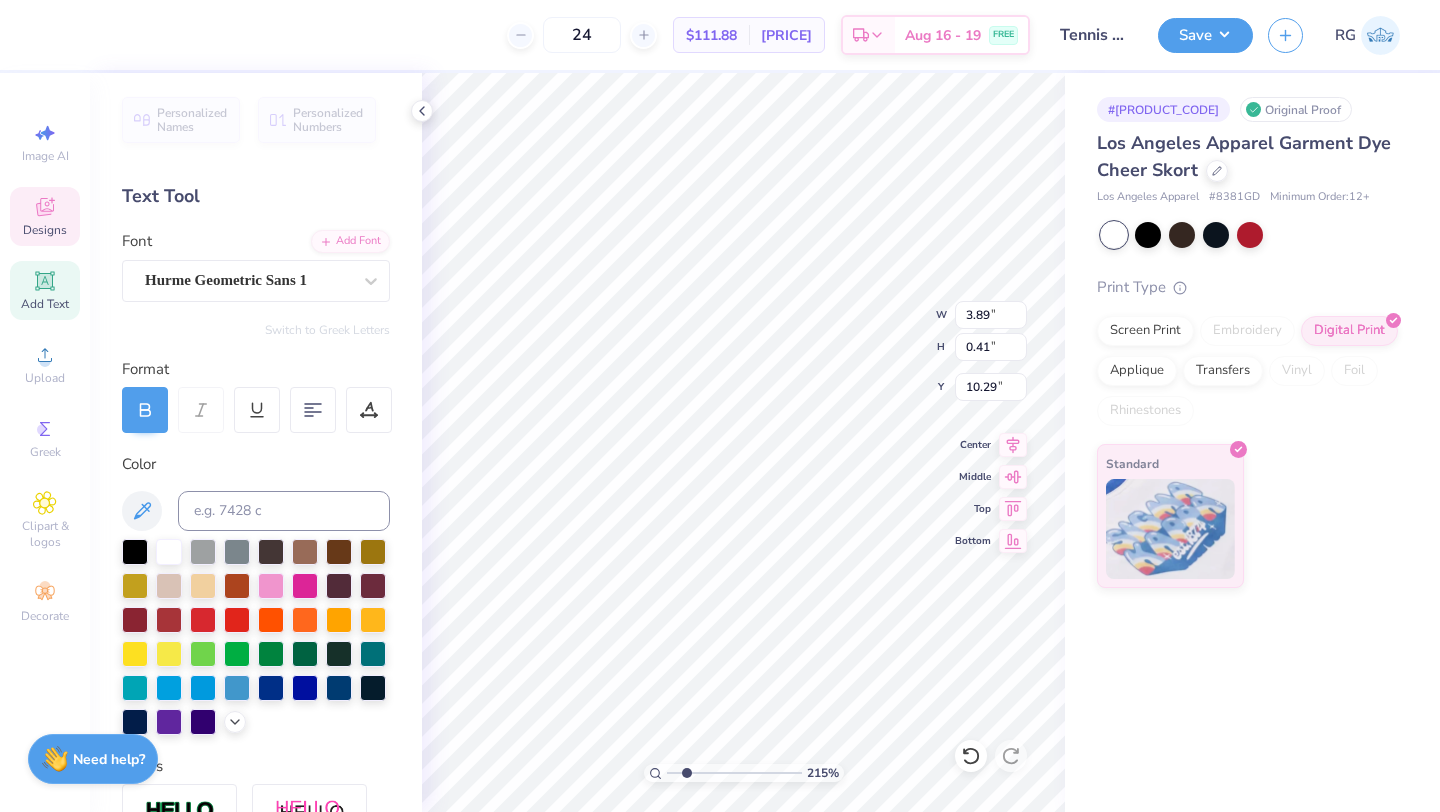 scroll, scrollTop: 0, scrollLeft: 3, axis: horizontal 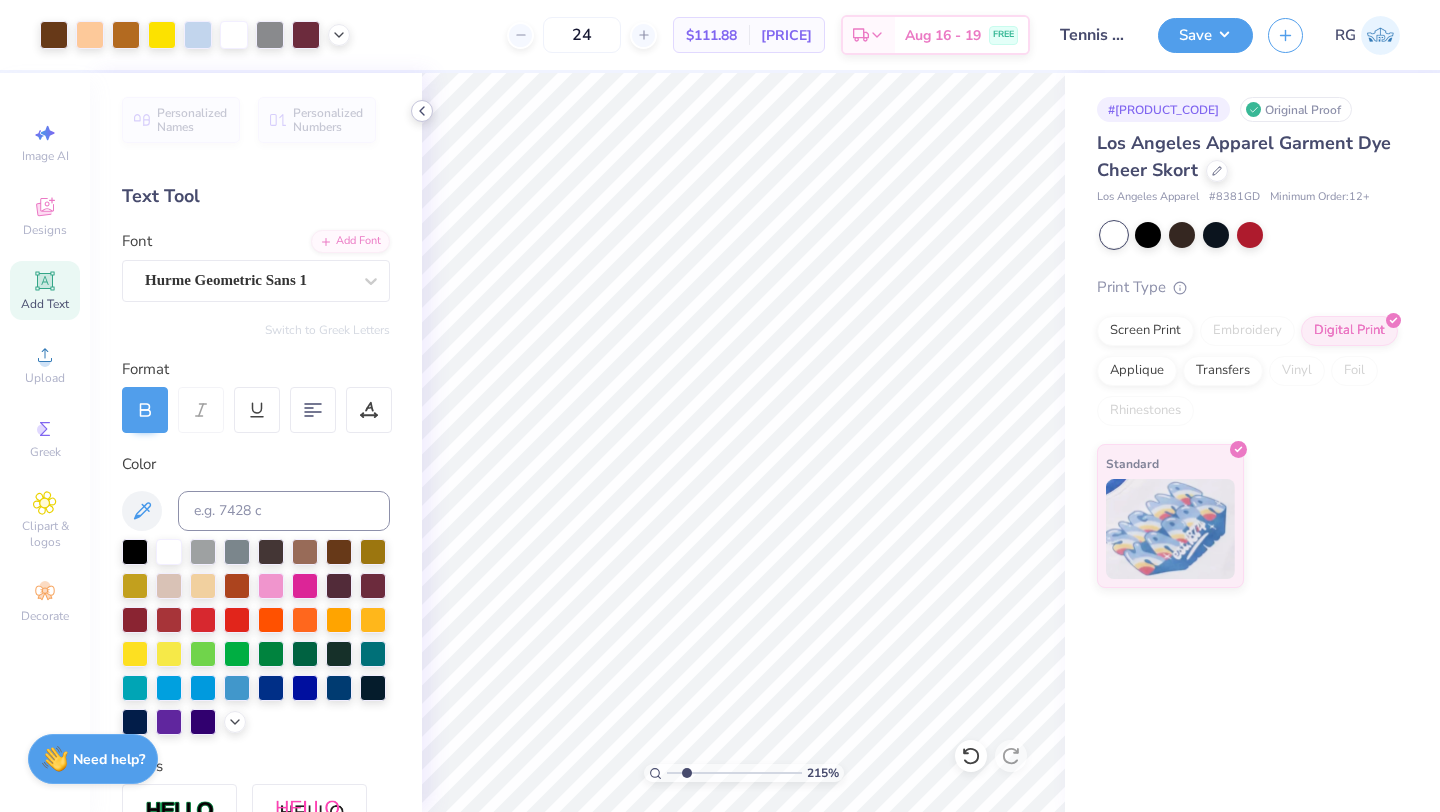 click 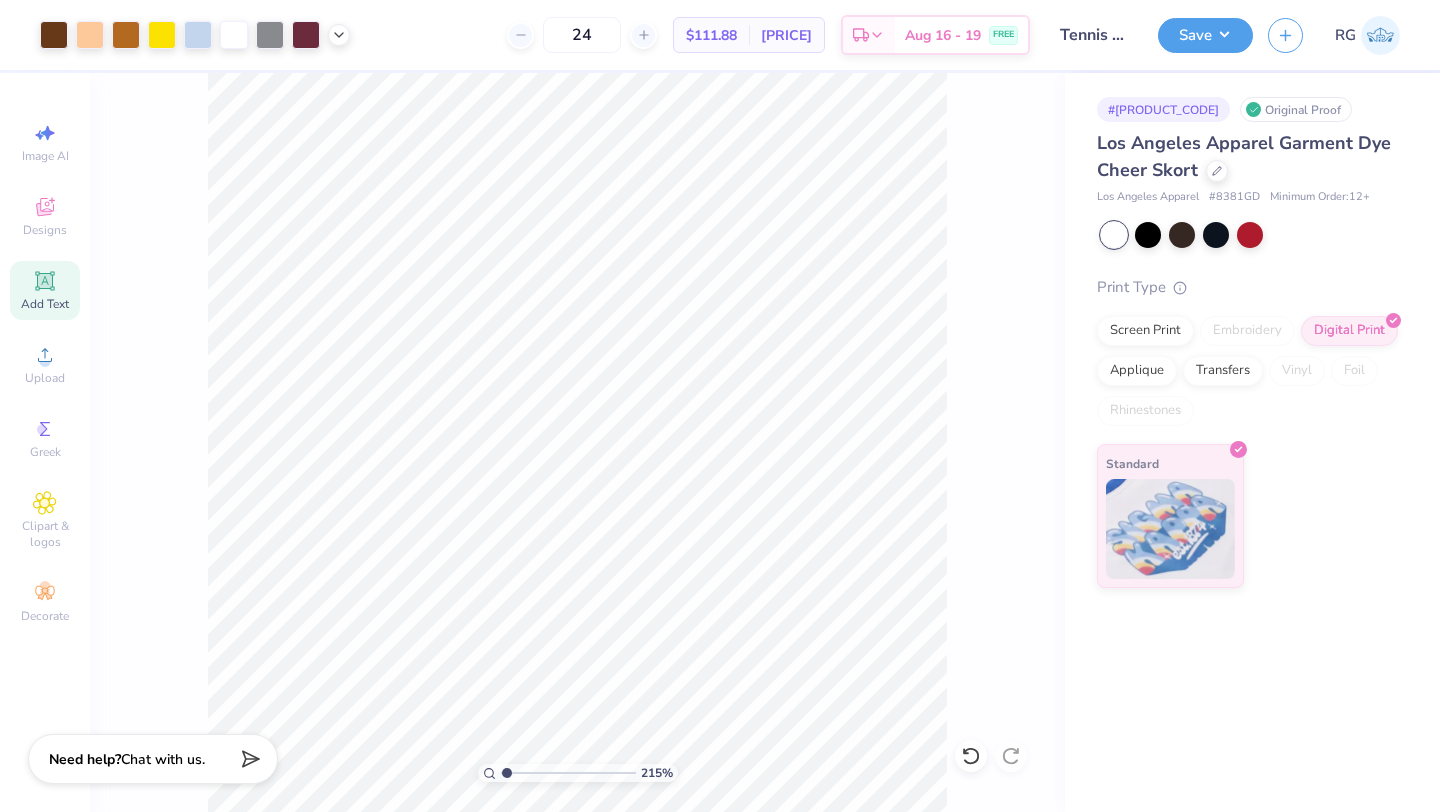 type on "1.08" 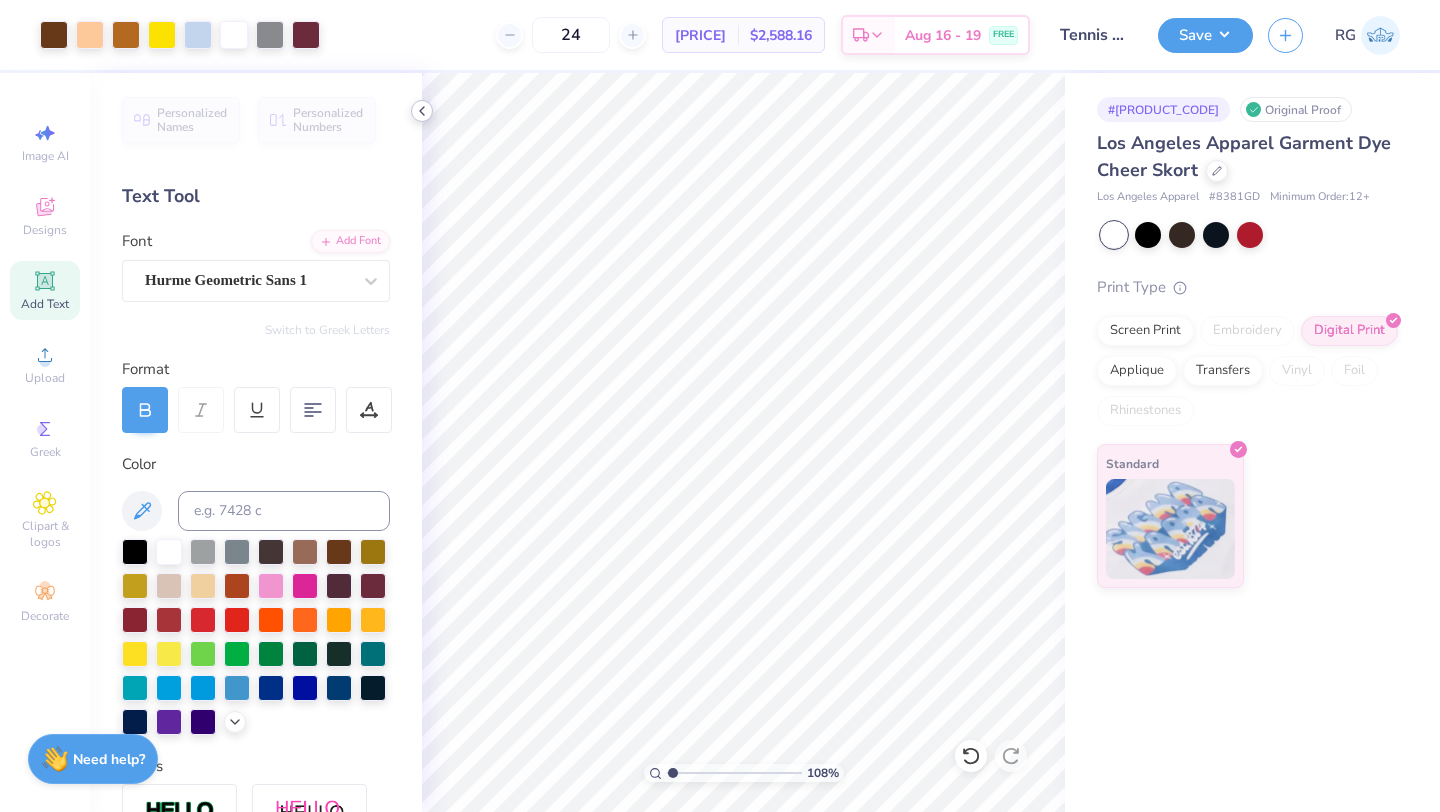 click 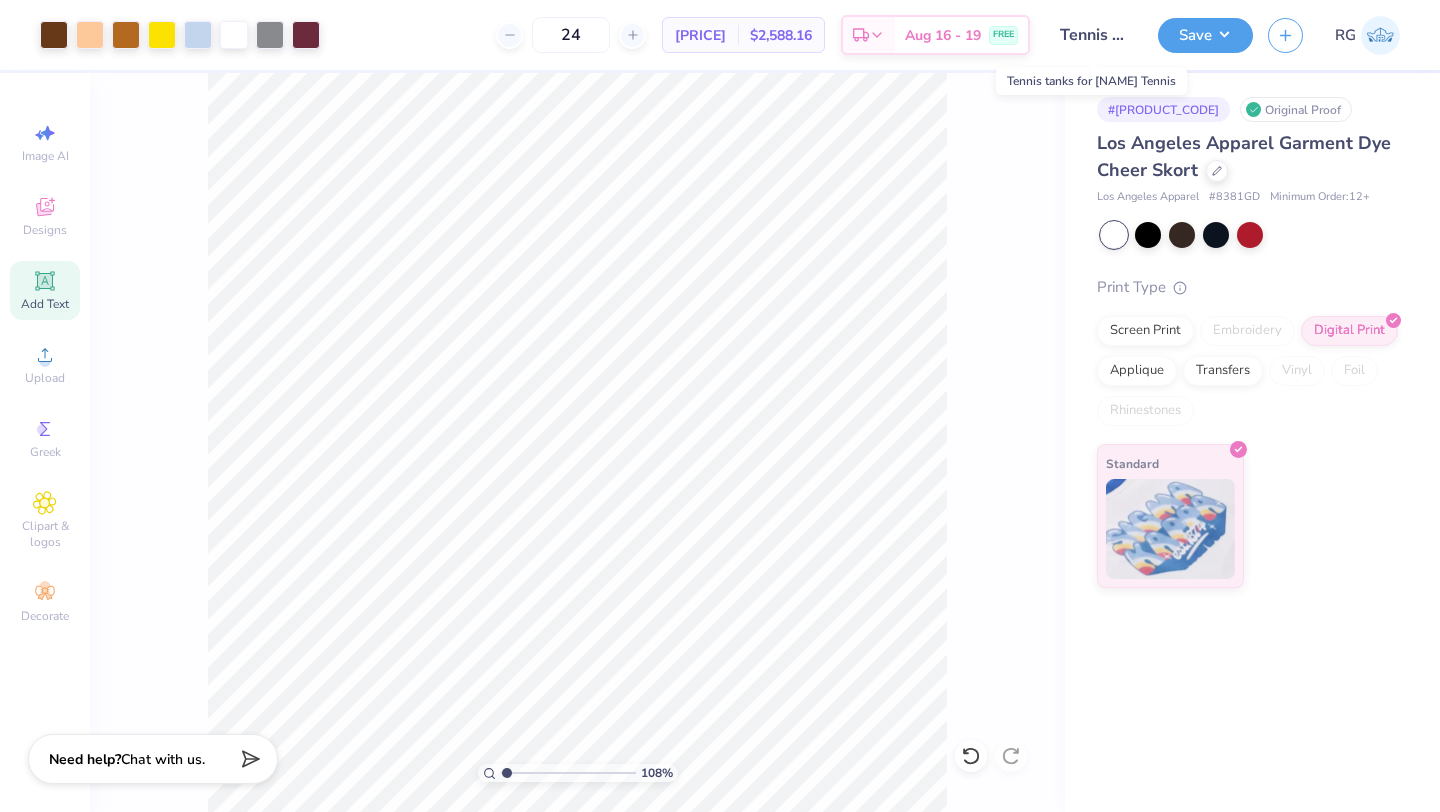 click on "Tennis tanks for [NAME] Tennis" at bounding box center [1094, 35] 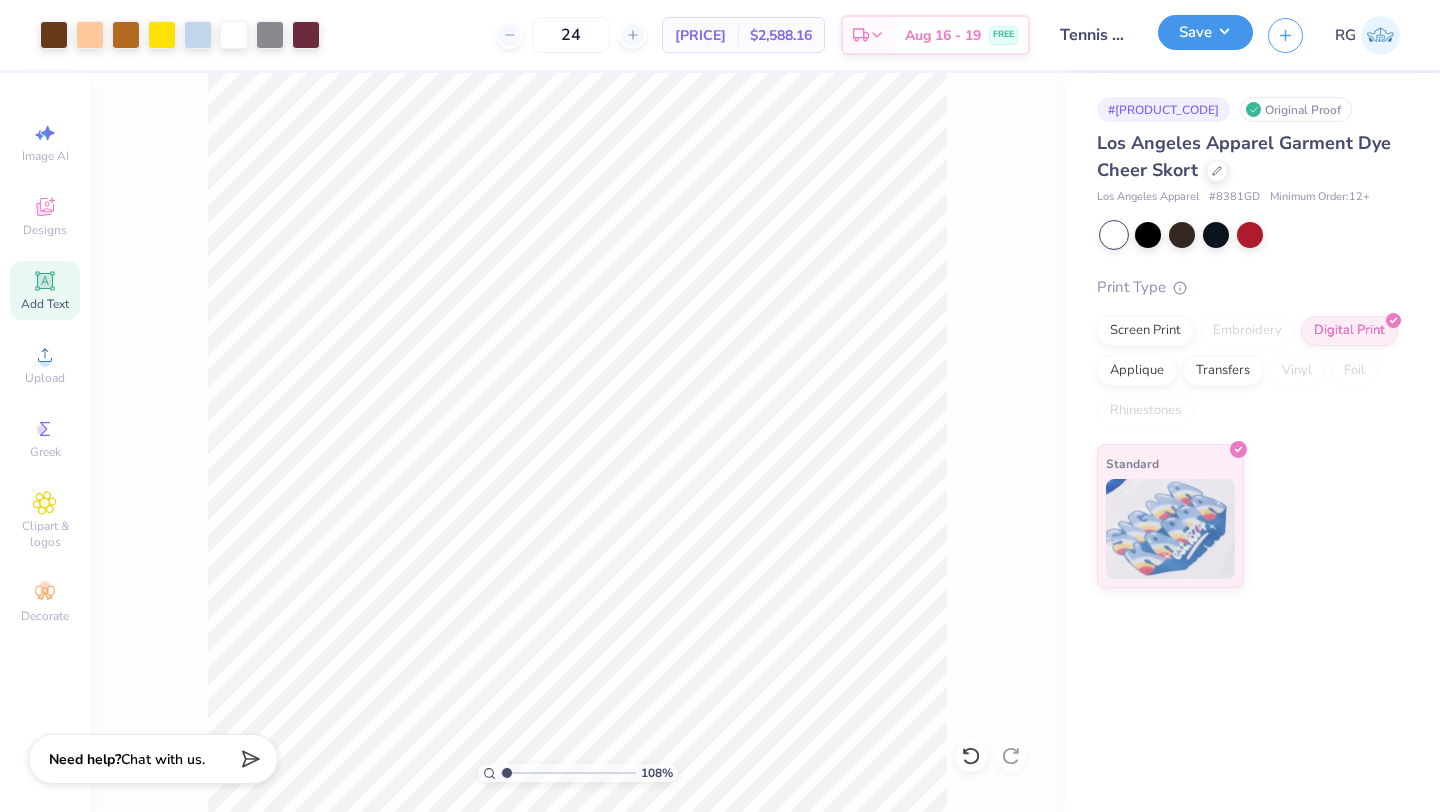 click on "Save" at bounding box center [1205, 32] 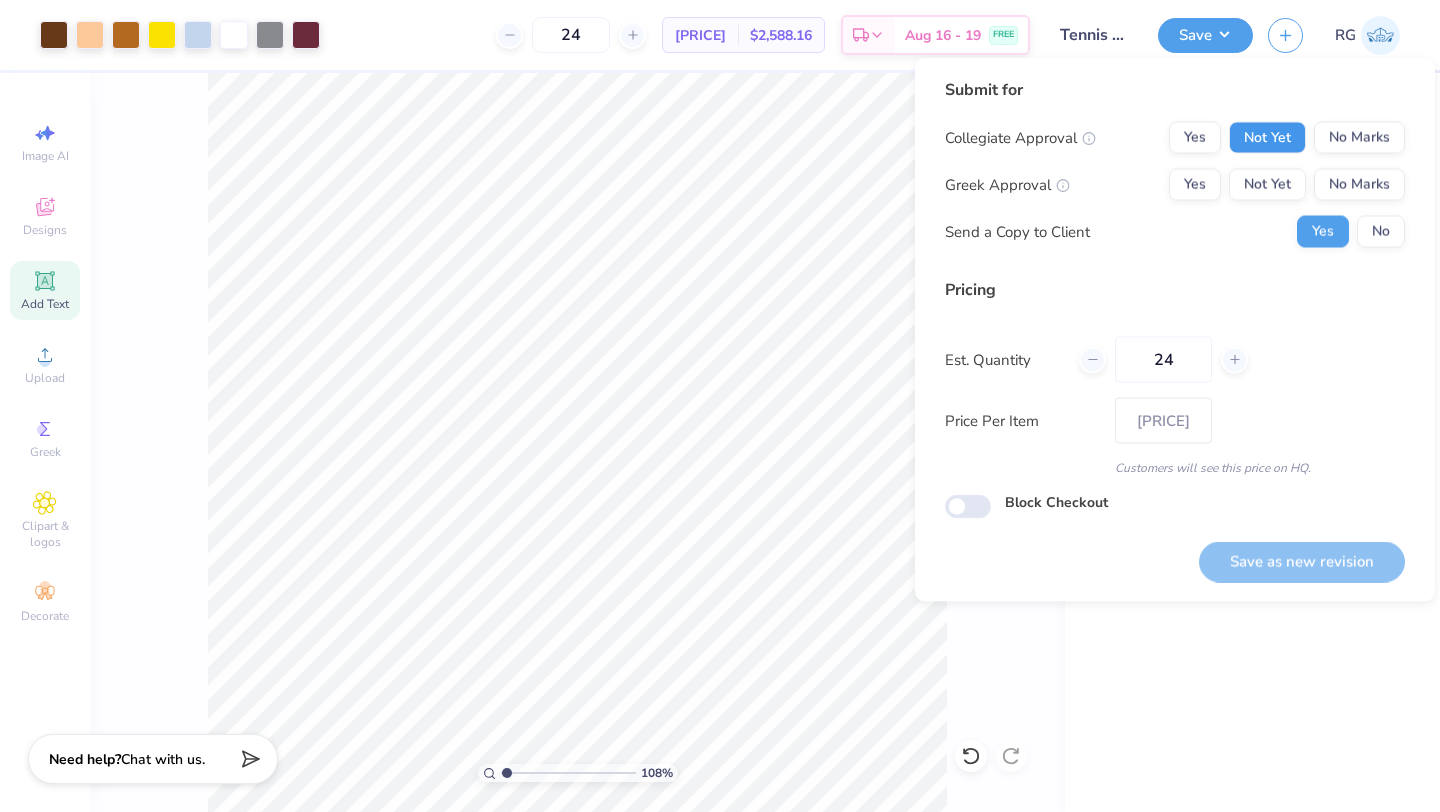 click on "Not Yet" at bounding box center [1267, 138] 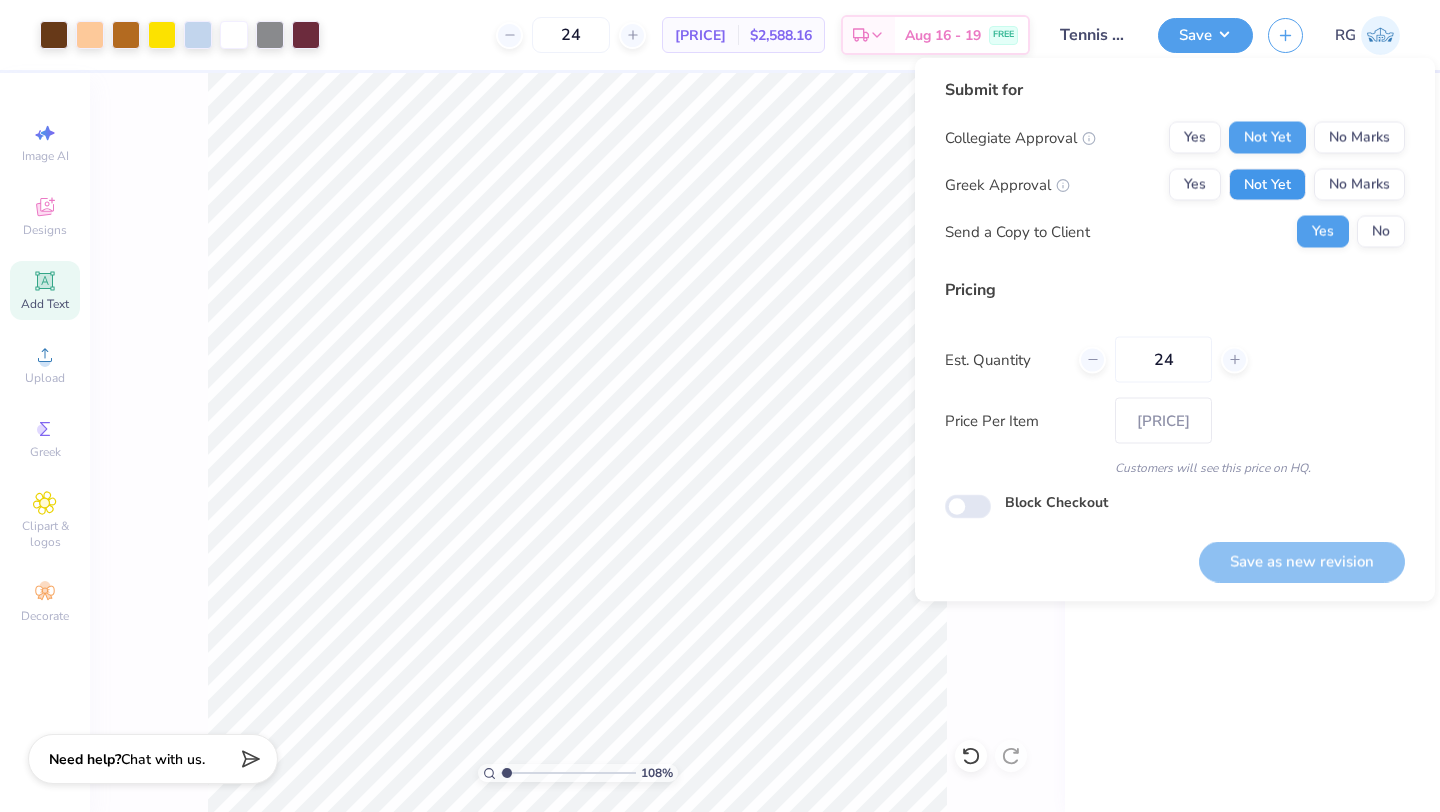 click on "Not Yet" at bounding box center [1267, 185] 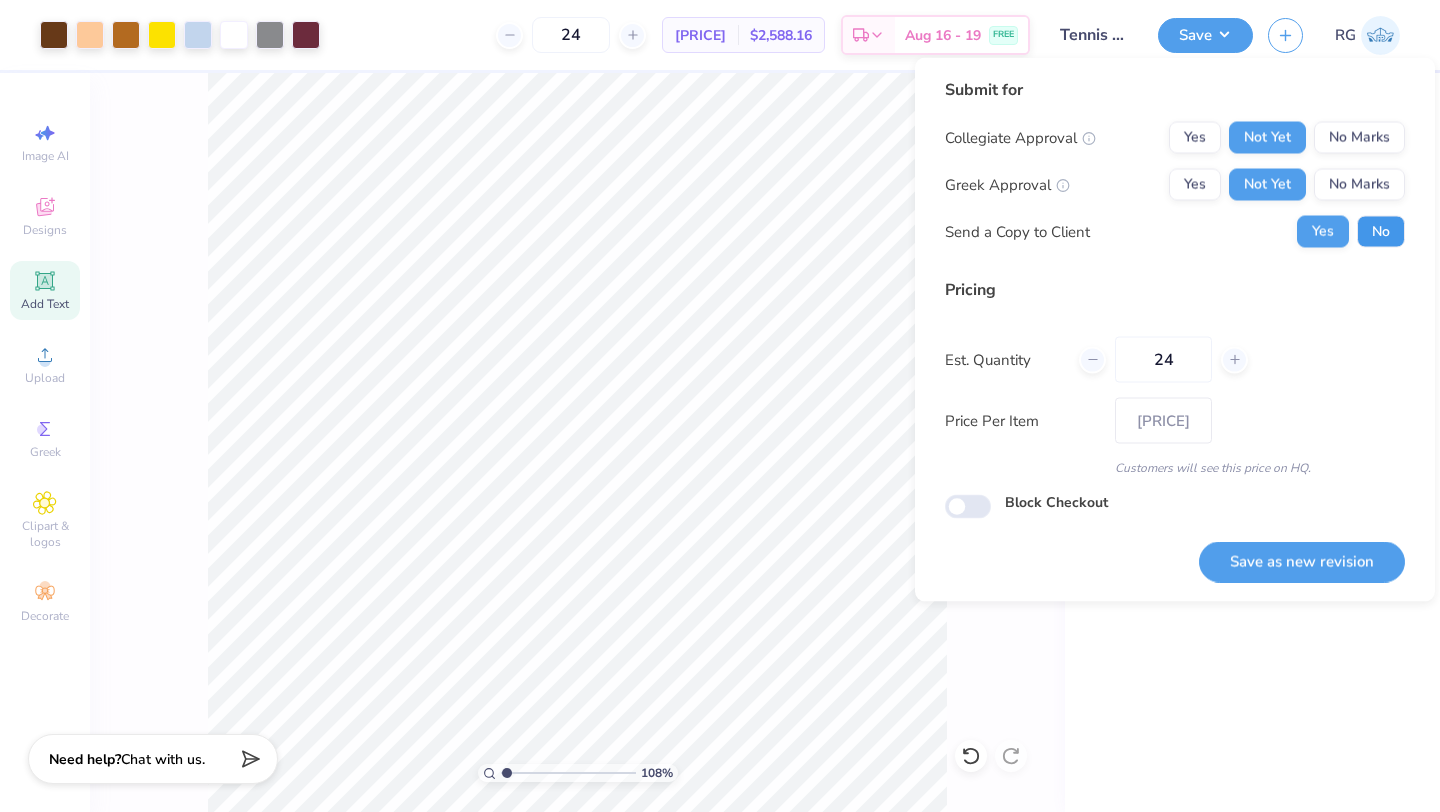 click on "No" at bounding box center [1381, 232] 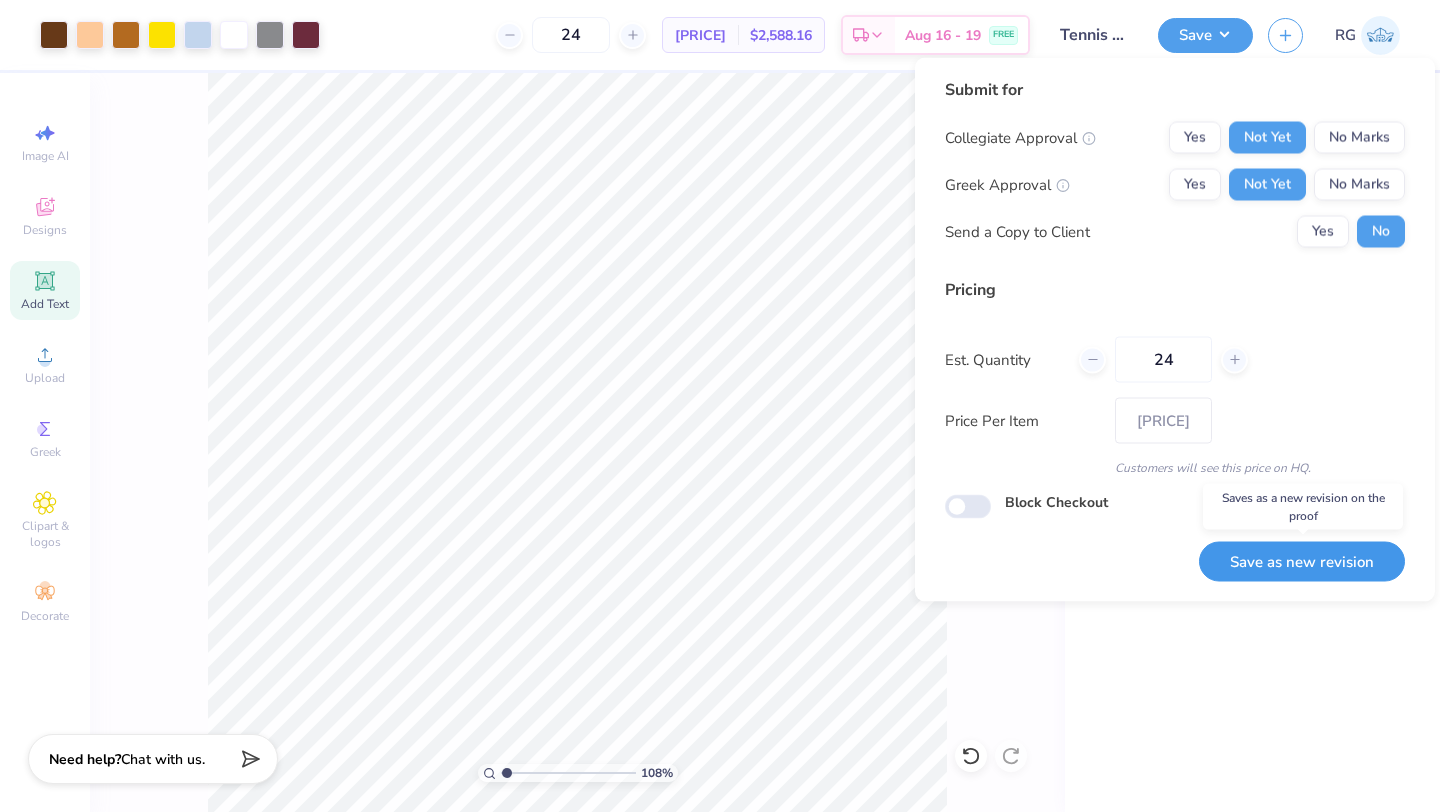click on "Save as new revision" at bounding box center [1302, 561] 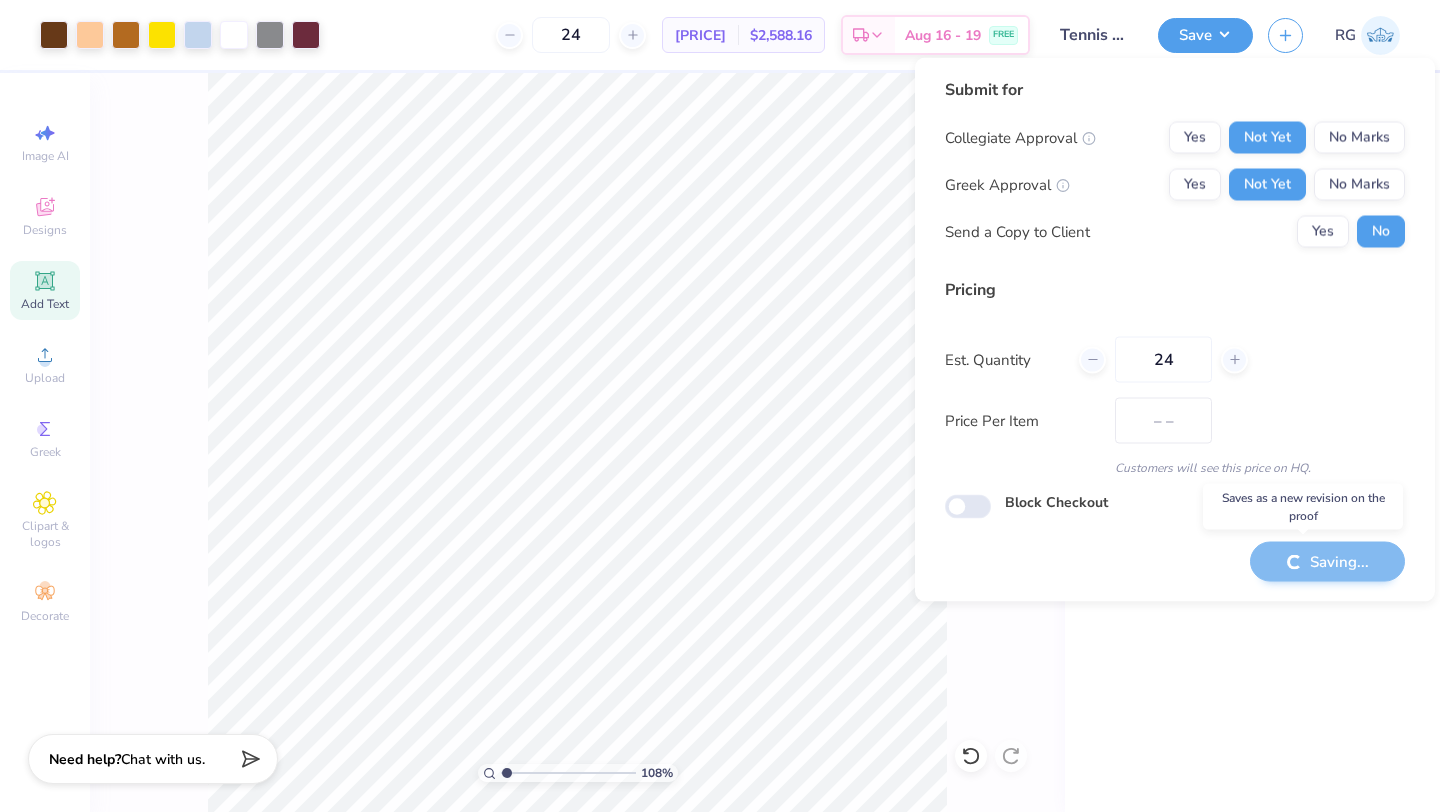type on "[PRICE]" 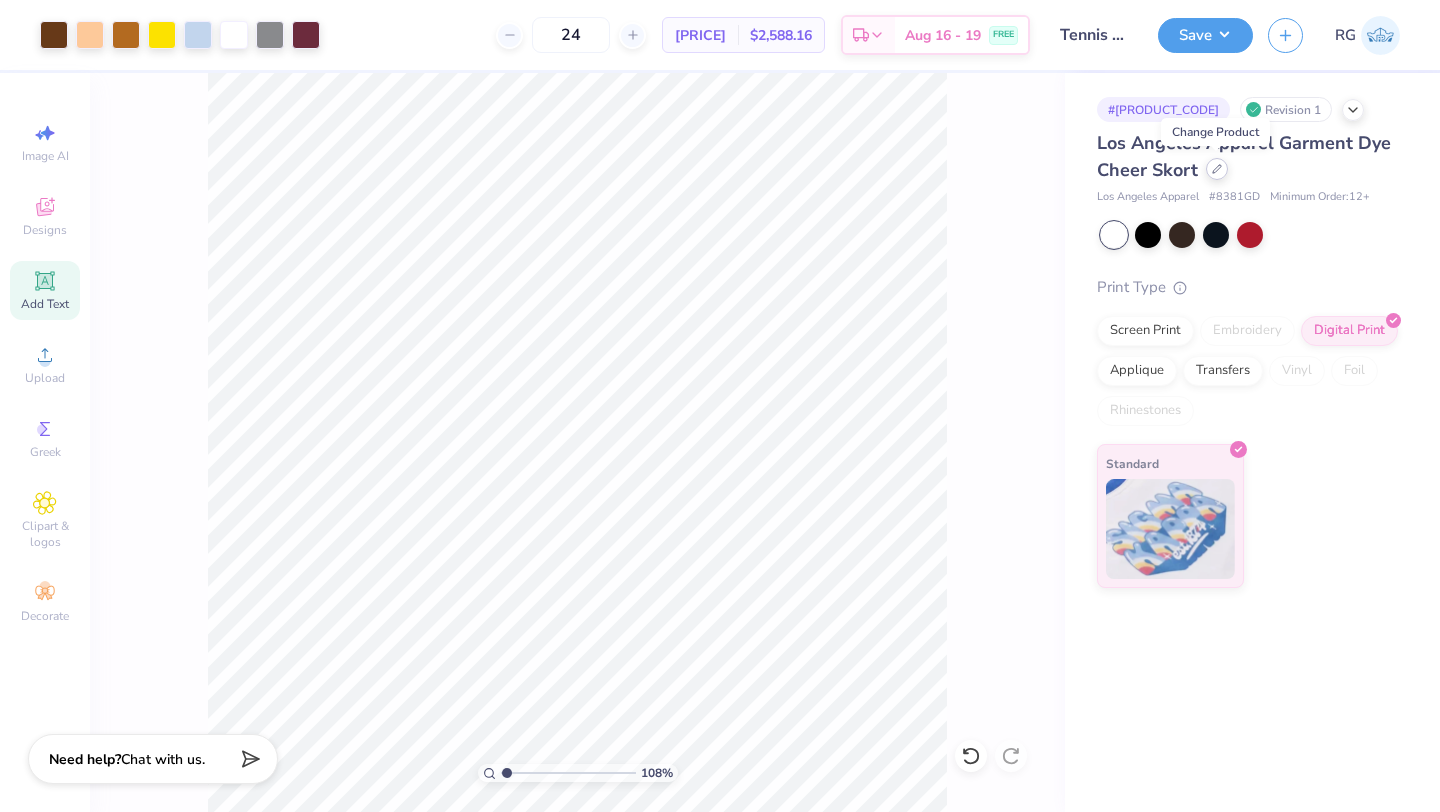 click 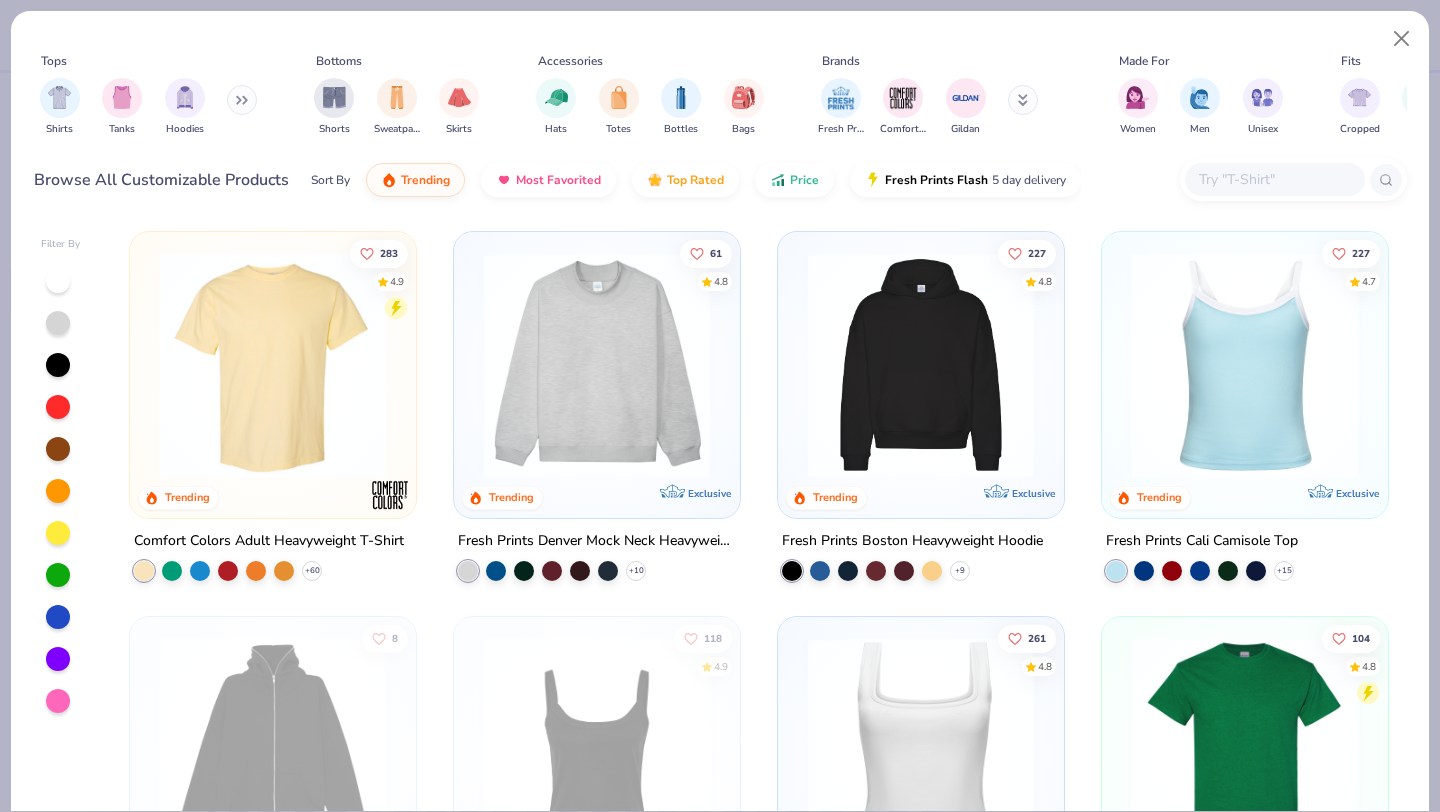 click at bounding box center [597, 365] 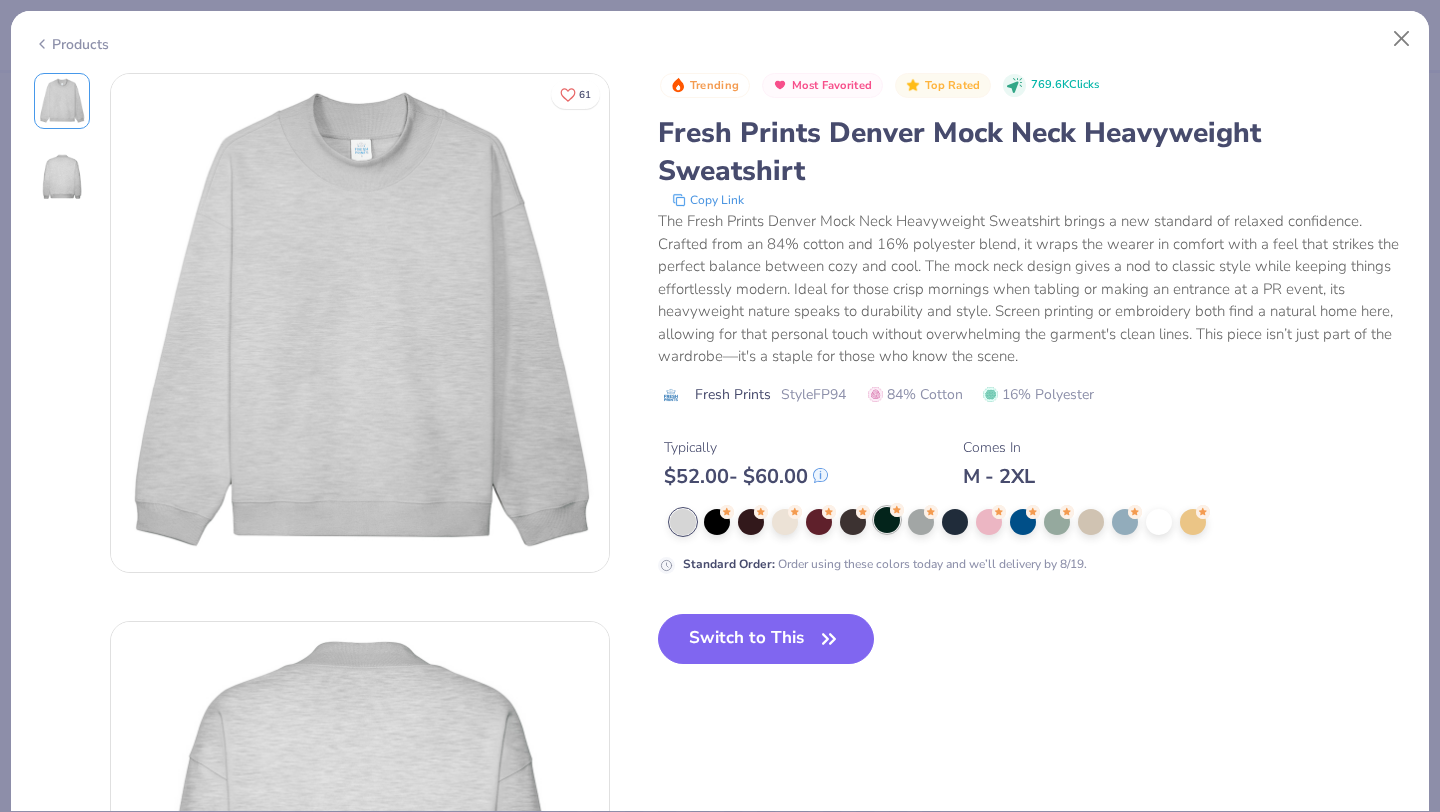 click at bounding box center [887, 520] 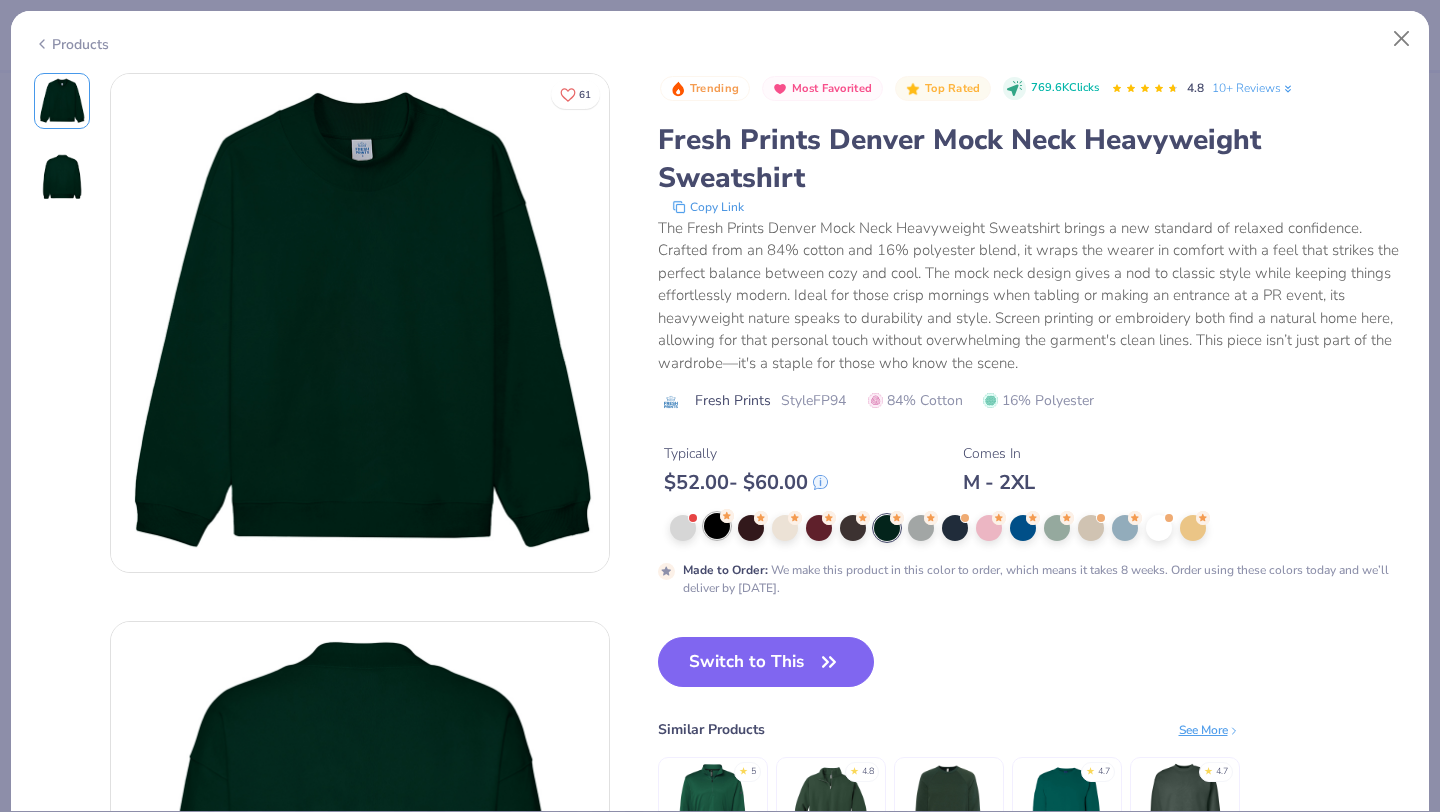 click at bounding box center (717, 526) 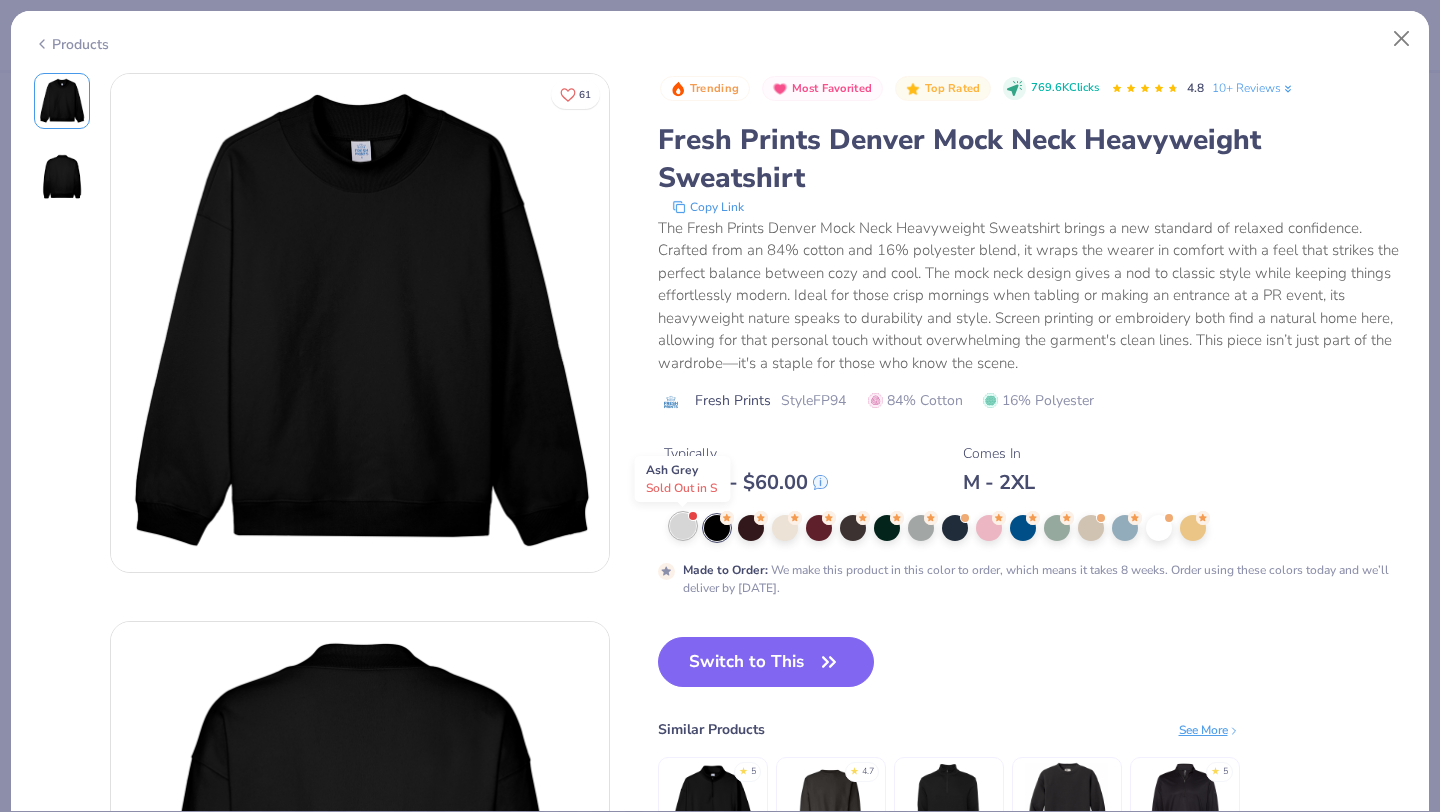 click at bounding box center (683, 526) 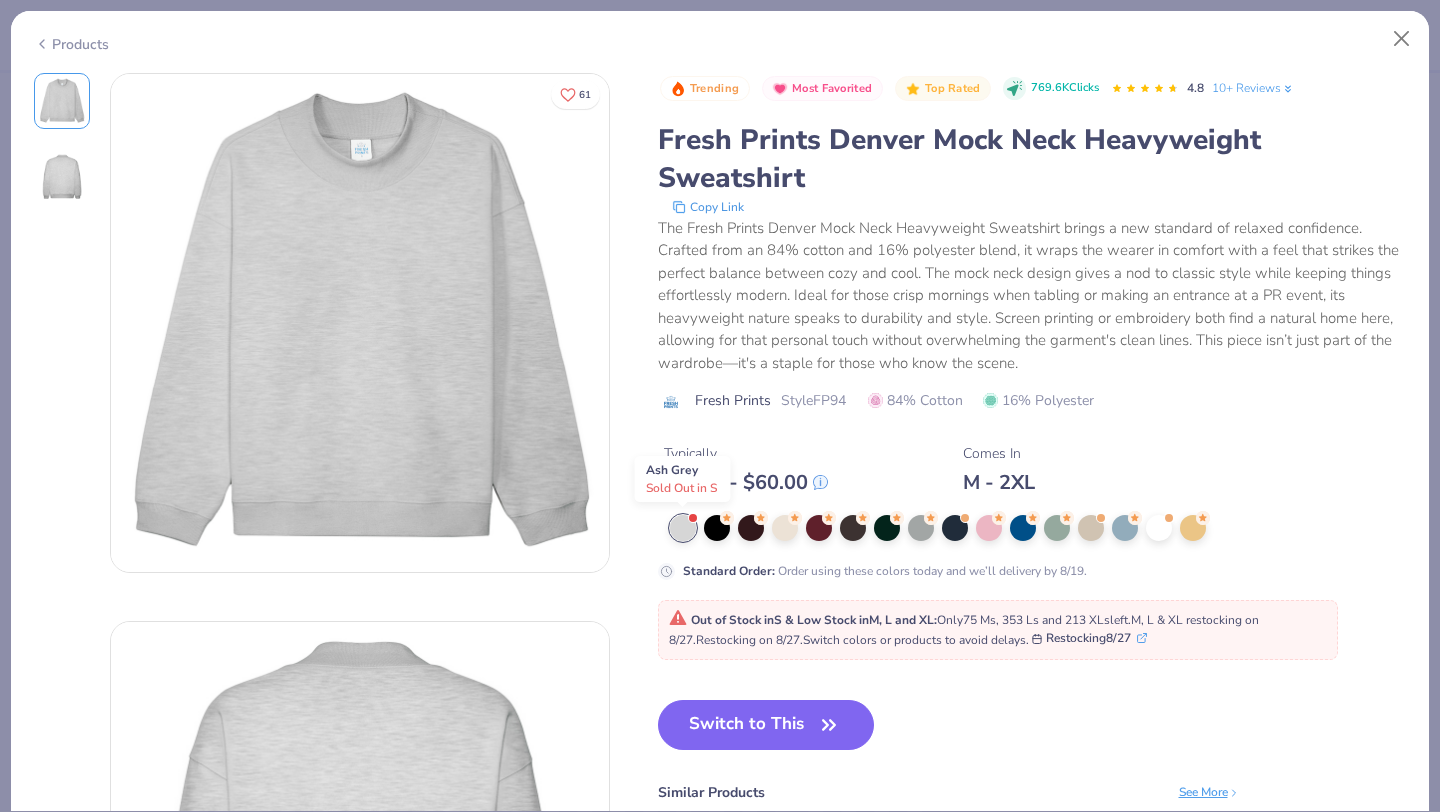 click on "Switch to This" at bounding box center (766, 725) 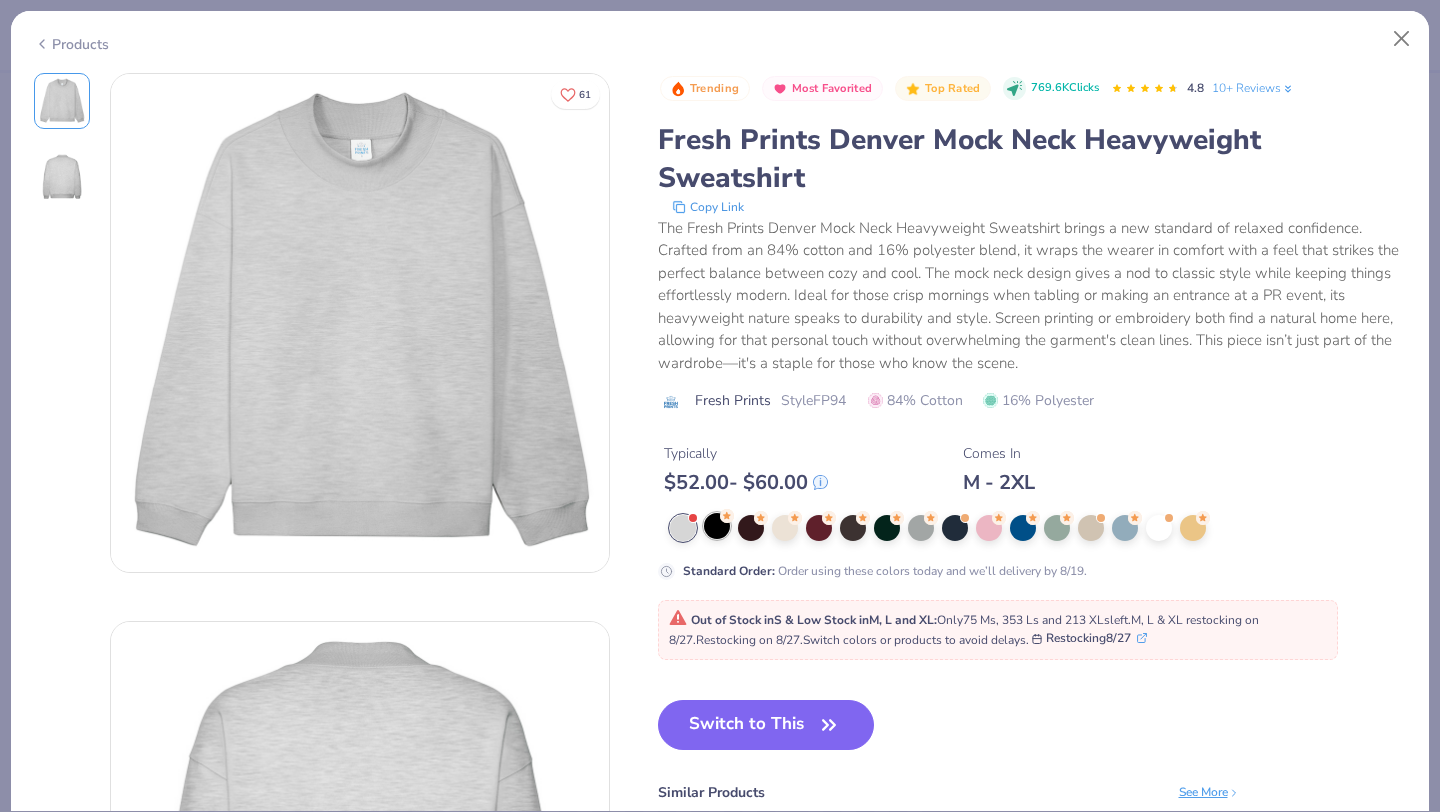 click at bounding box center (717, 526) 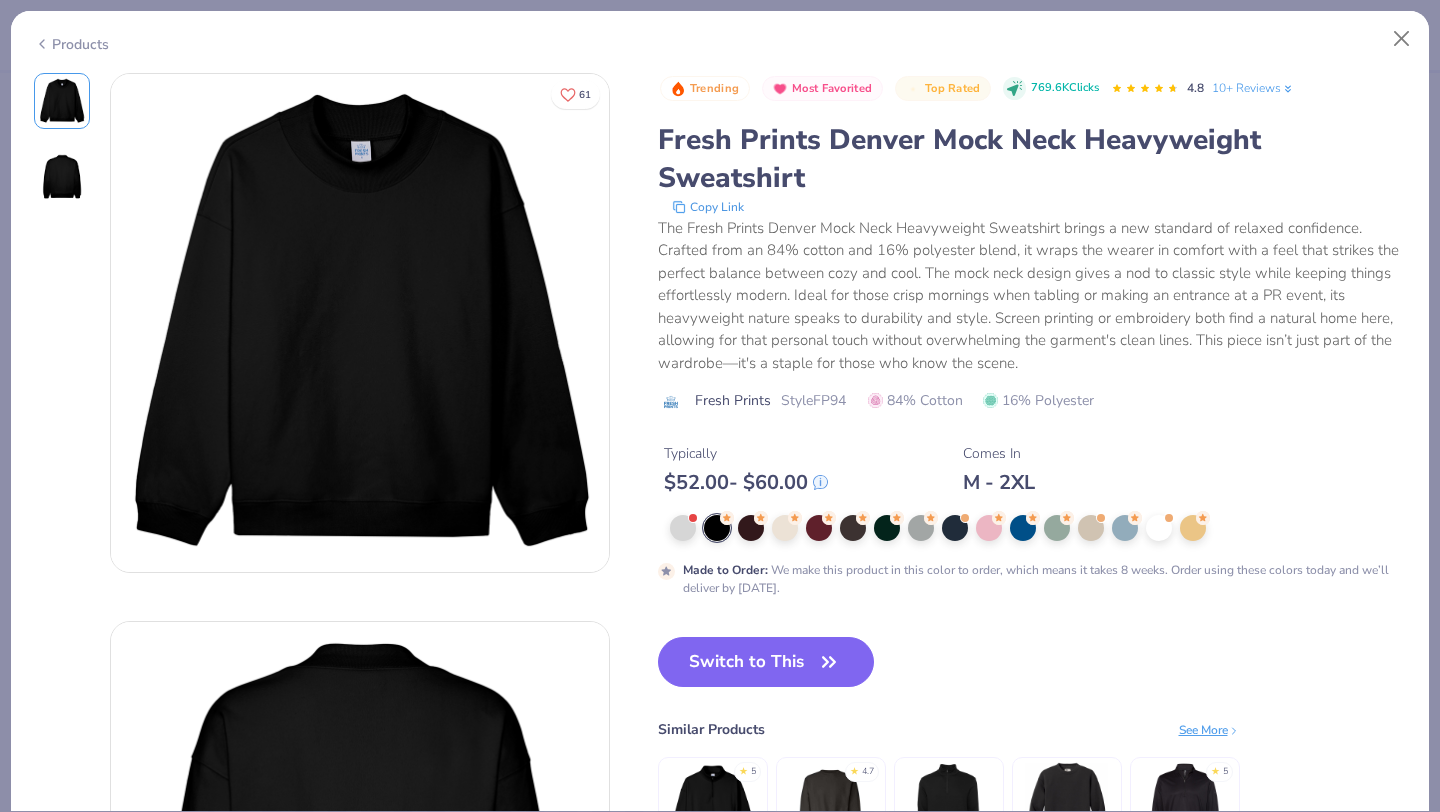 type on "50" 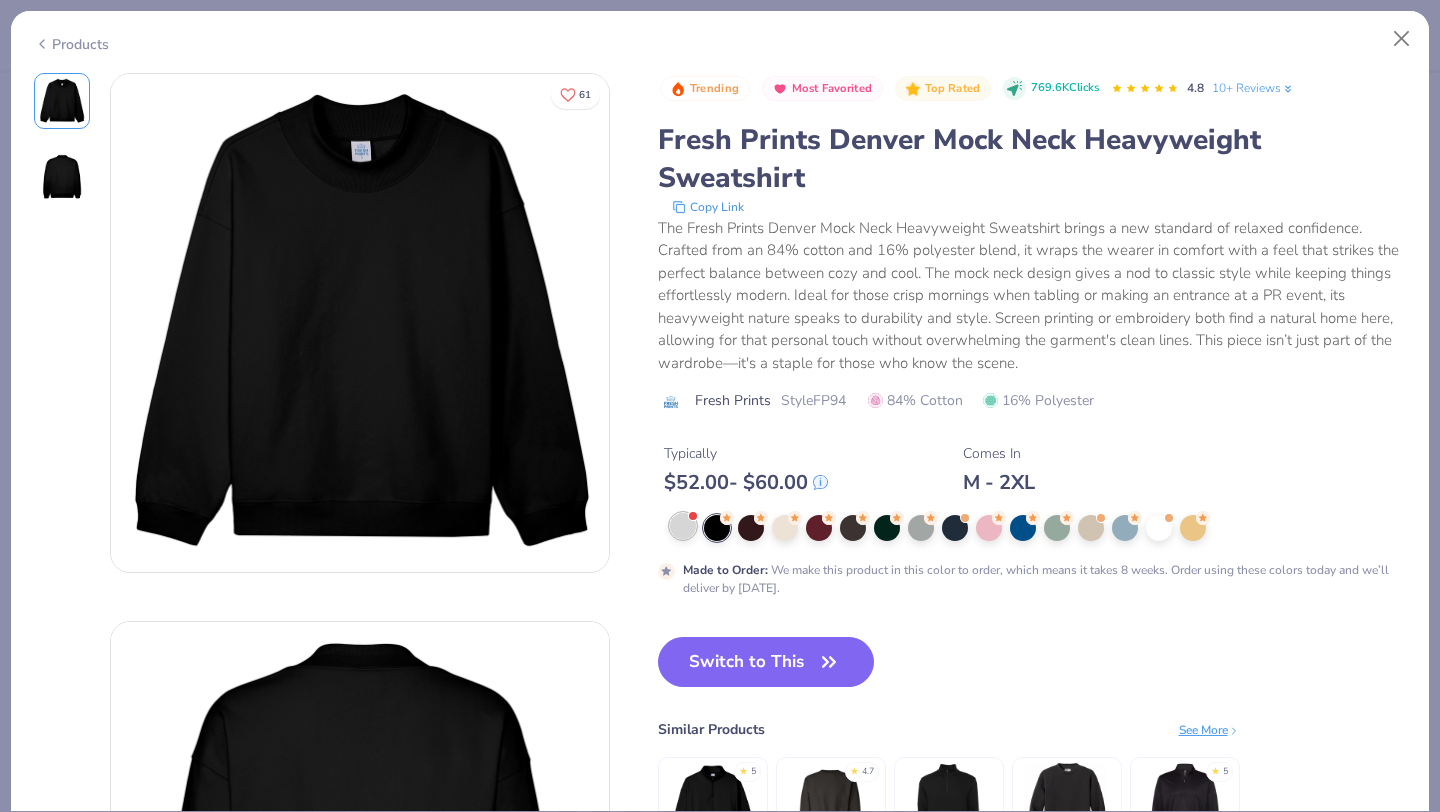 click at bounding box center [683, 526] 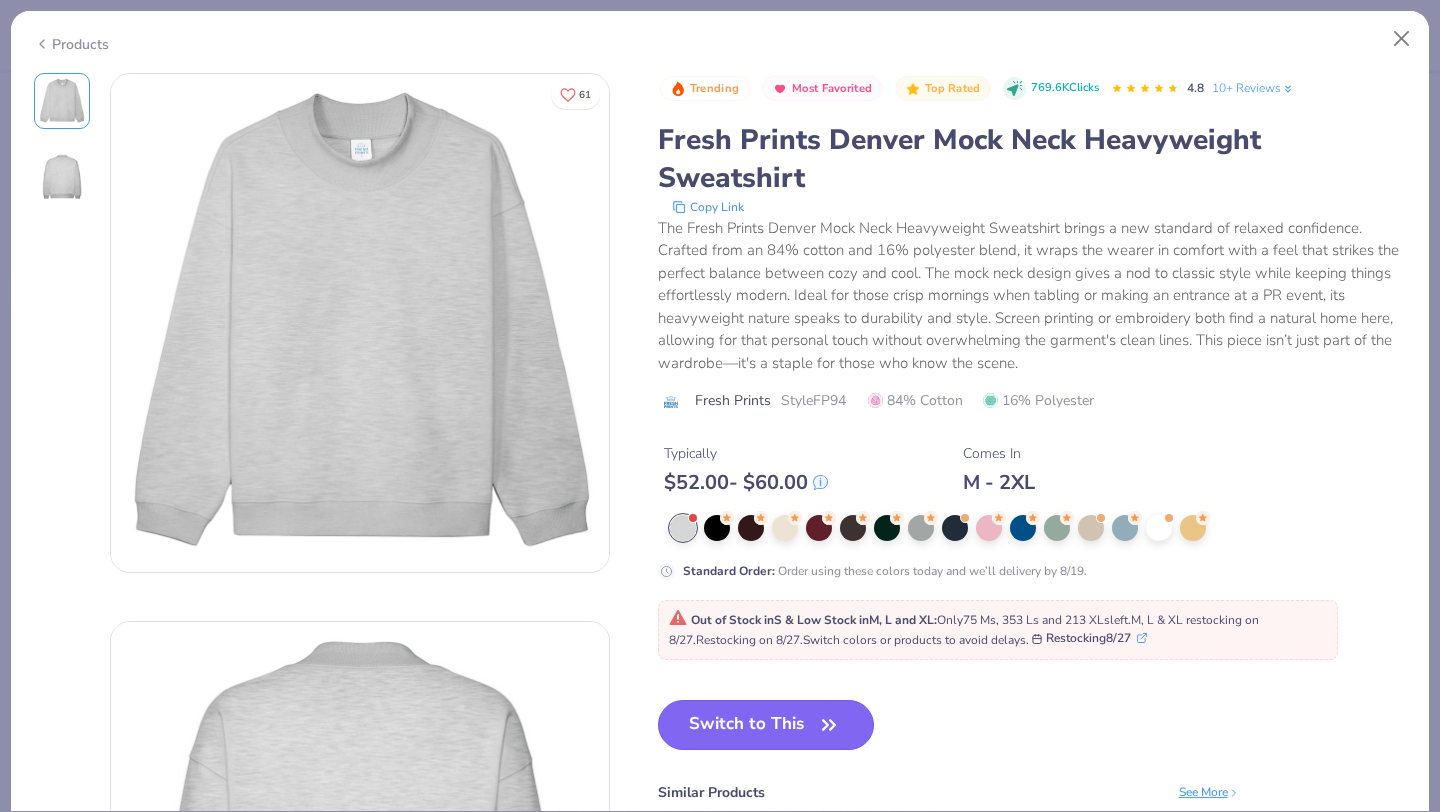 click on "Switch to This" at bounding box center [766, 725] 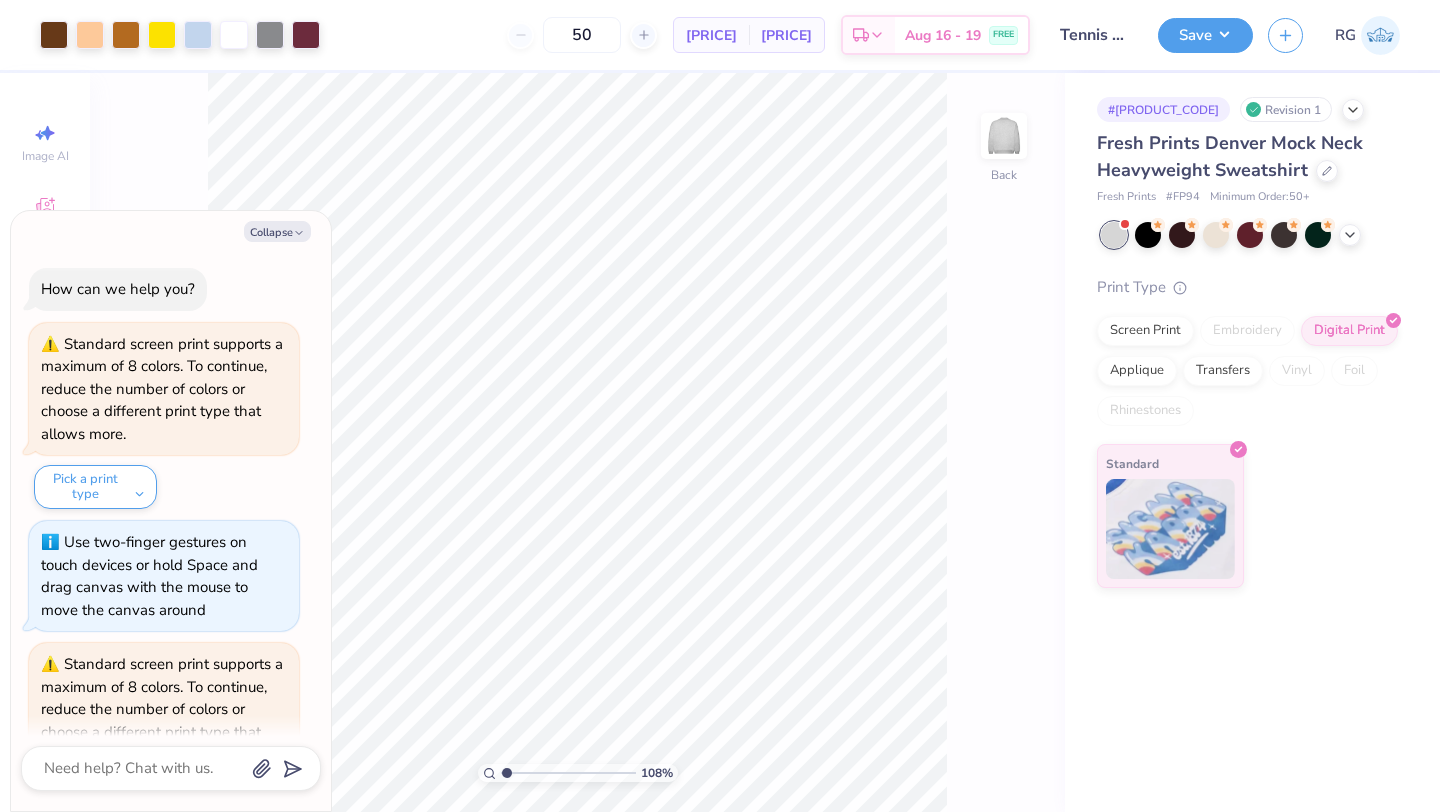 scroll, scrollTop: 1032, scrollLeft: 0, axis: vertical 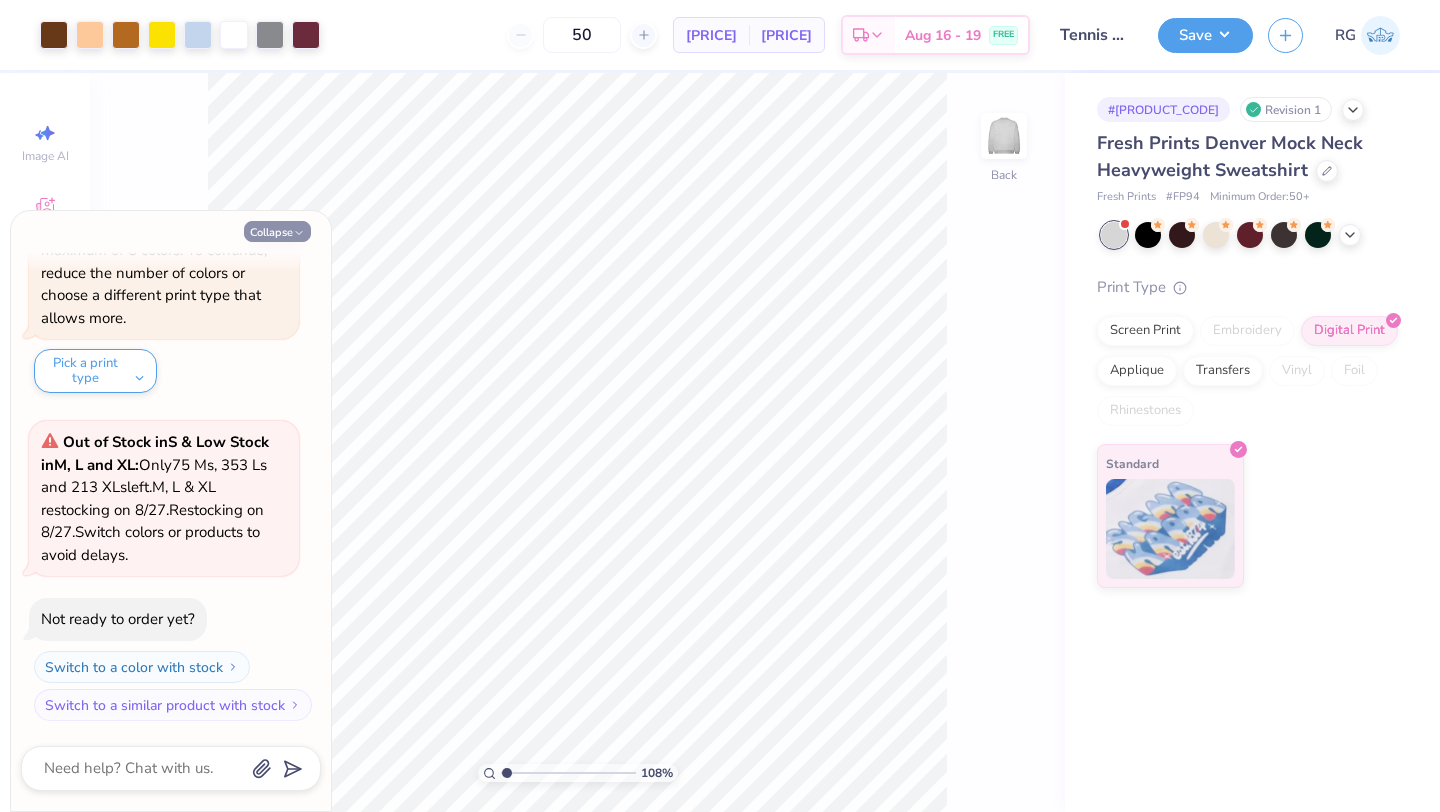 click on "Collapse" at bounding box center (277, 231) 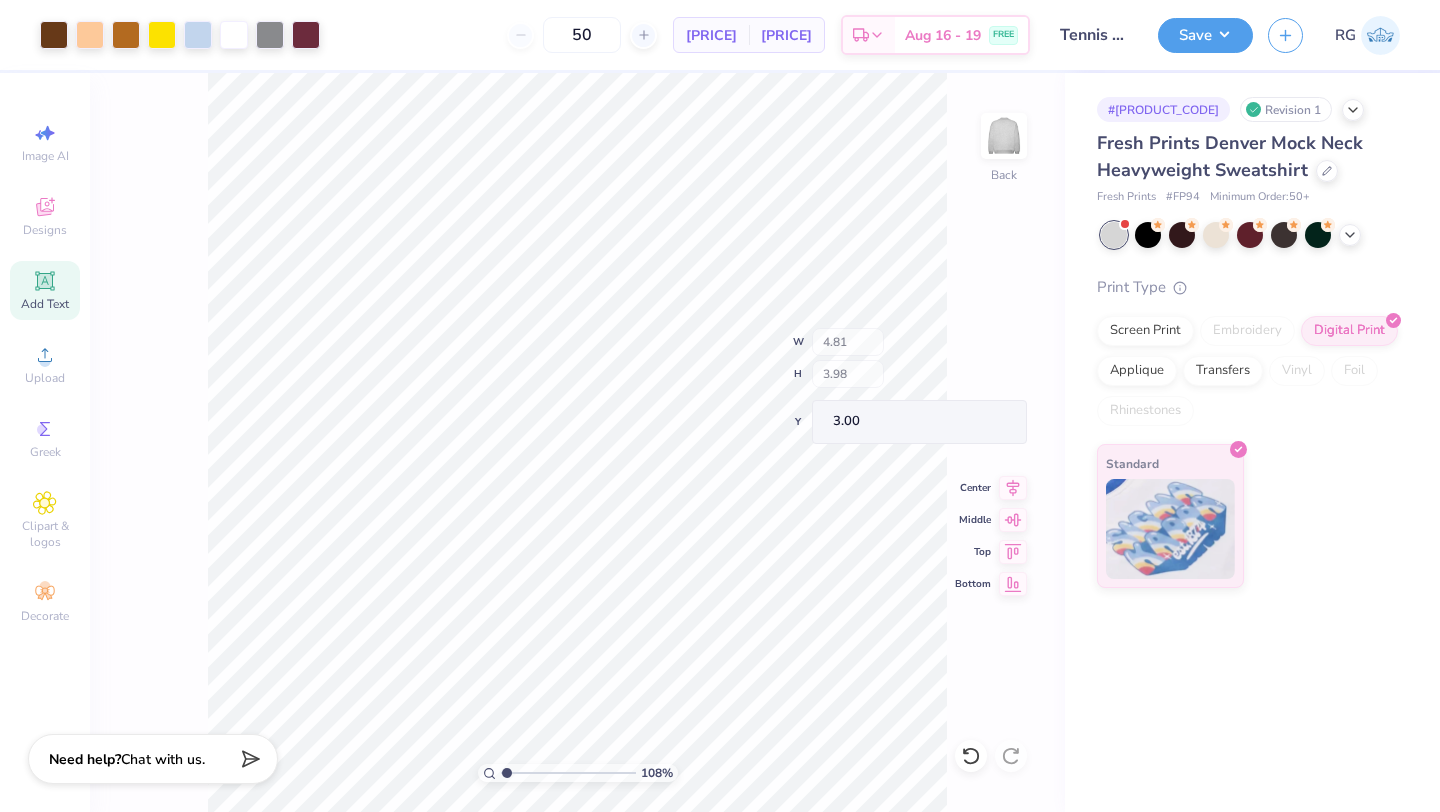 type on "1.01" 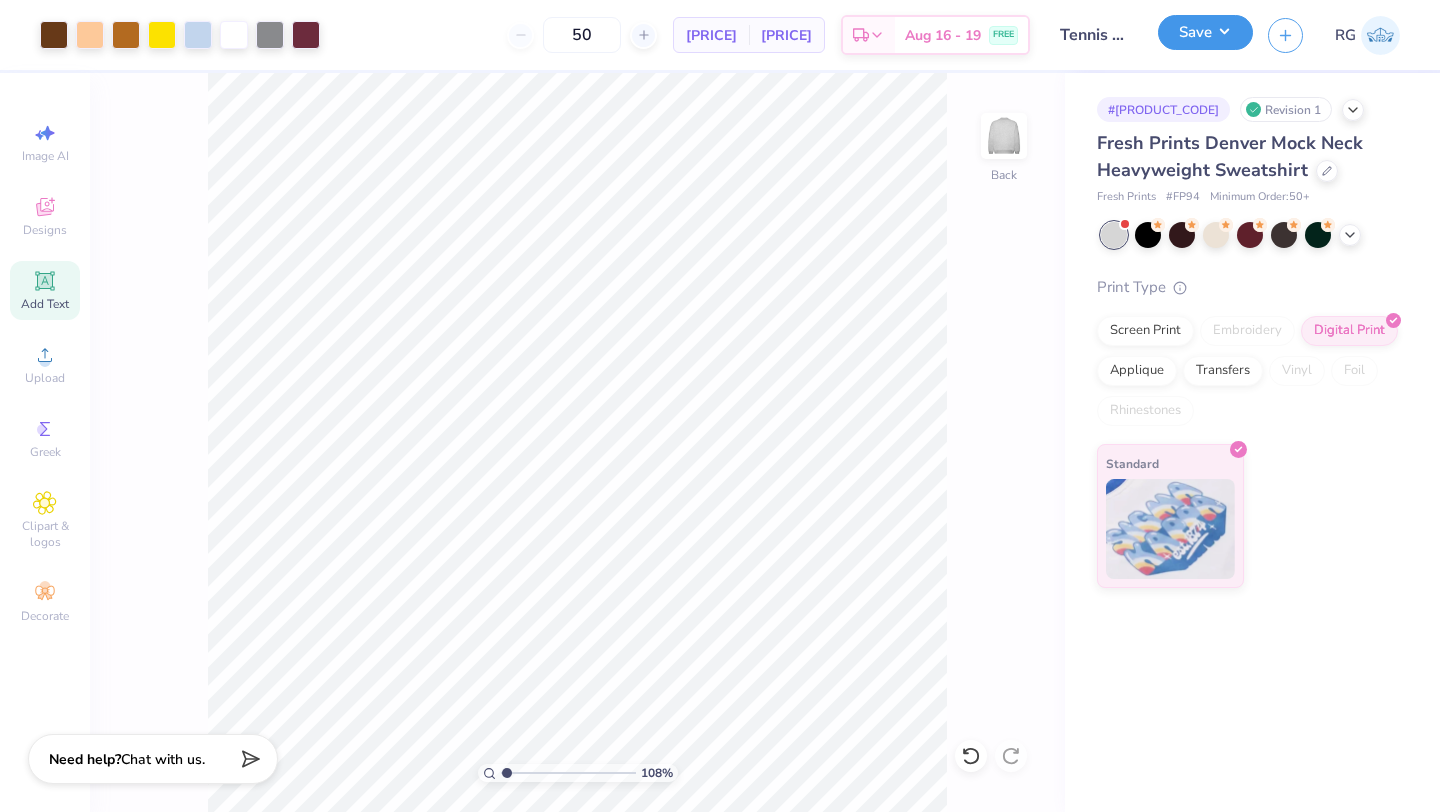 click on "Save" at bounding box center (1205, 32) 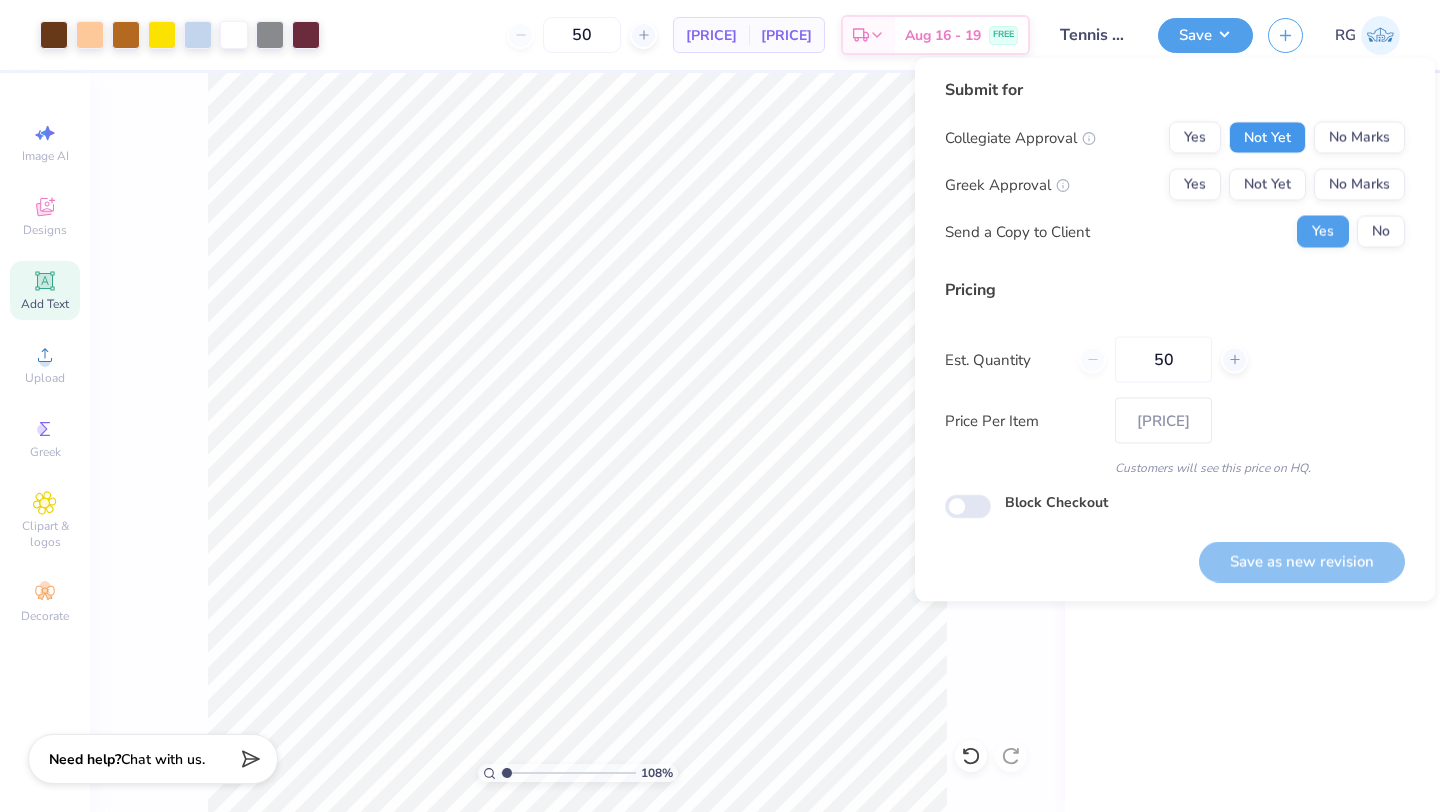 click on "Not Yet" at bounding box center [1267, 138] 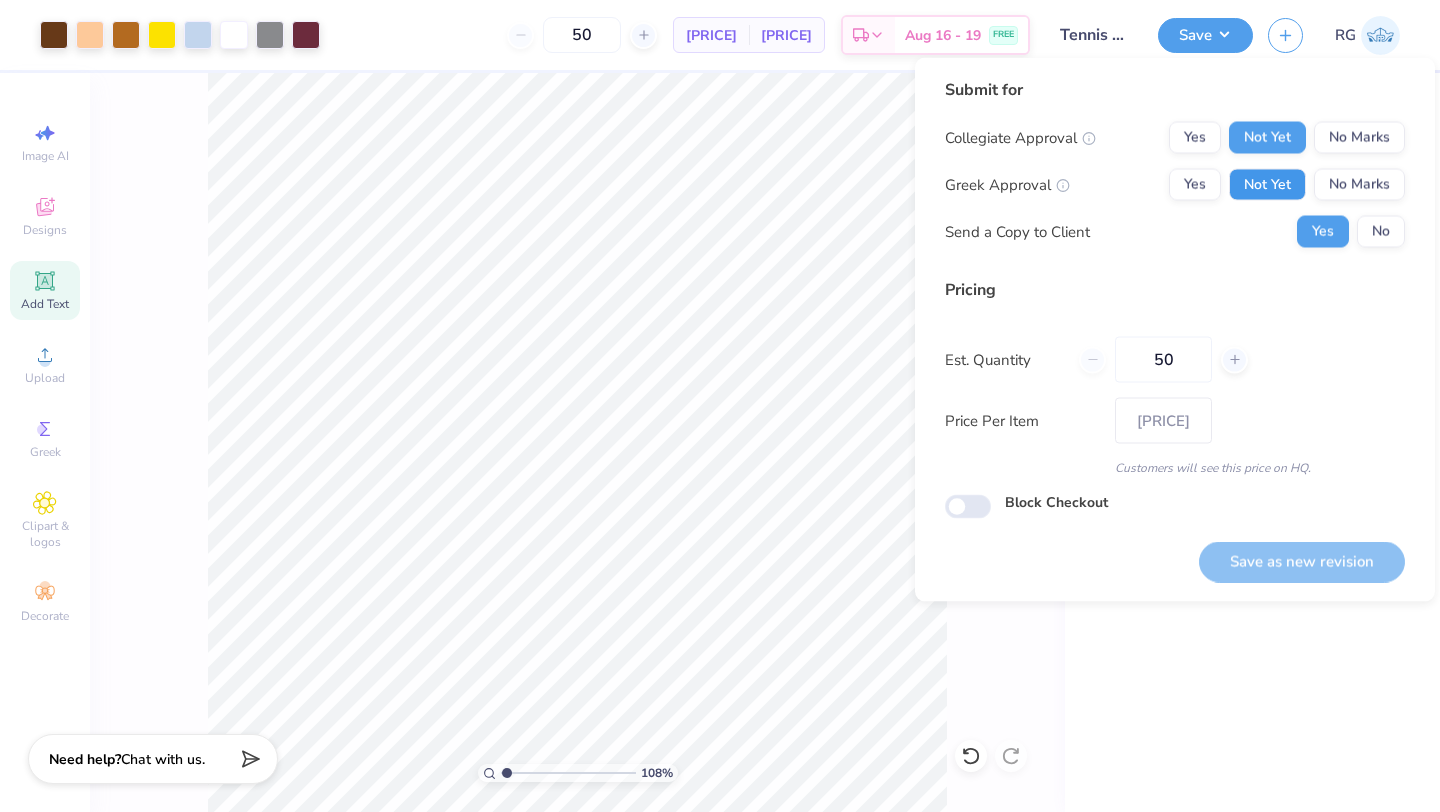 click on "Not Yet" at bounding box center (1267, 185) 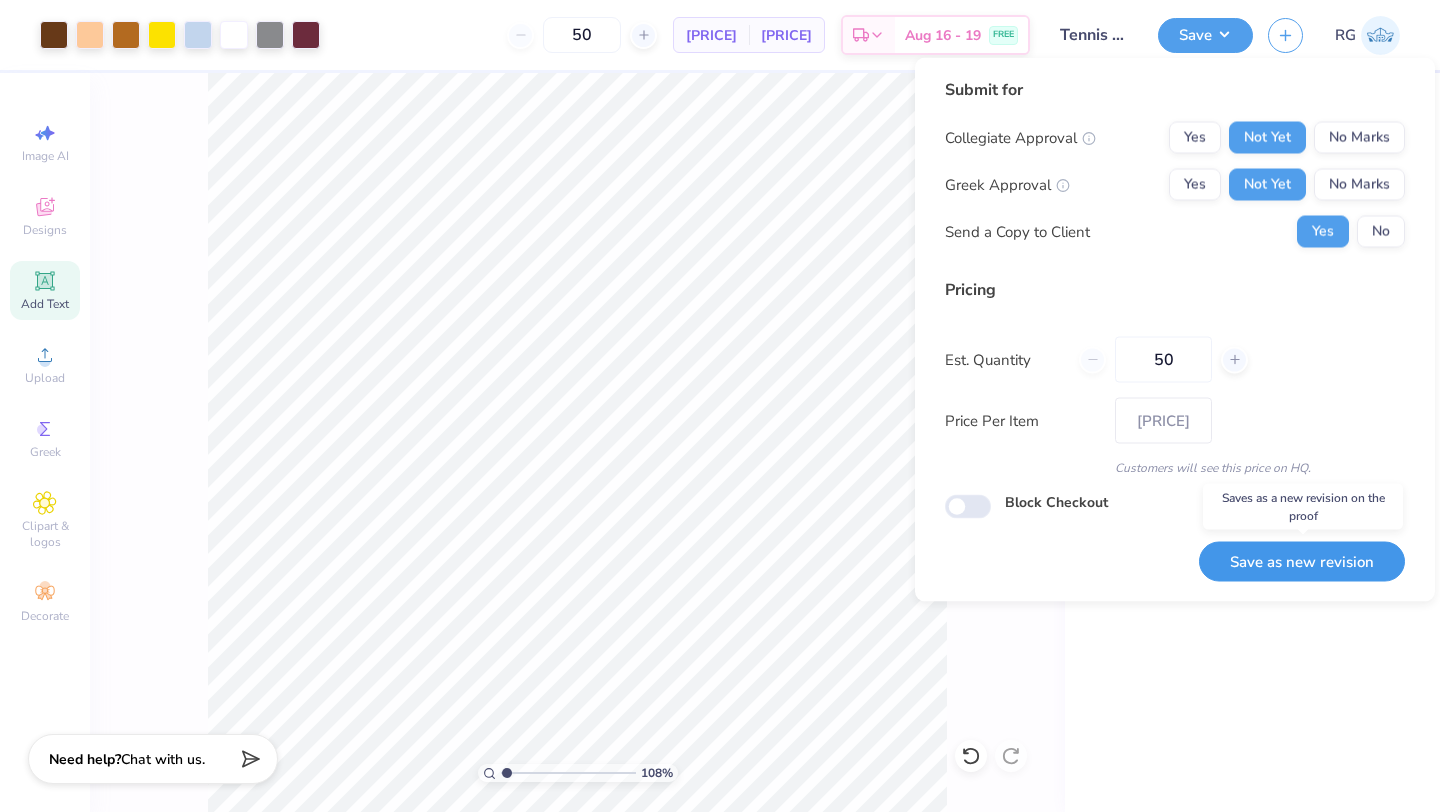 click on "Save as new revision" at bounding box center (1302, 561) 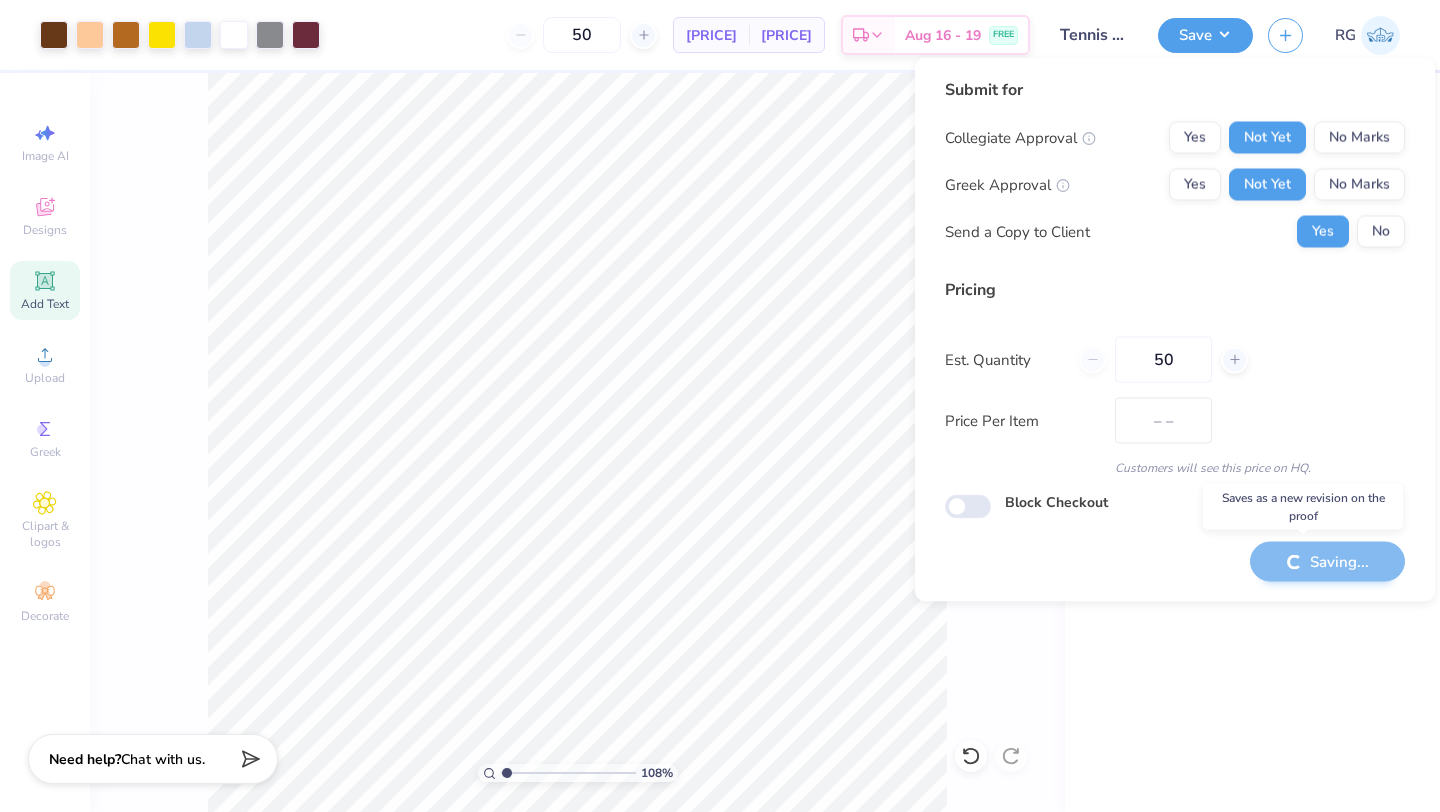 type on "[PRICE]" 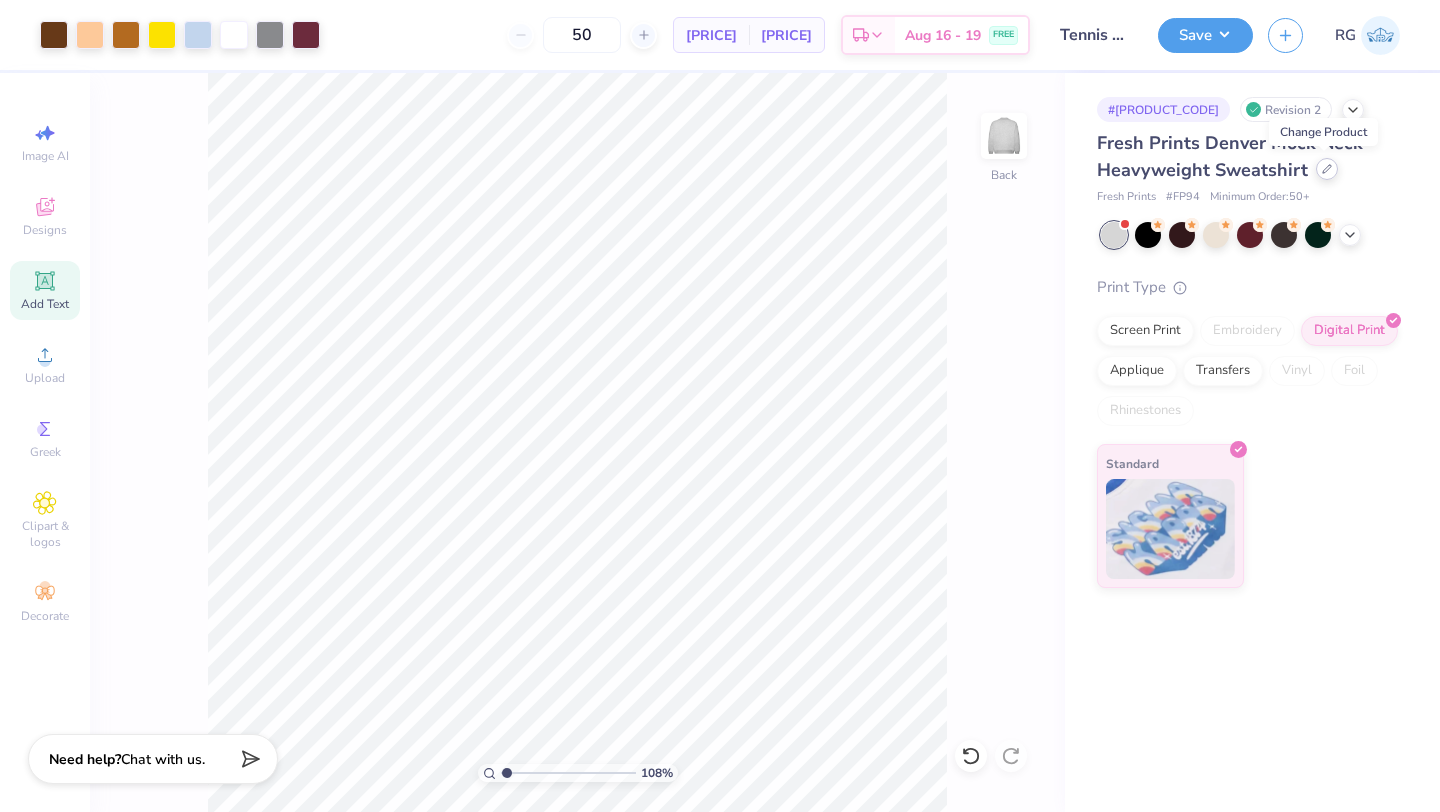 click at bounding box center [1327, 169] 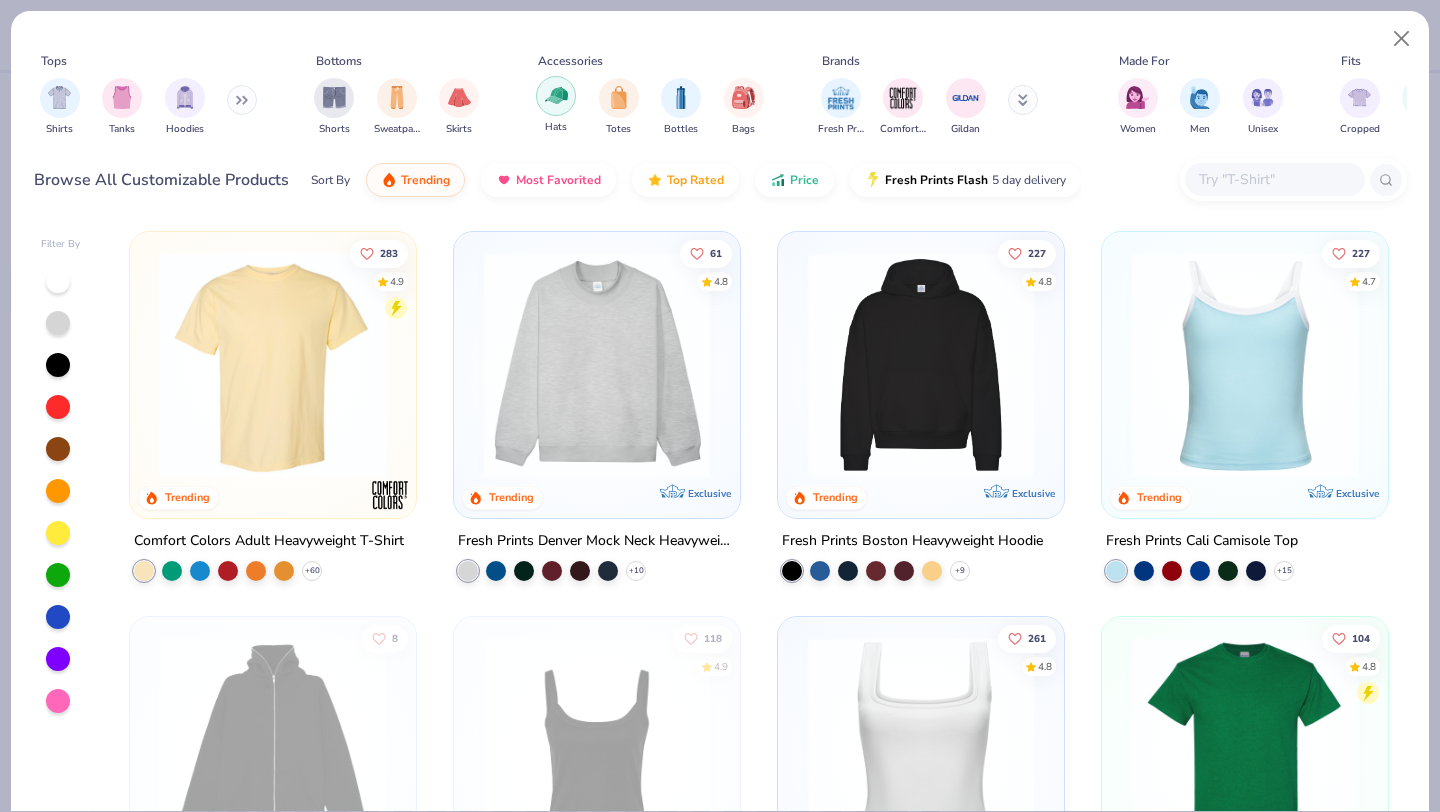 click at bounding box center [556, 95] 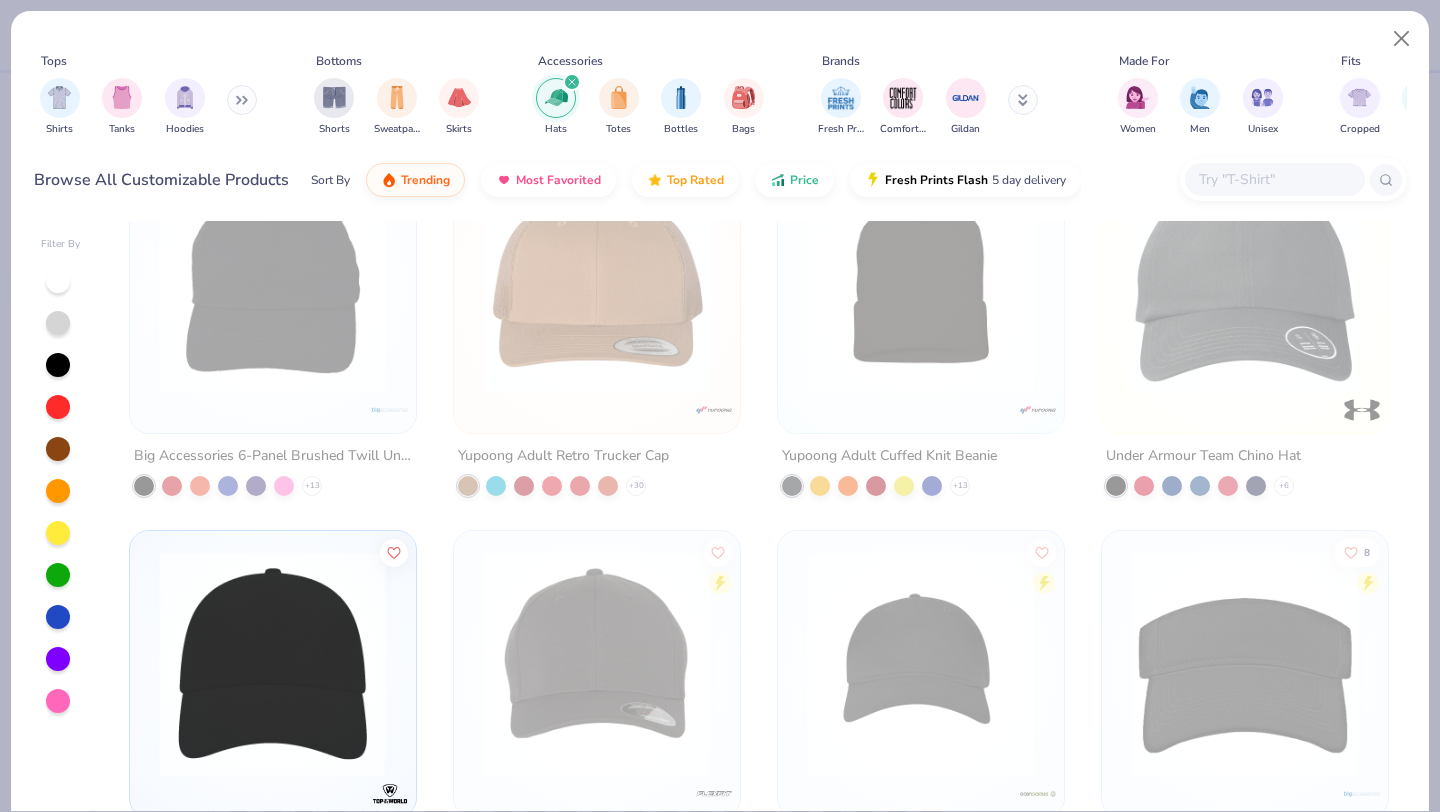 scroll, scrollTop: 1193, scrollLeft: 0, axis: vertical 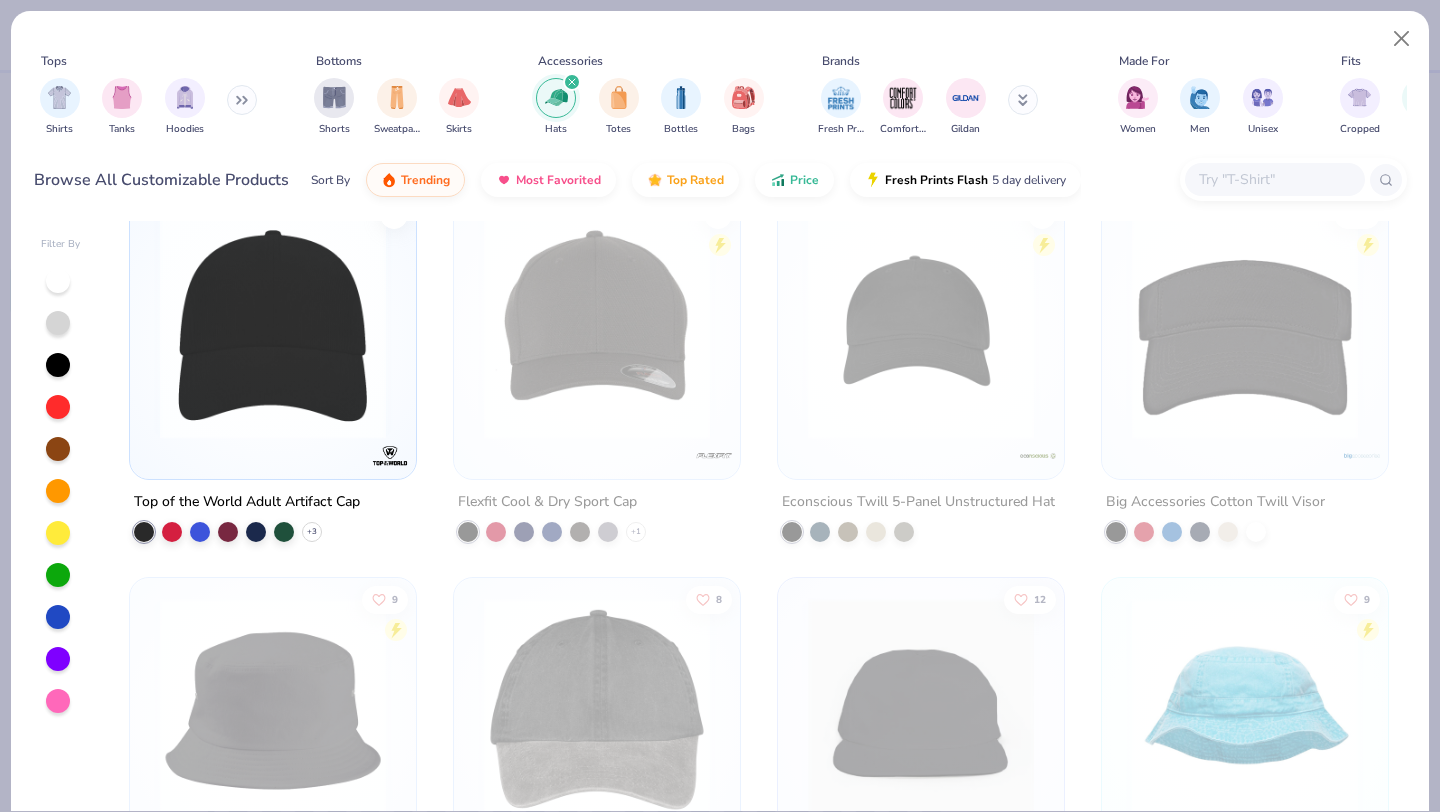 click at bounding box center (273, 326) 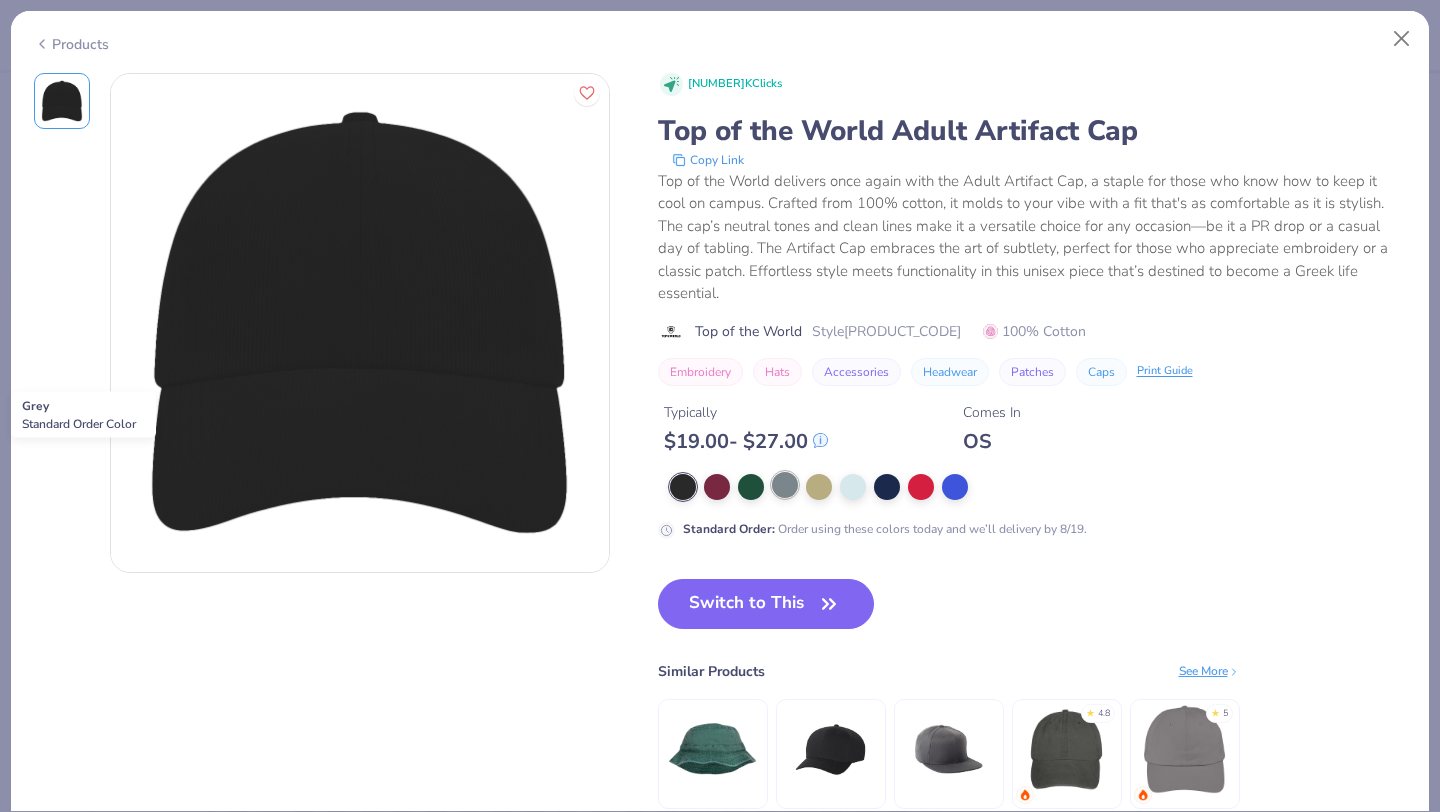 click at bounding box center [785, 485] 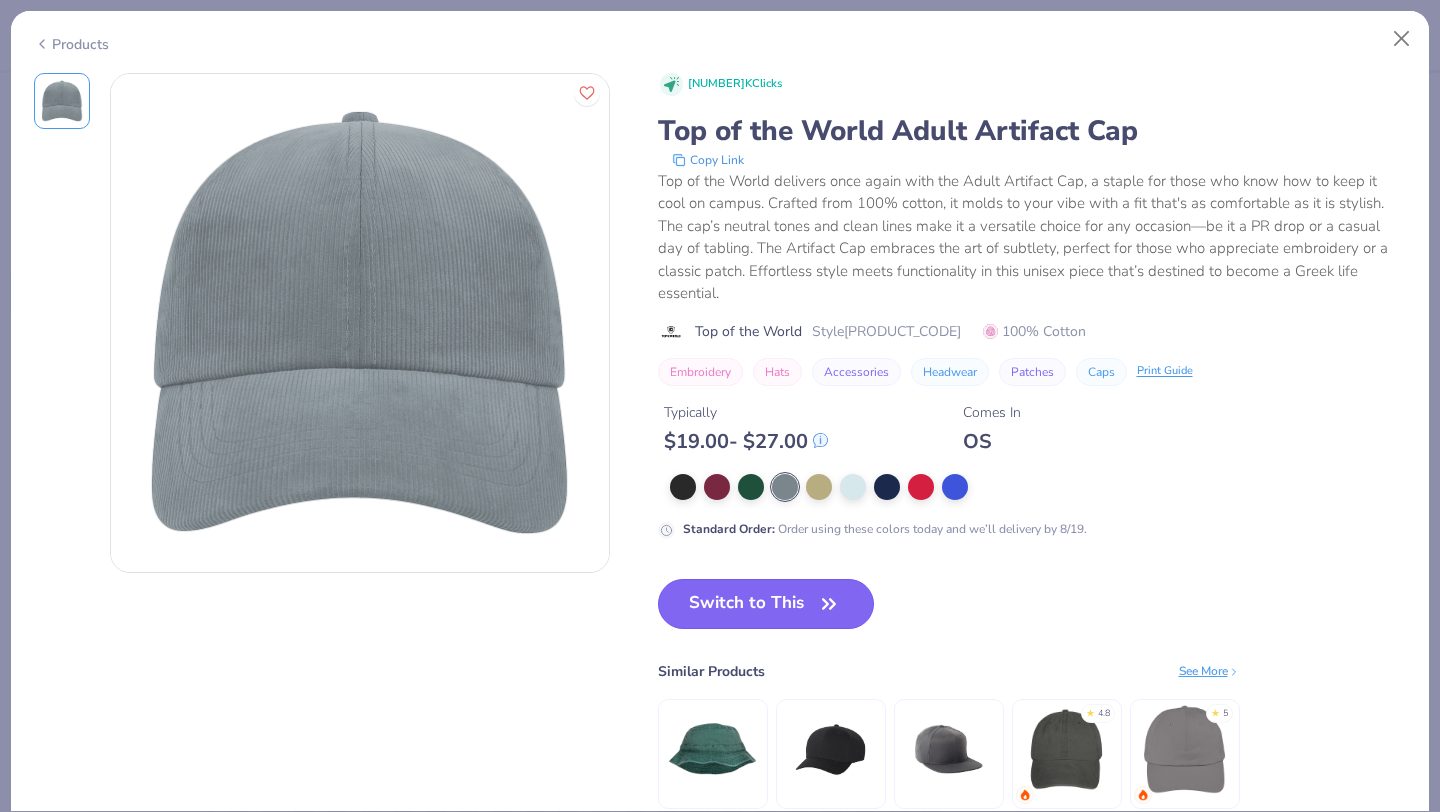 click on "Switch to This" at bounding box center [766, 604] 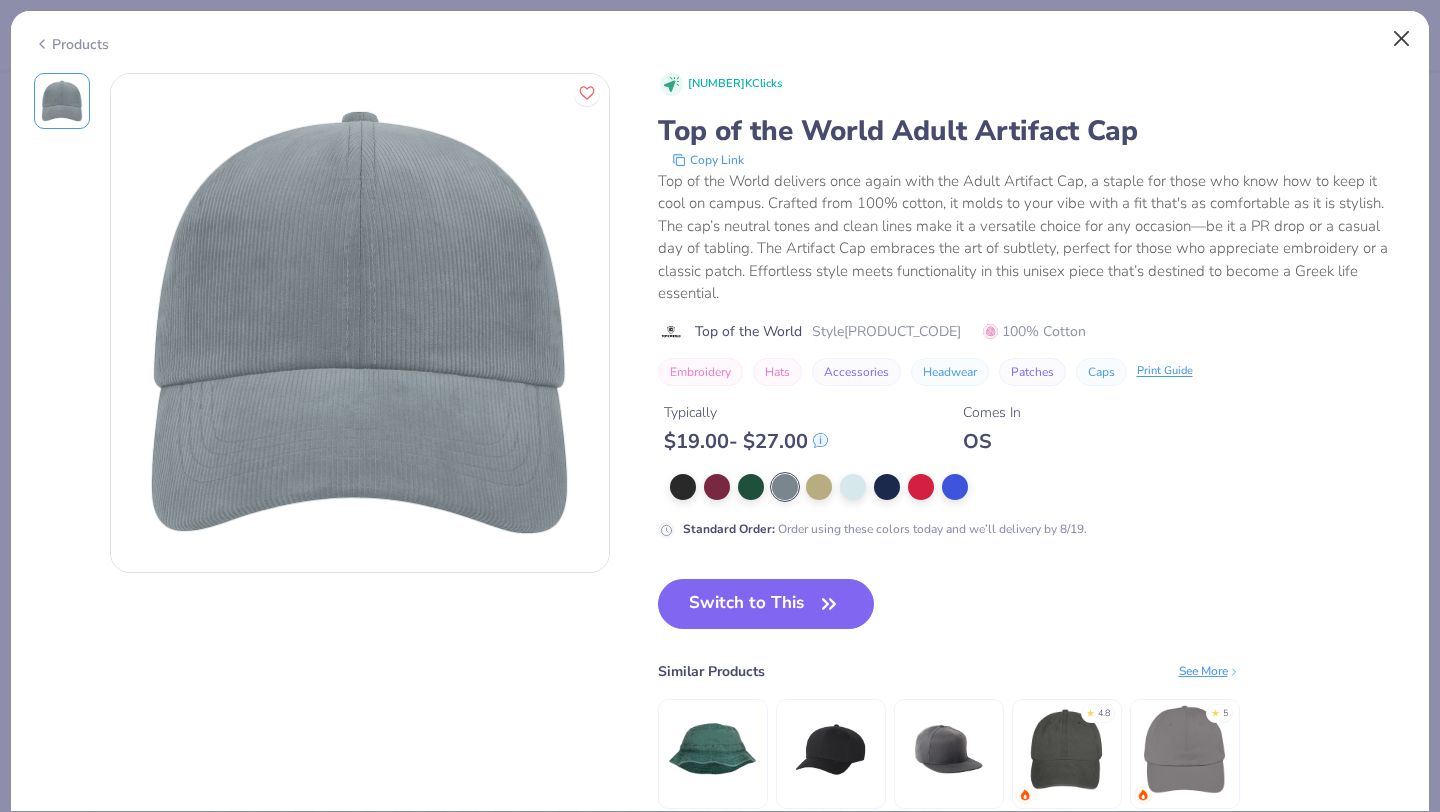 click on "Switch to This" at bounding box center (766, 604) 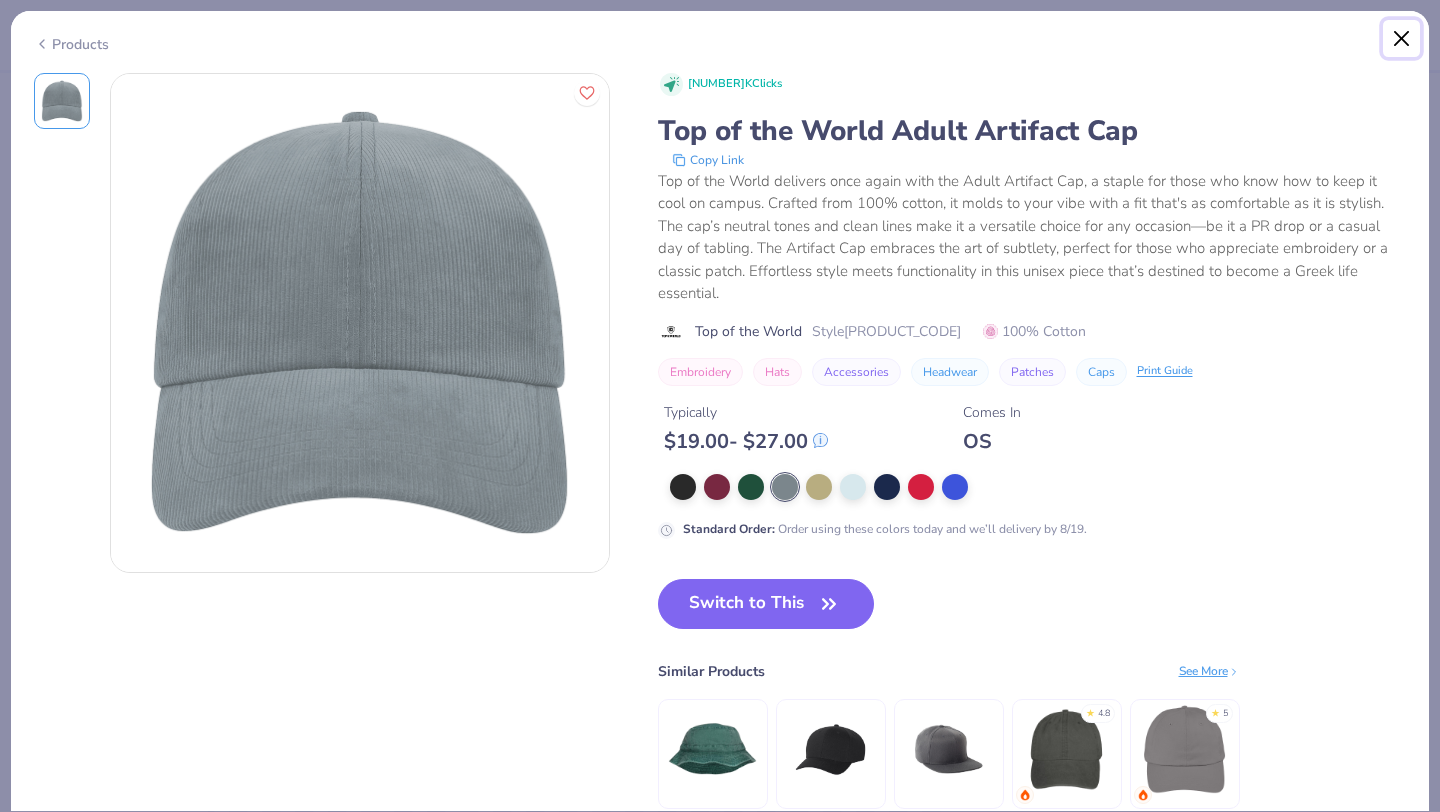 click at bounding box center (1402, 39) 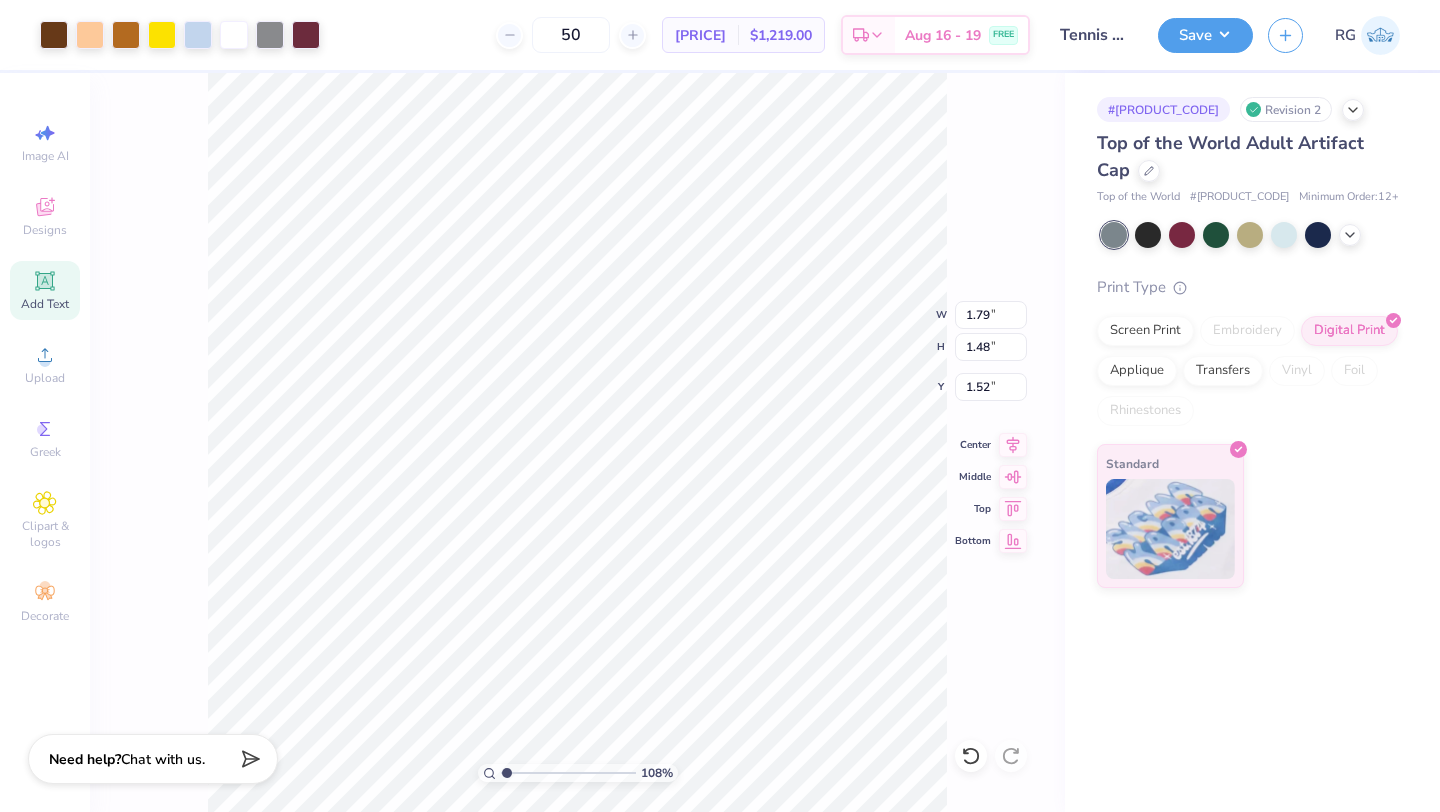 type on "1.79" 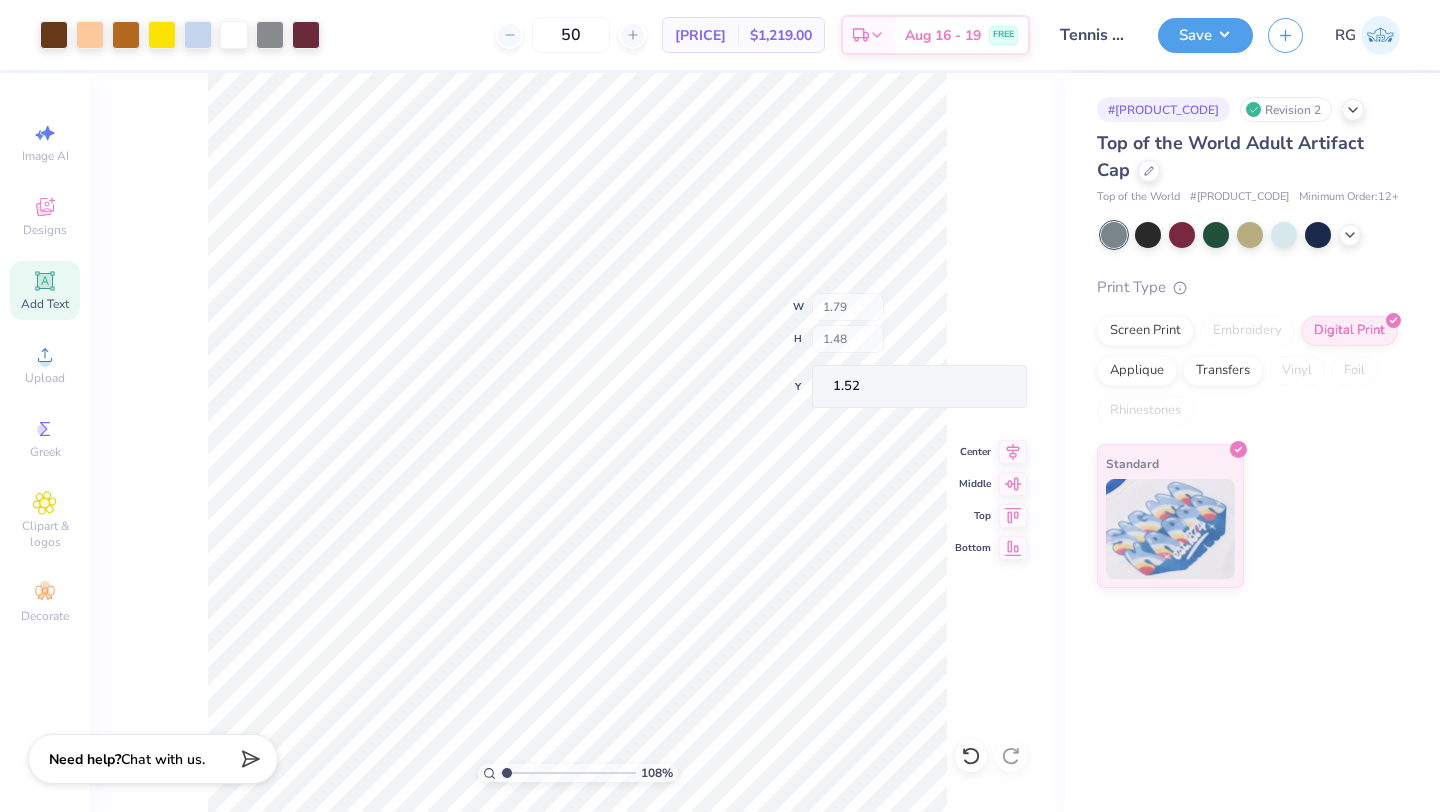 type on "1.50" 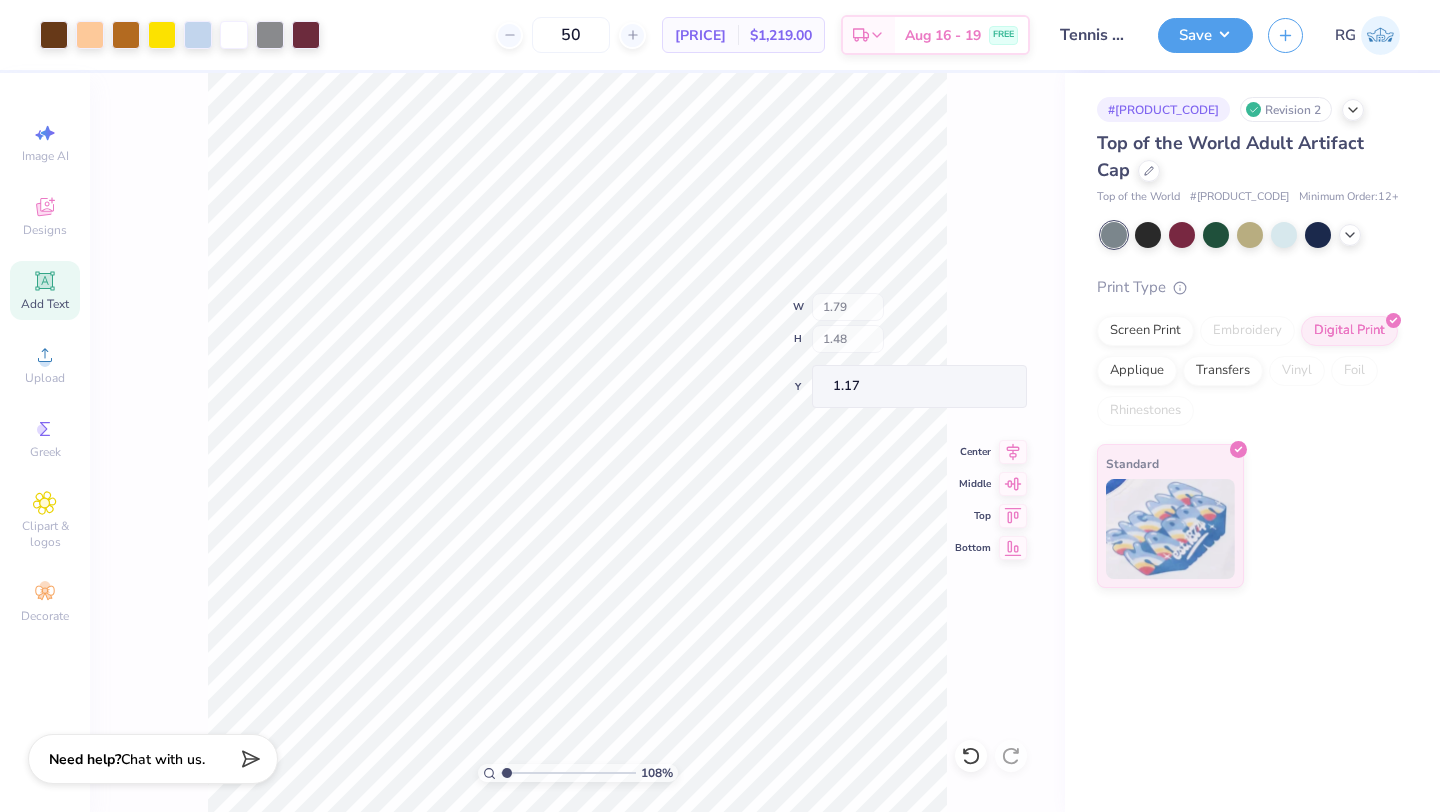 type on "1.17" 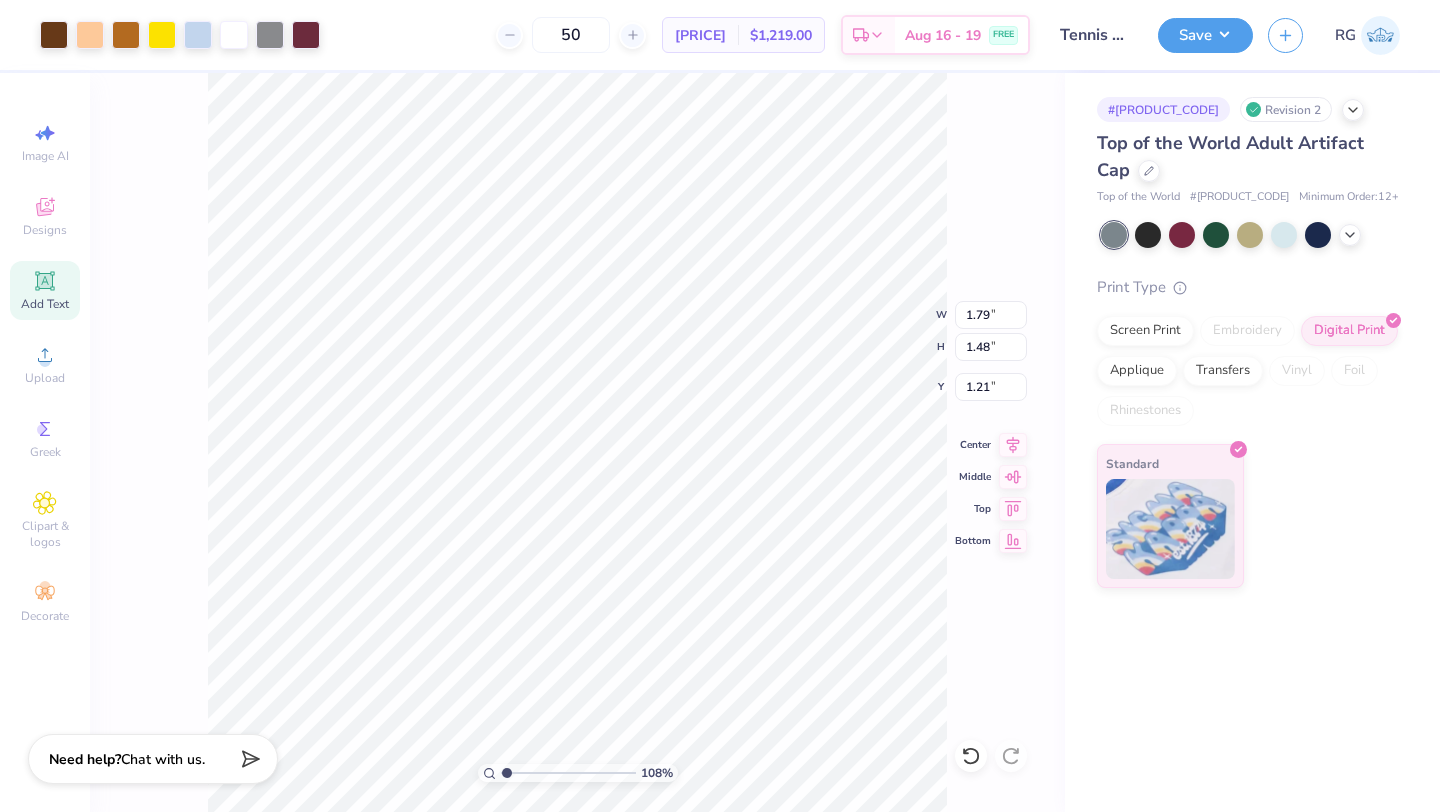 type on "1.21" 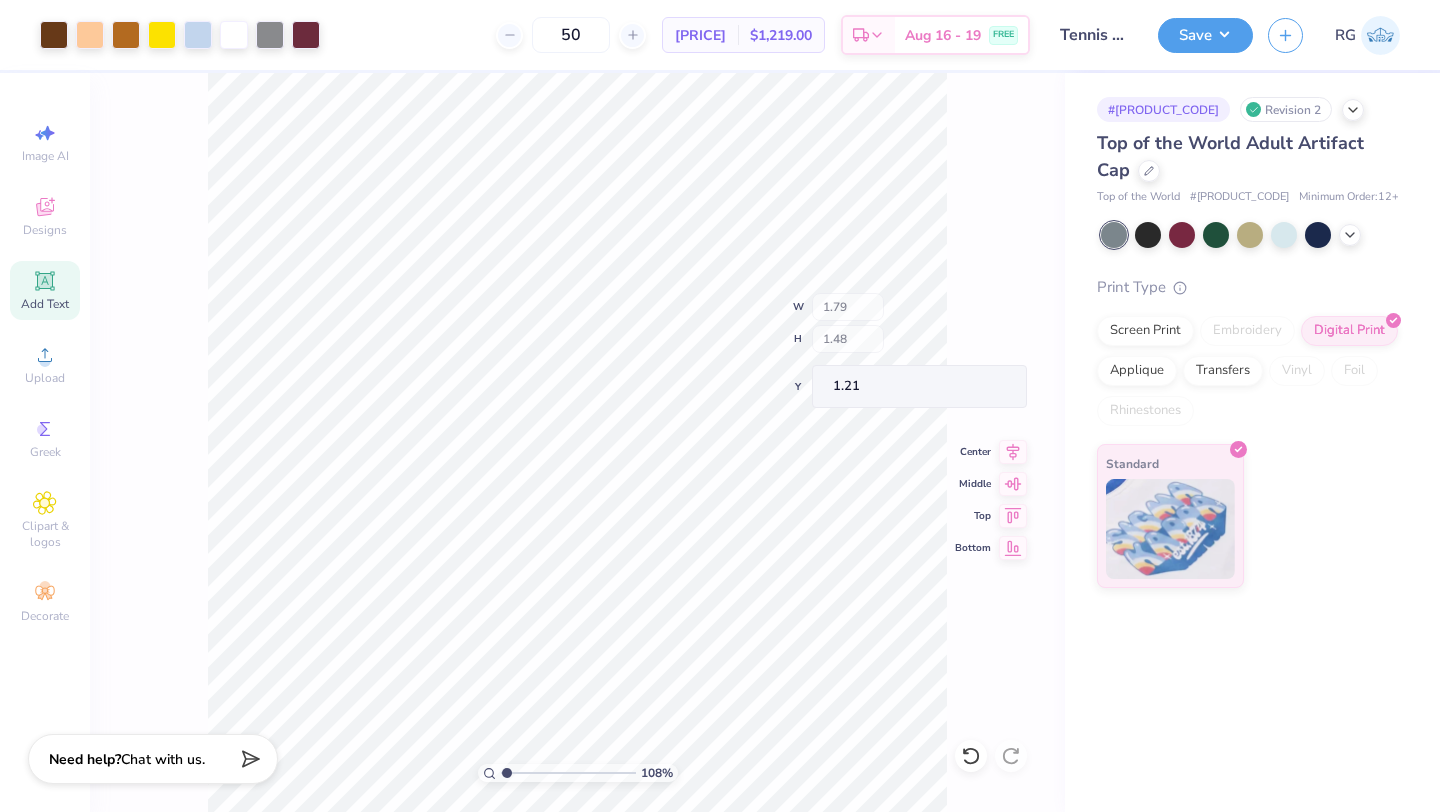 type on "0.76" 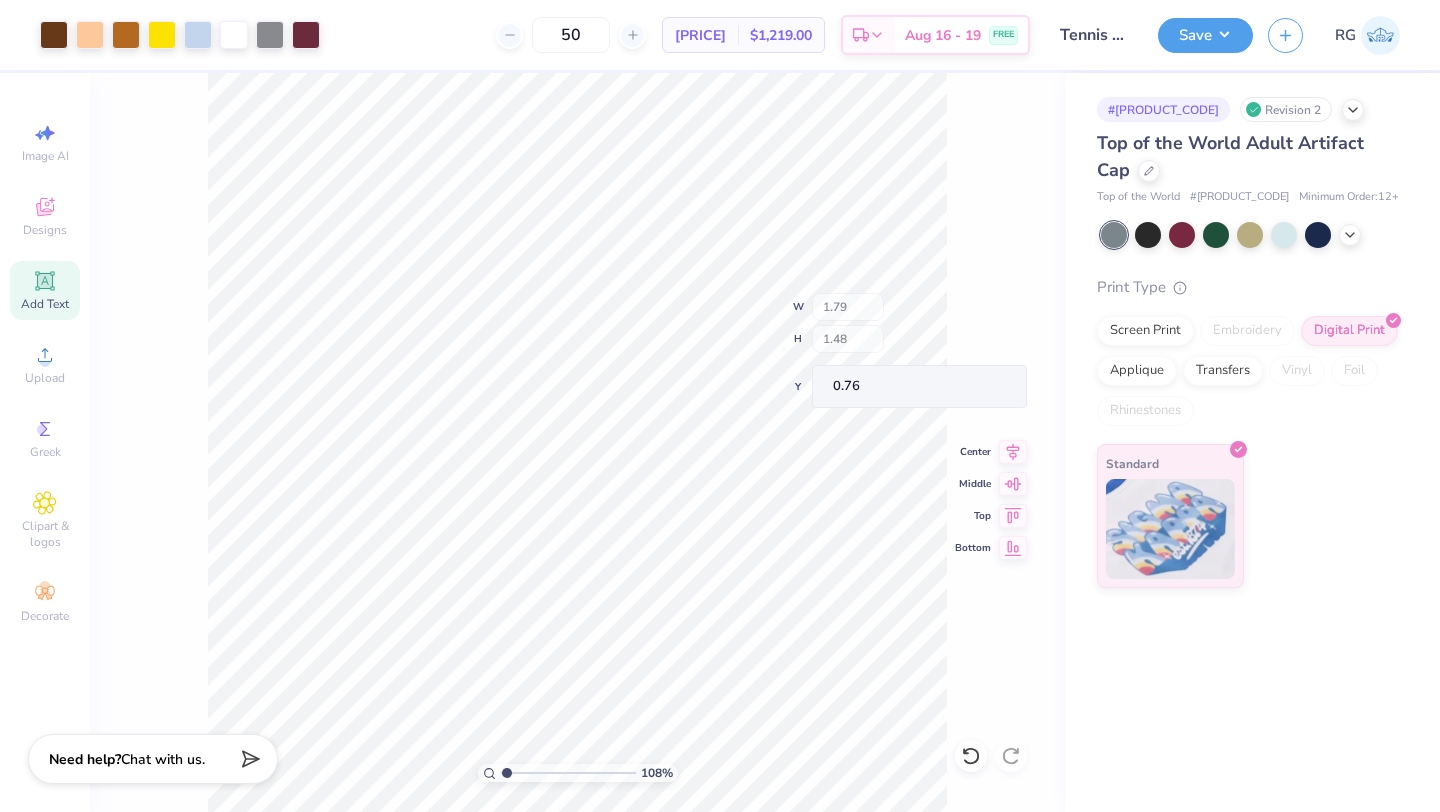 type on "0.87" 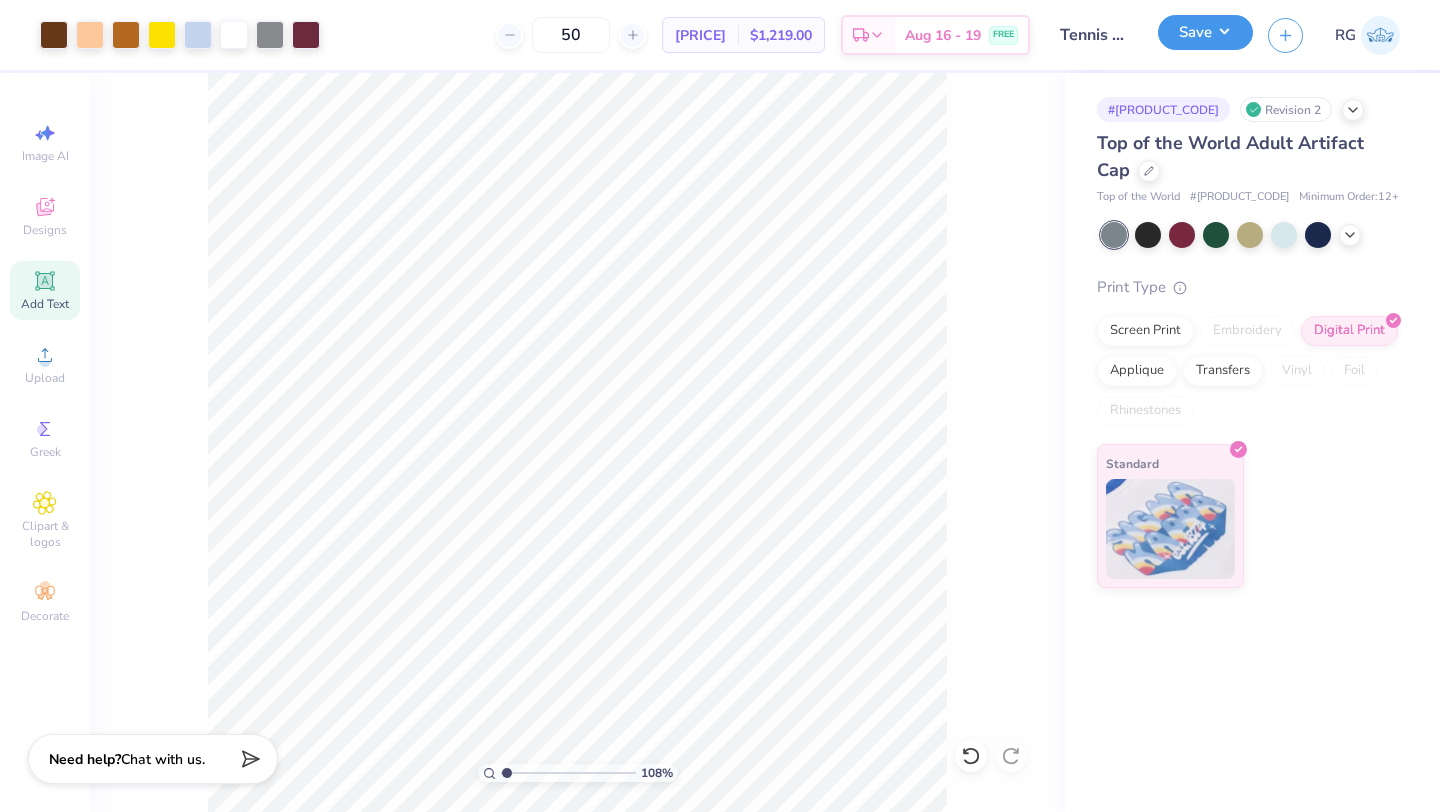 click on "Save" at bounding box center [1205, 32] 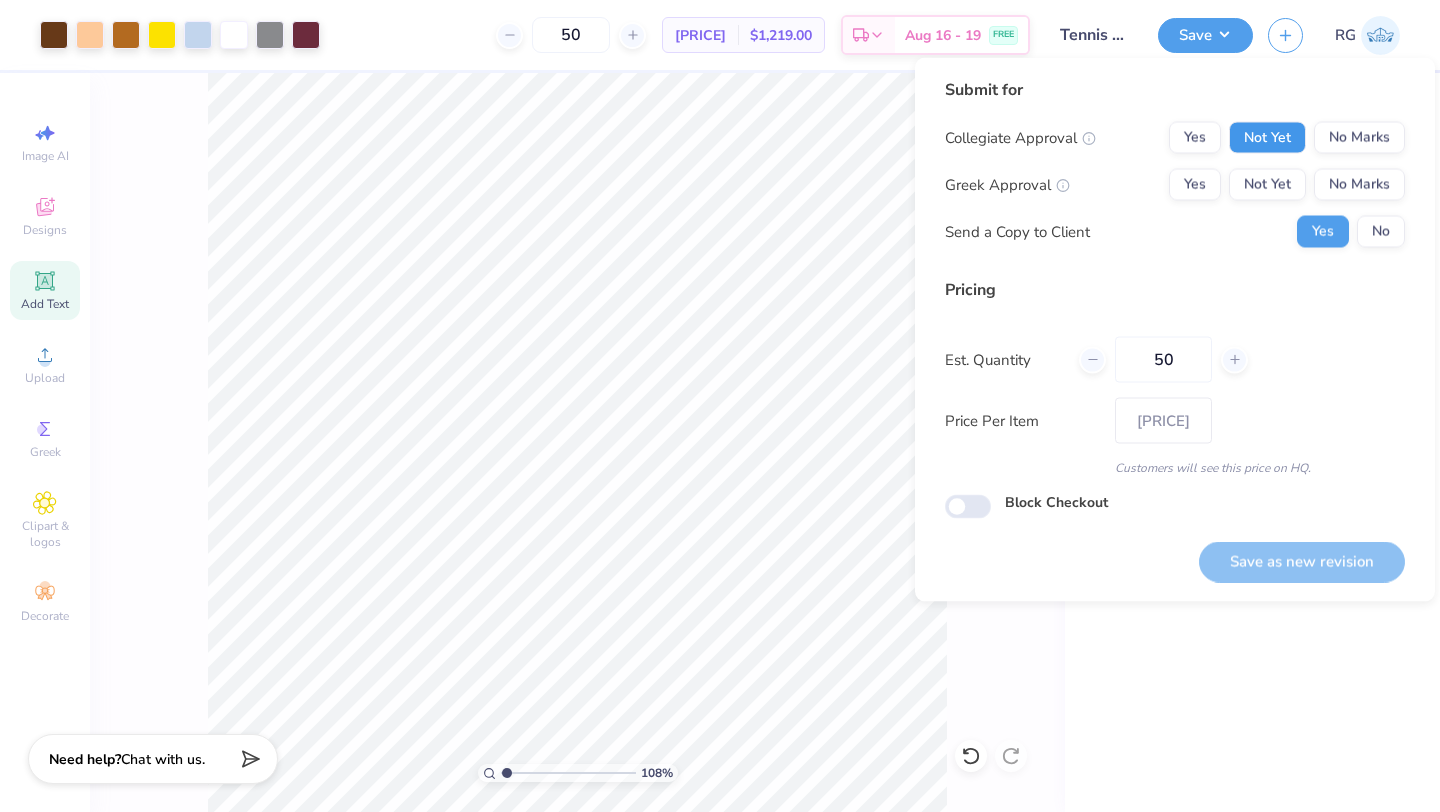 click on "Not Yet" at bounding box center (1267, 138) 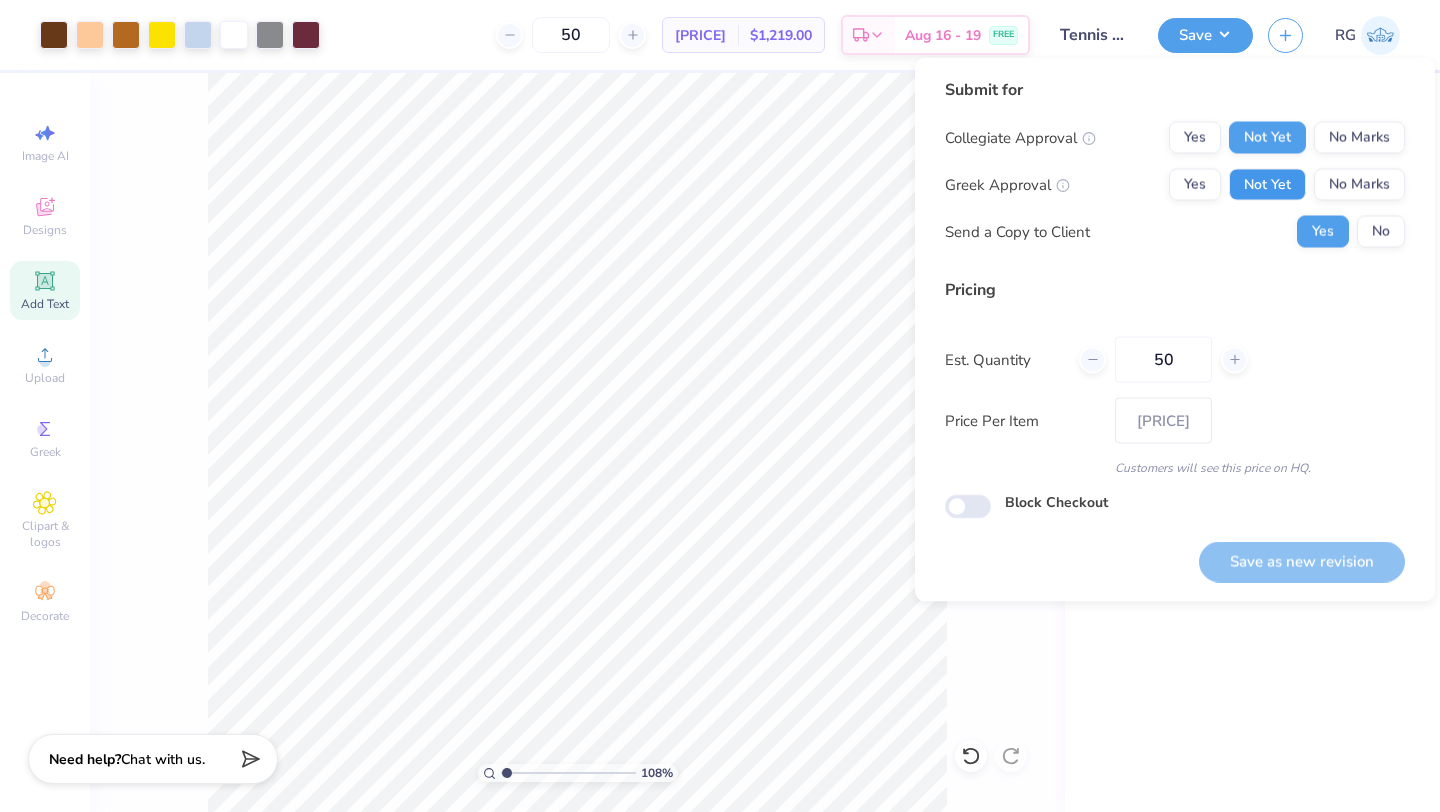 click on "Not Yet" at bounding box center [1267, 185] 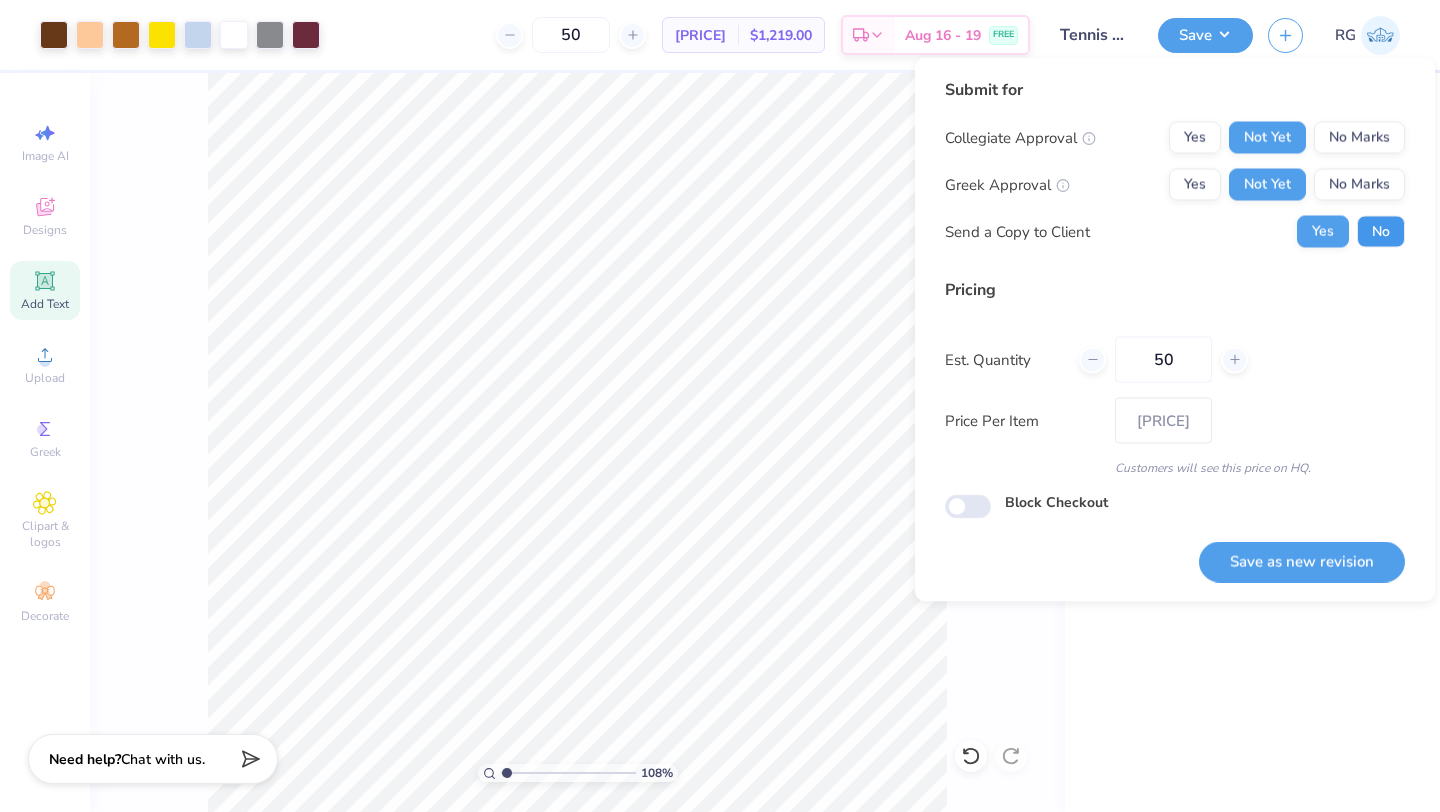 click on "No" at bounding box center [1381, 232] 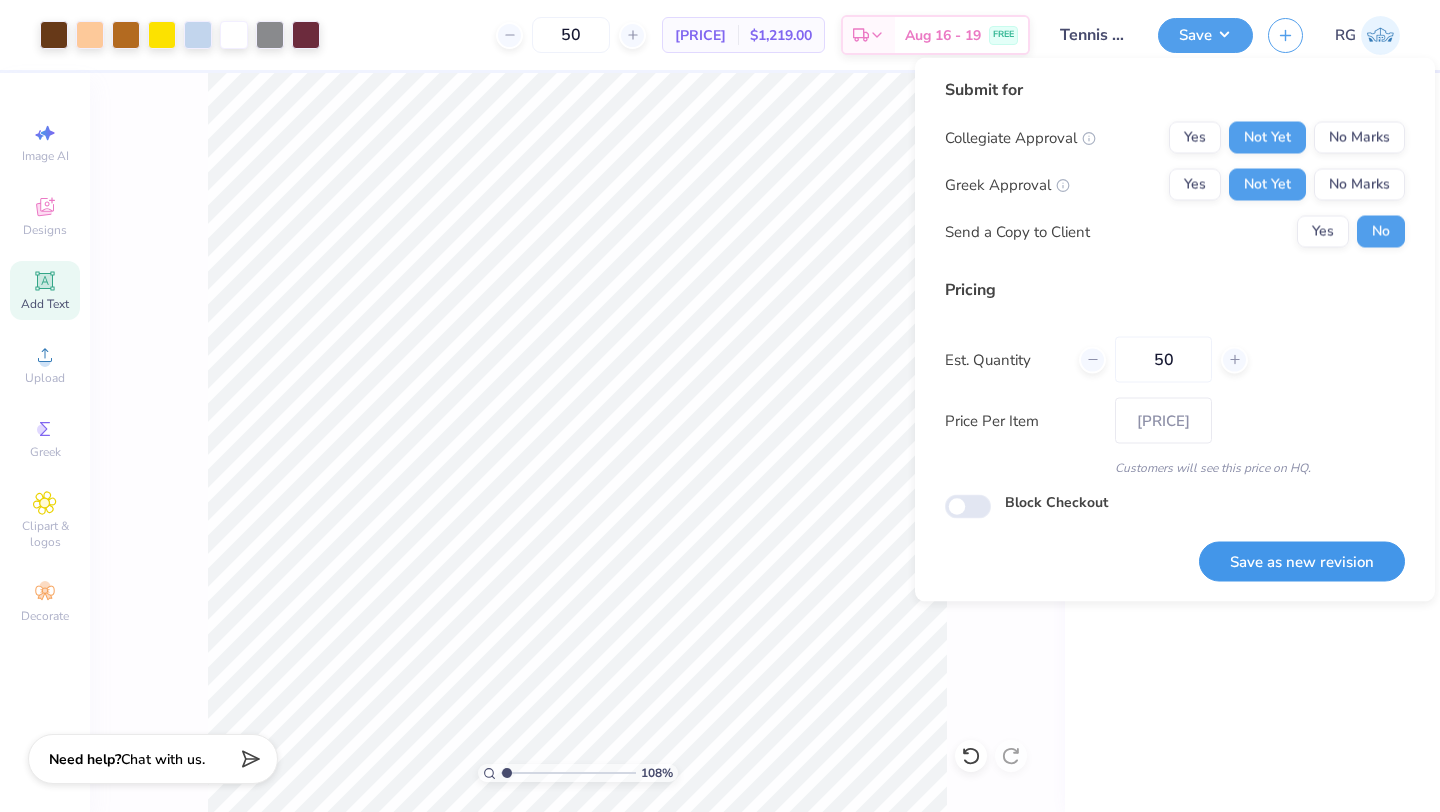 click on "Save as new revision" at bounding box center [1302, 561] 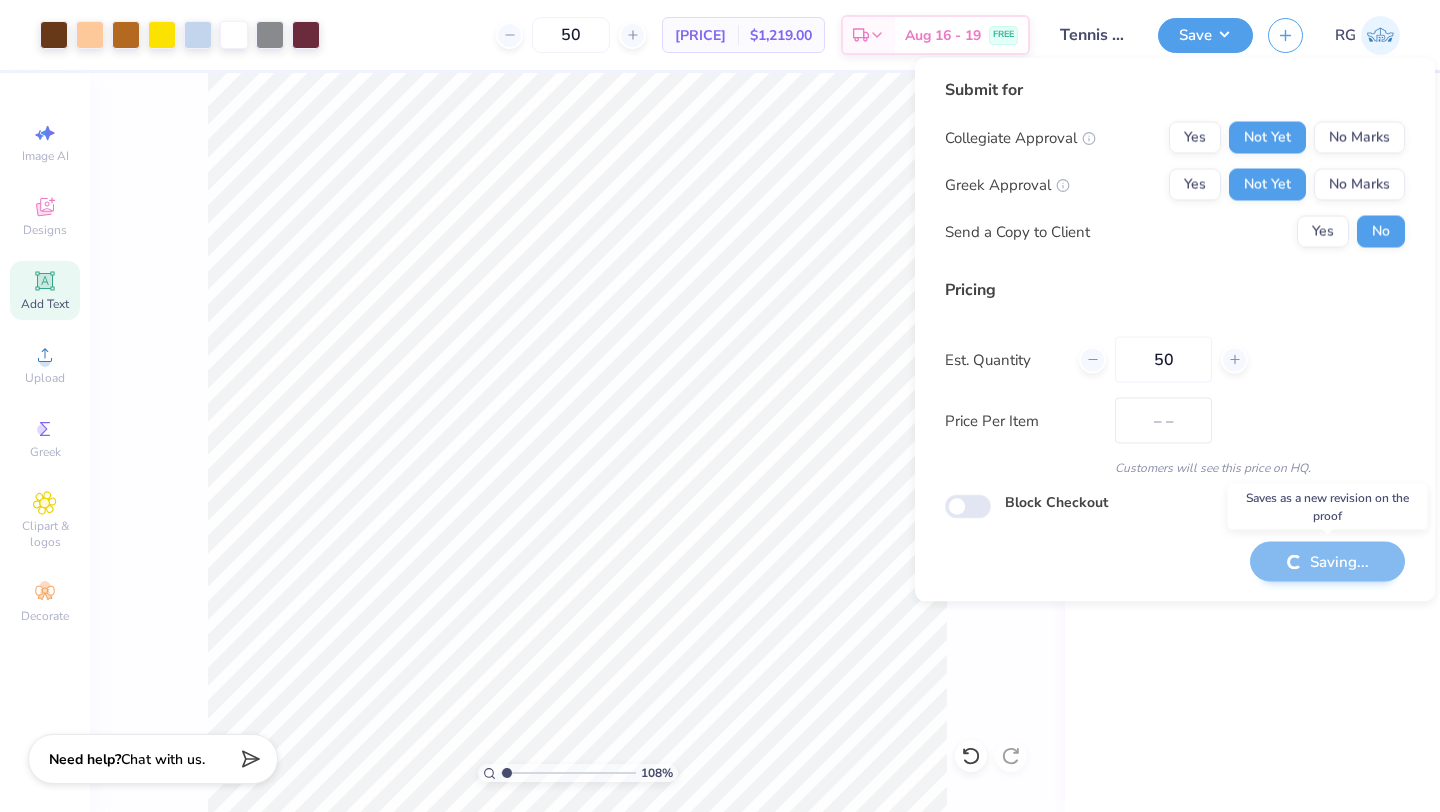 type on "[PRICE]" 